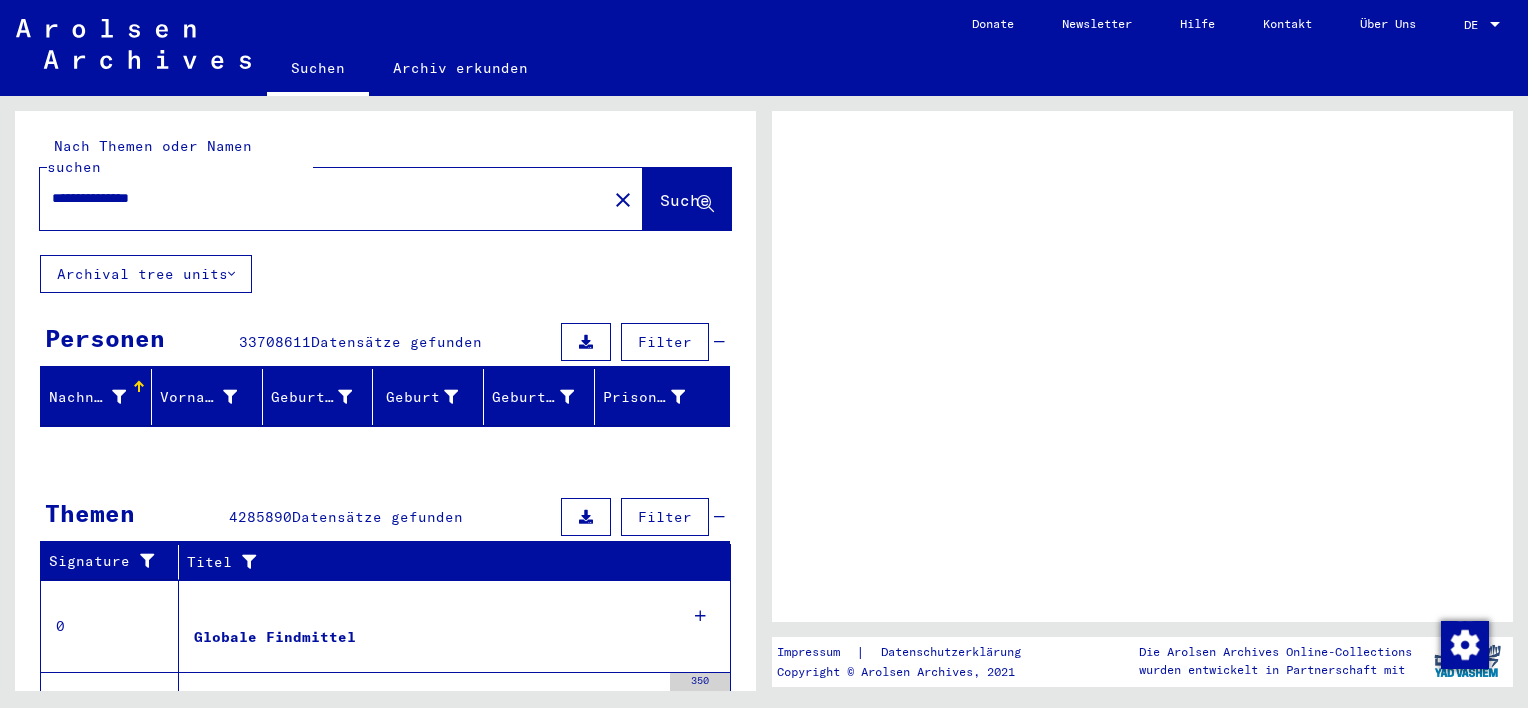 scroll, scrollTop: 0, scrollLeft: 0, axis: both 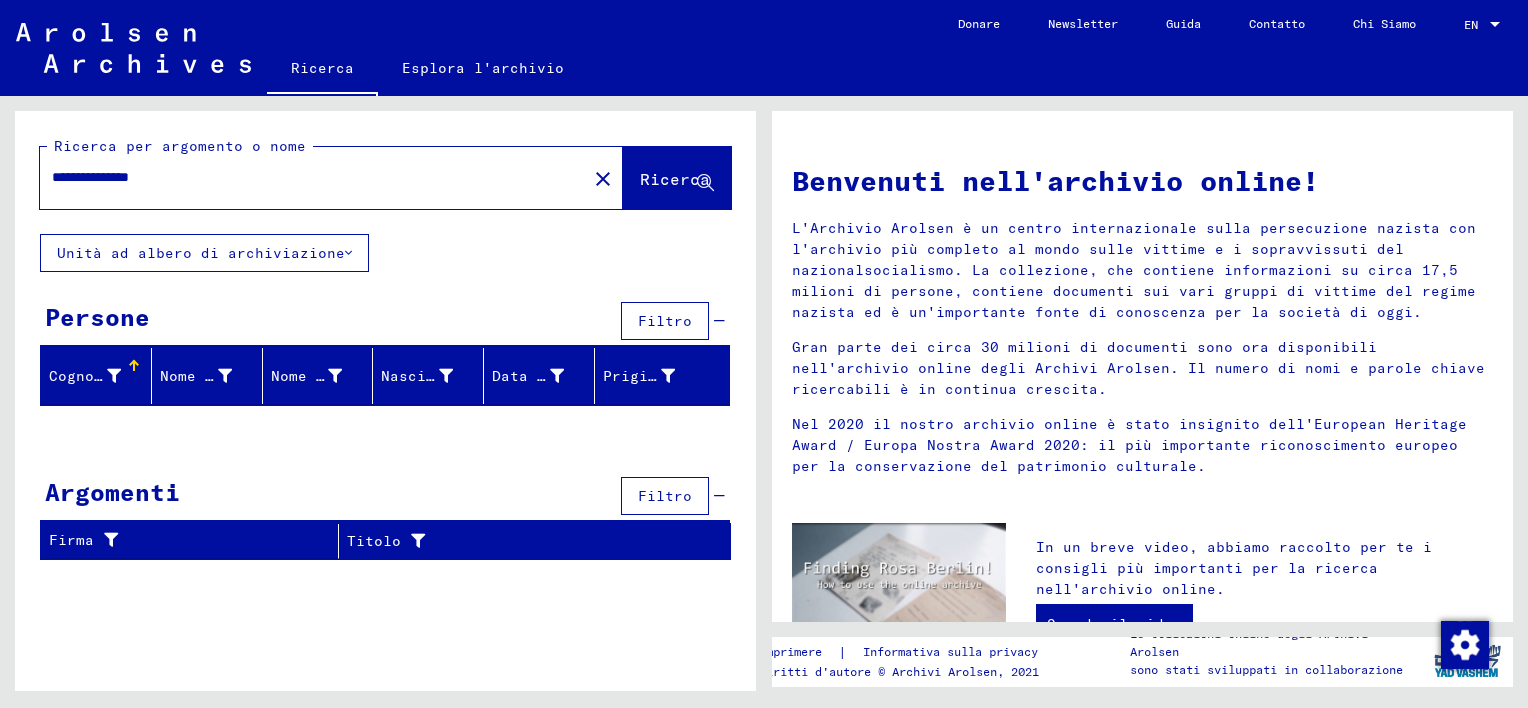 click on "**********" at bounding box center (307, 177) 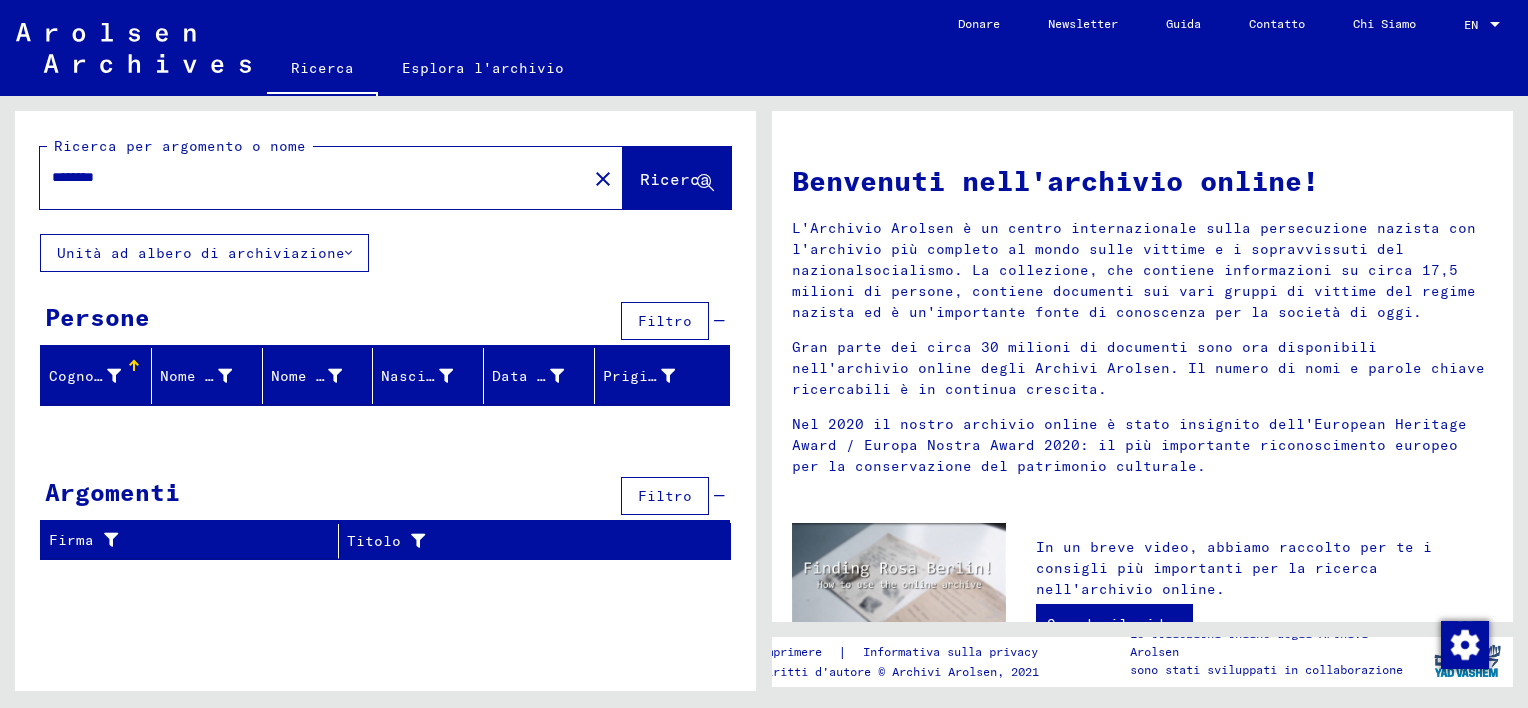 type on "********" 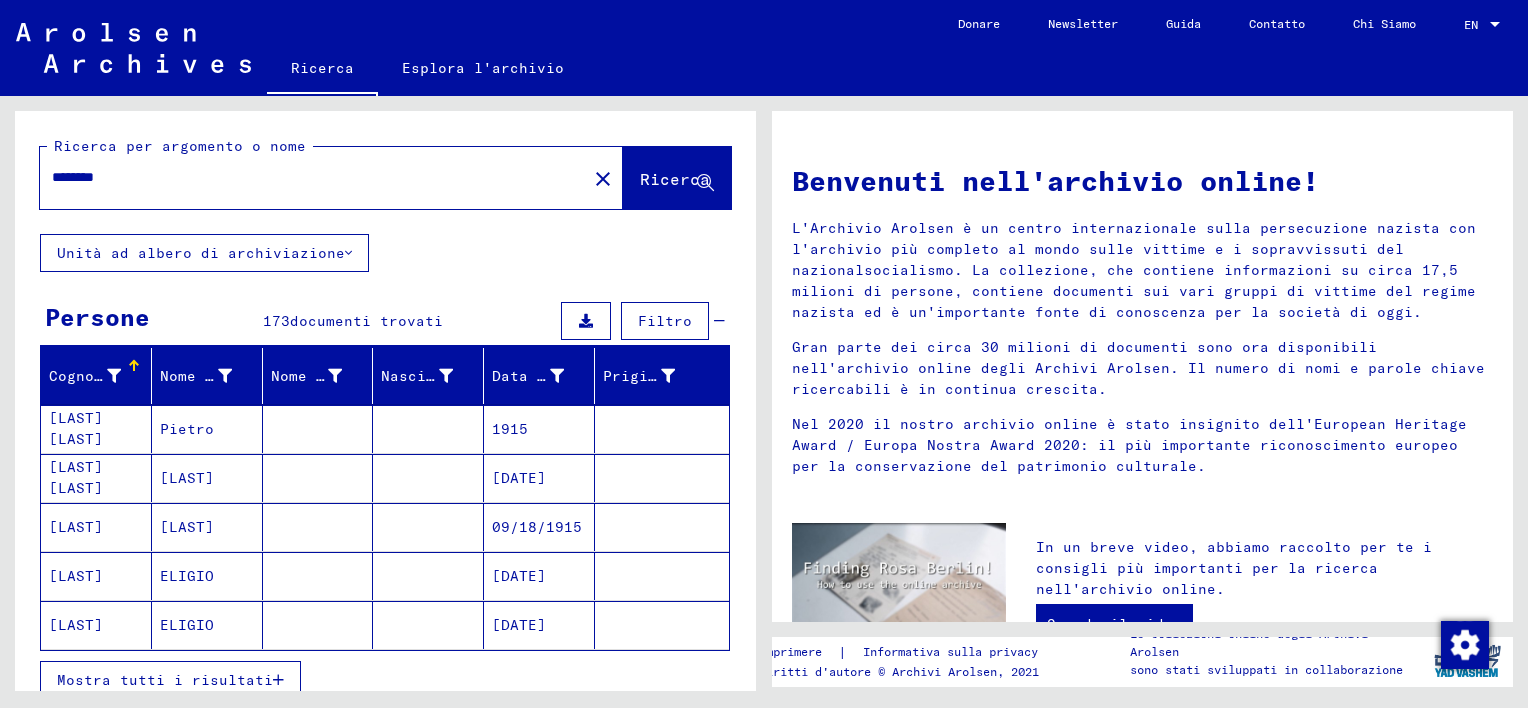 click on "Mostra tutti i risultati" at bounding box center [165, 680] 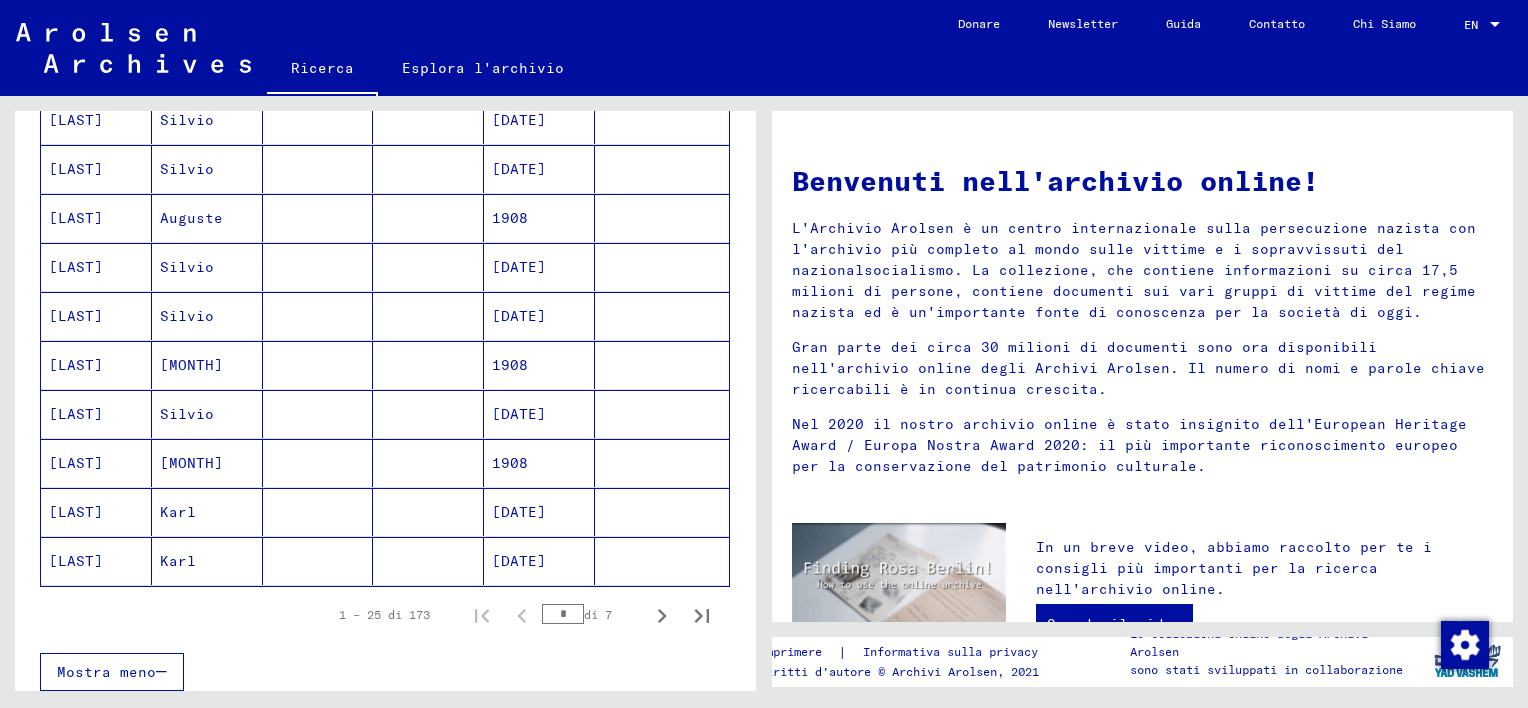 scroll, scrollTop: 1100, scrollLeft: 0, axis: vertical 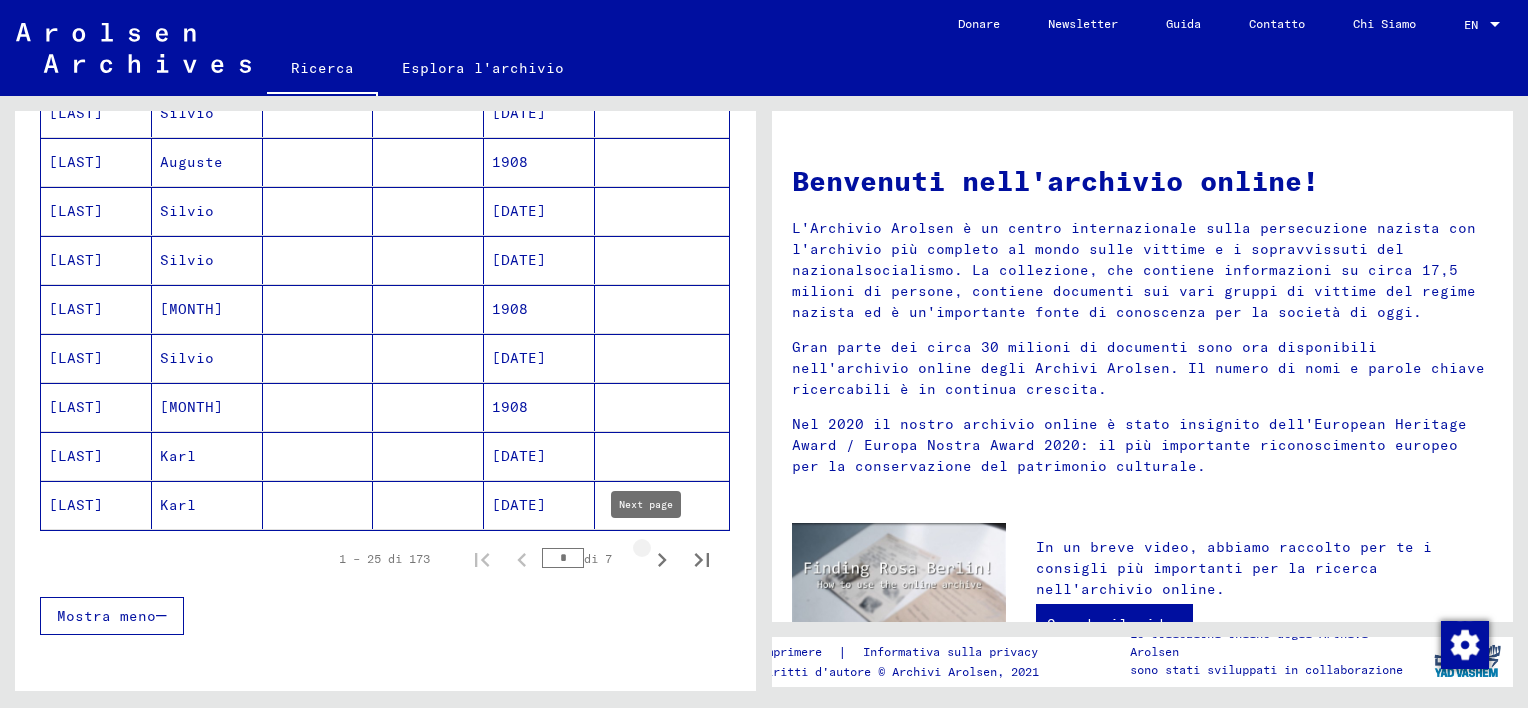click 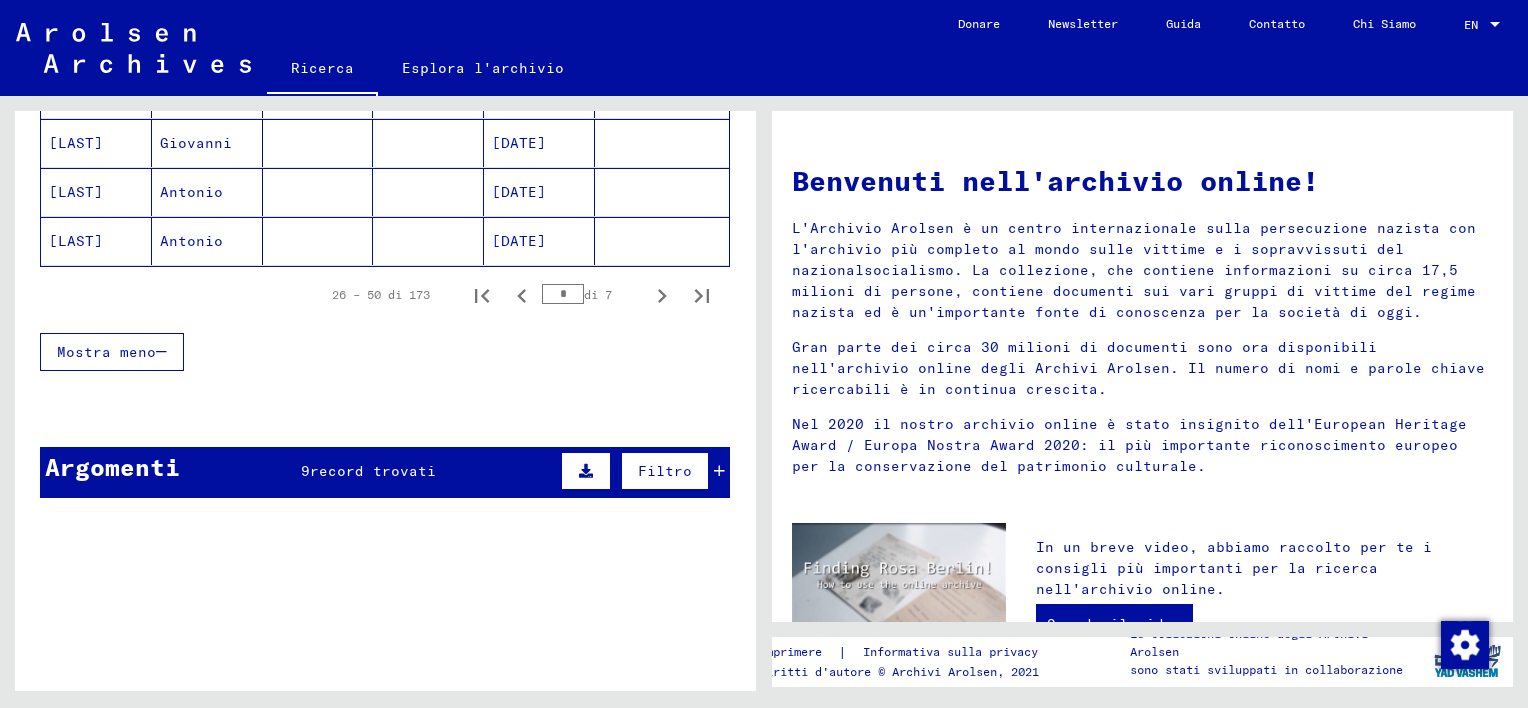 scroll, scrollTop: 1200, scrollLeft: 0, axis: vertical 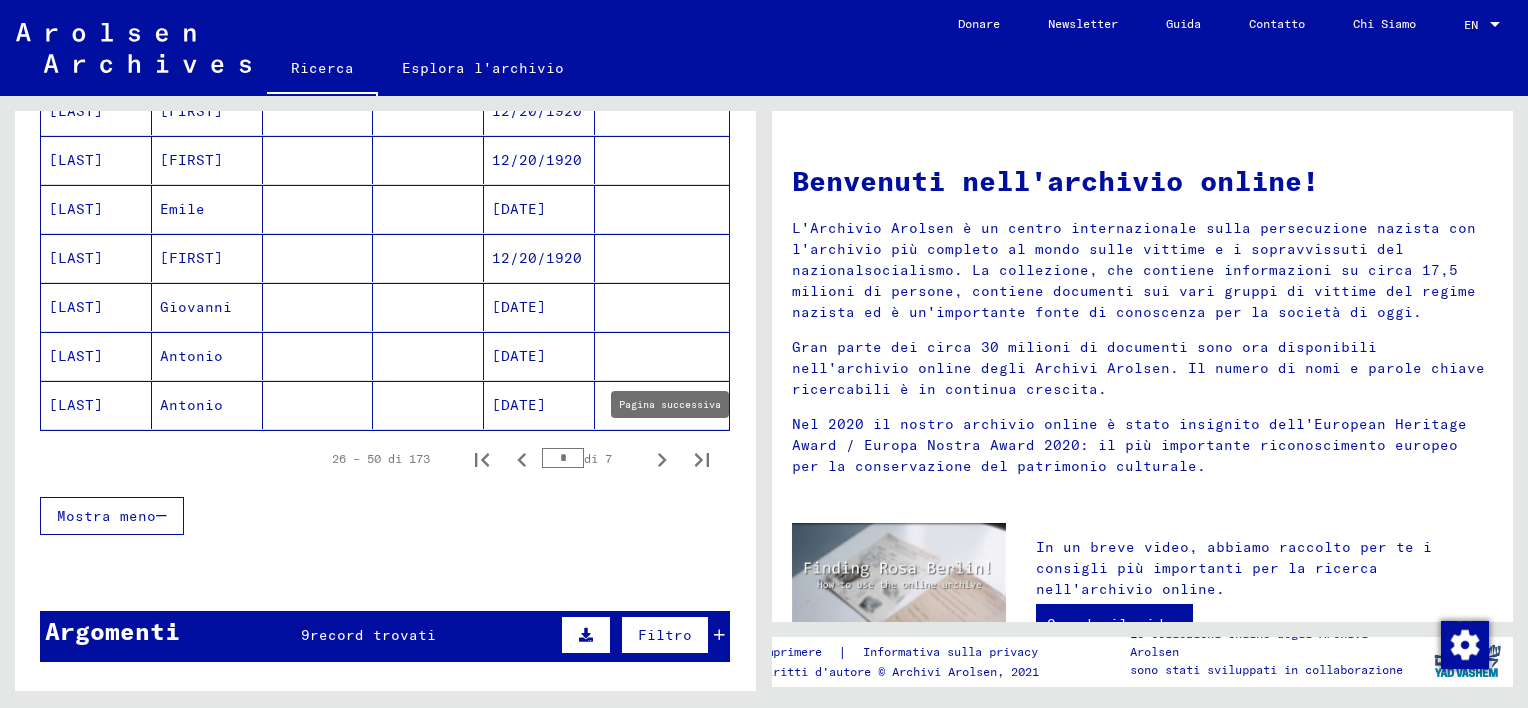 click 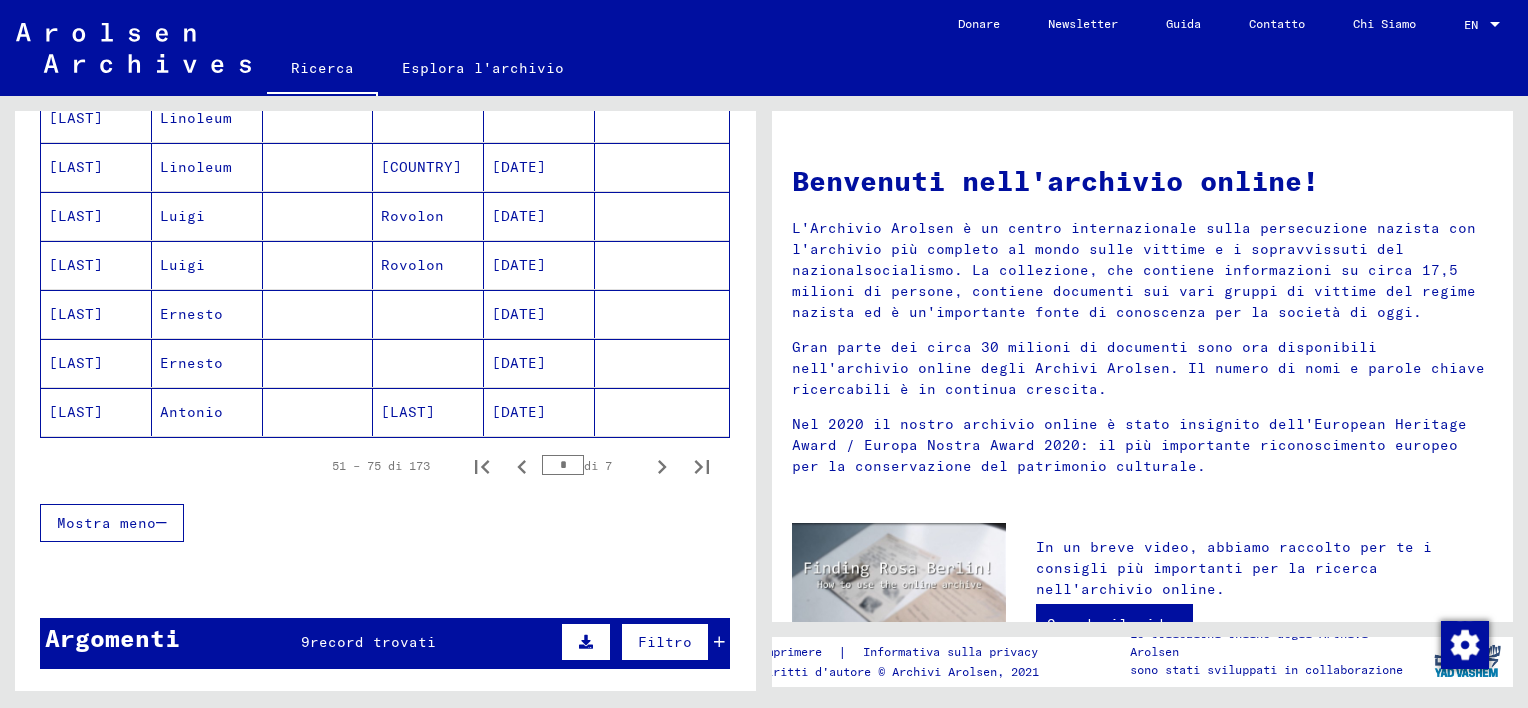 scroll, scrollTop: 1200, scrollLeft: 0, axis: vertical 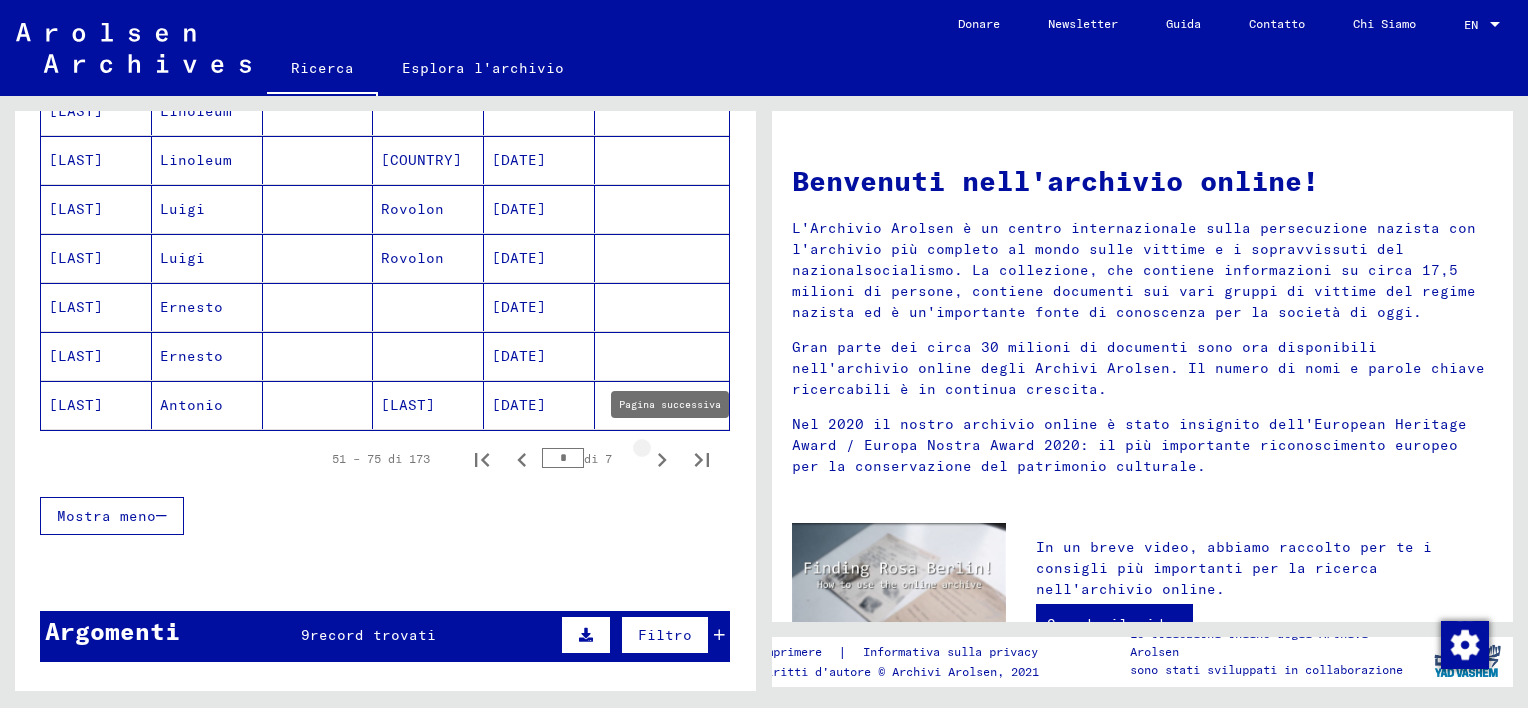 click 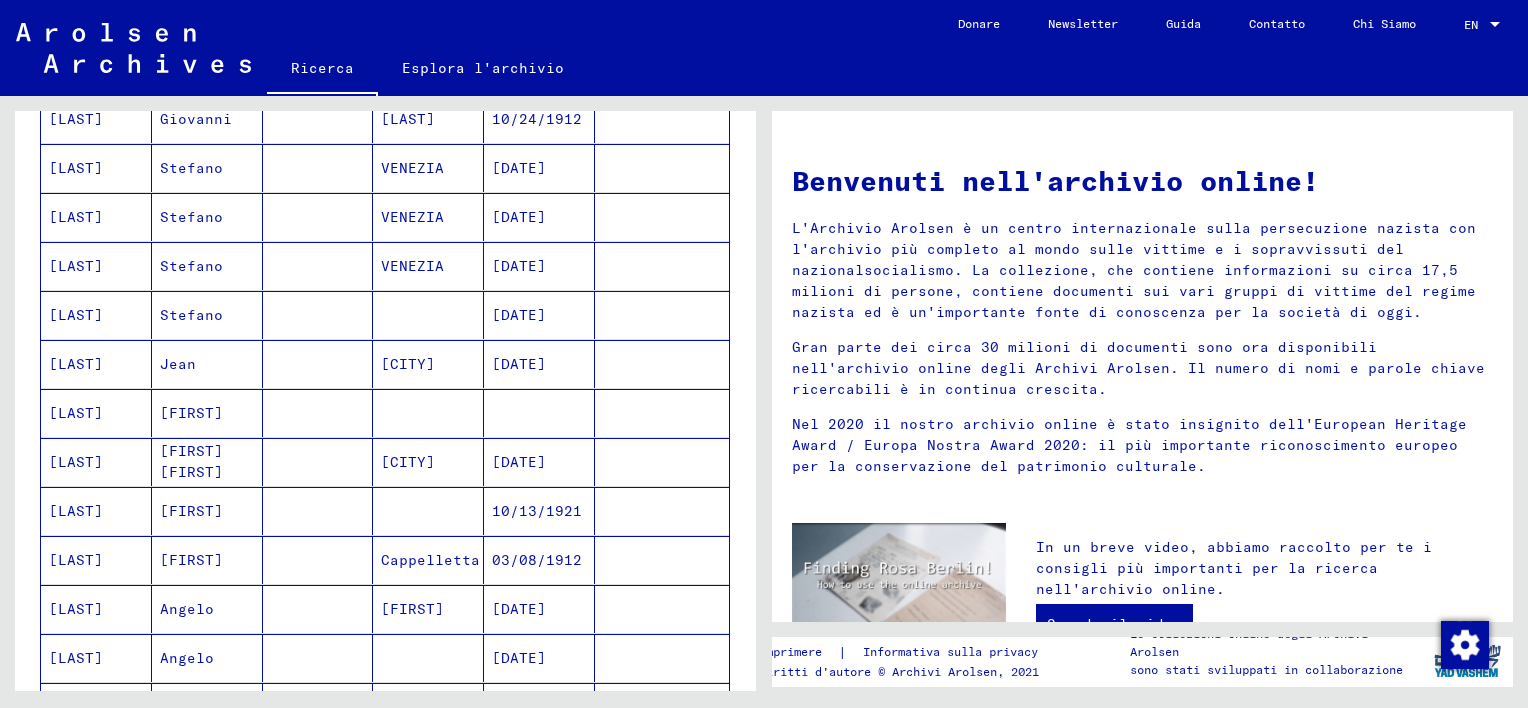 scroll, scrollTop: 1100, scrollLeft: 0, axis: vertical 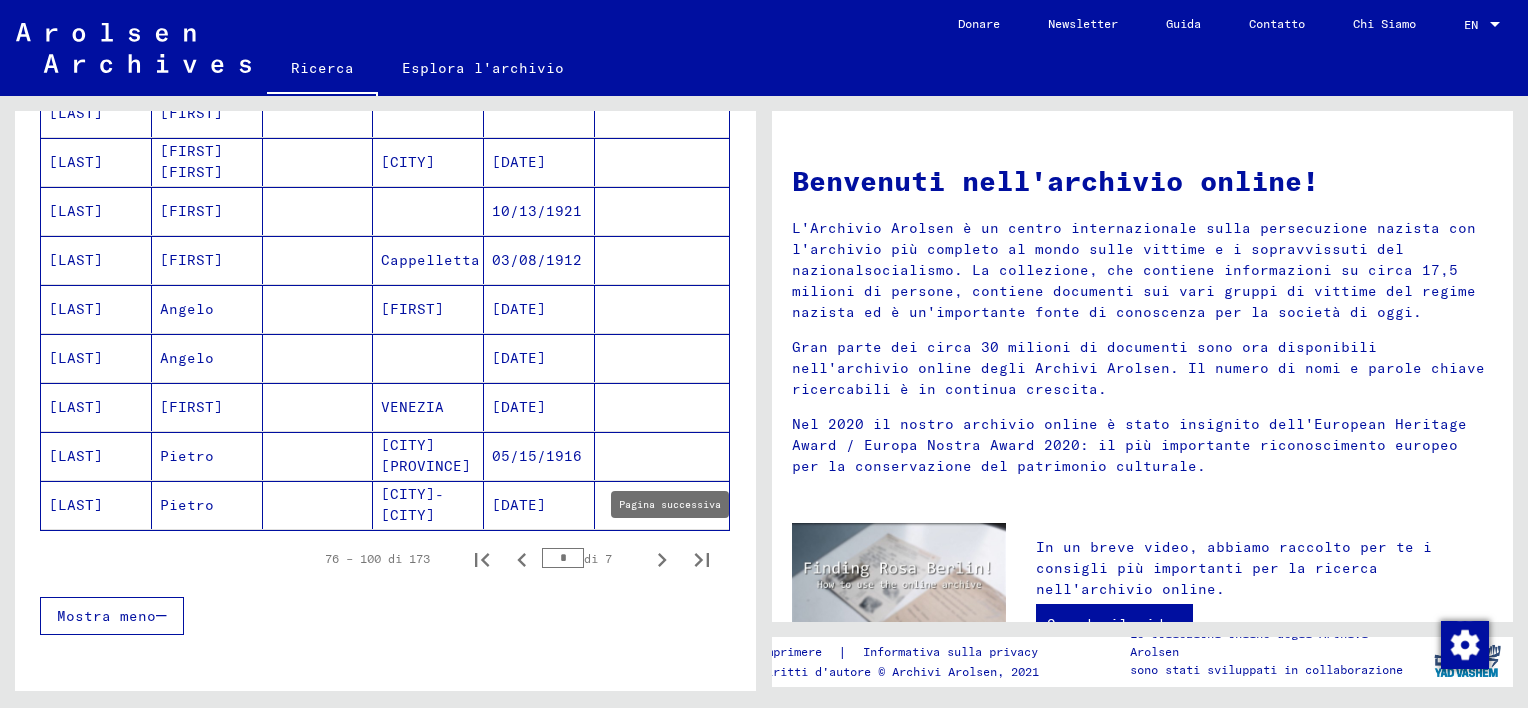 click 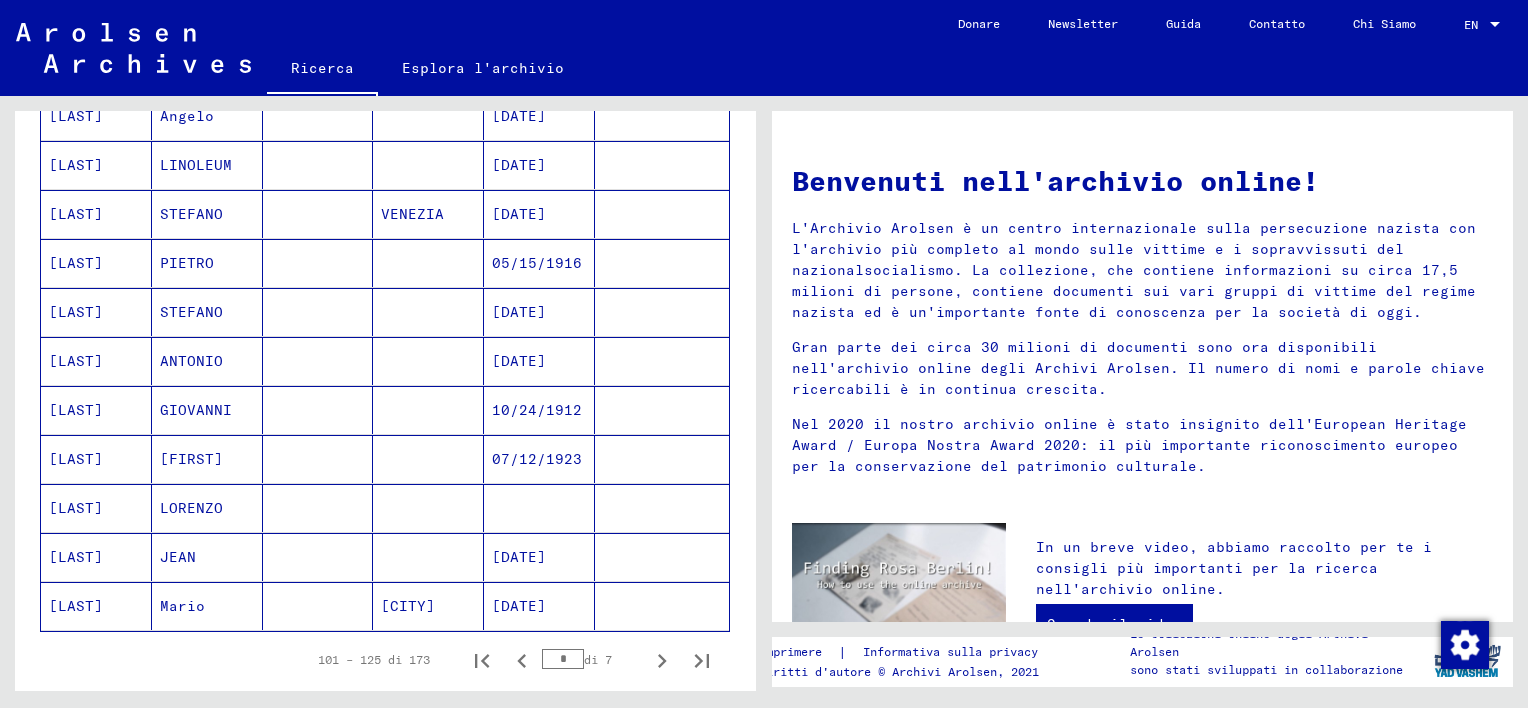 scroll, scrollTop: 1100, scrollLeft: 0, axis: vertical 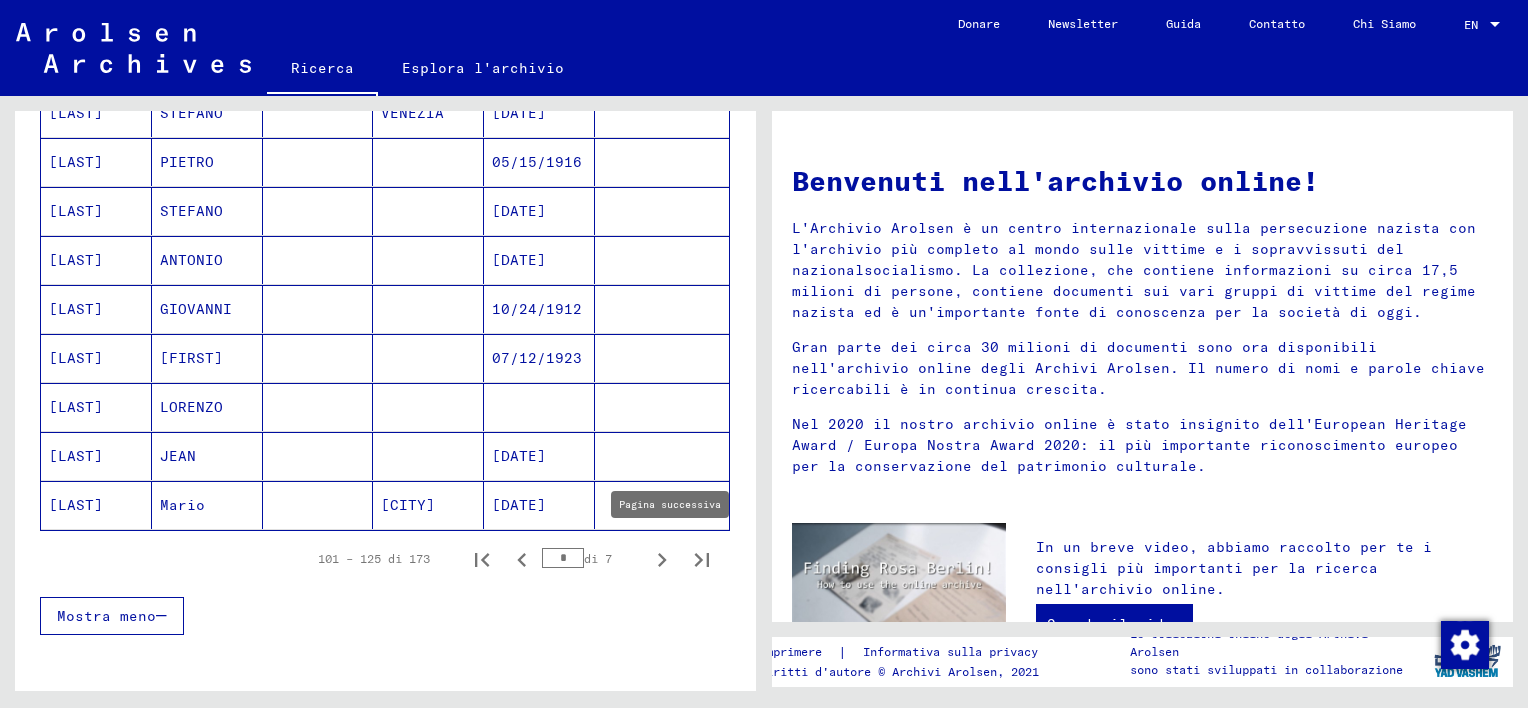 click 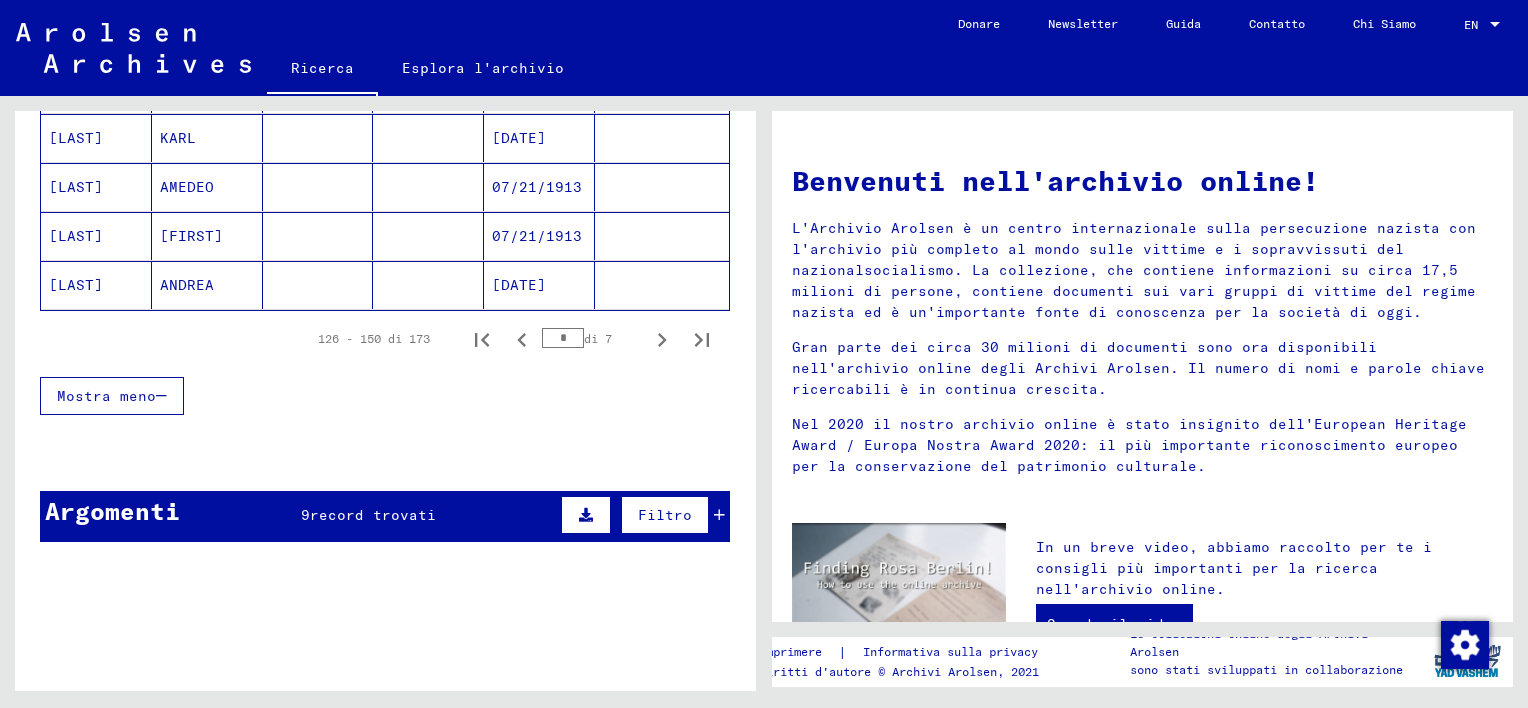 scroll, scrollTop: 1300, scrollLeft: 0, axis: vertical 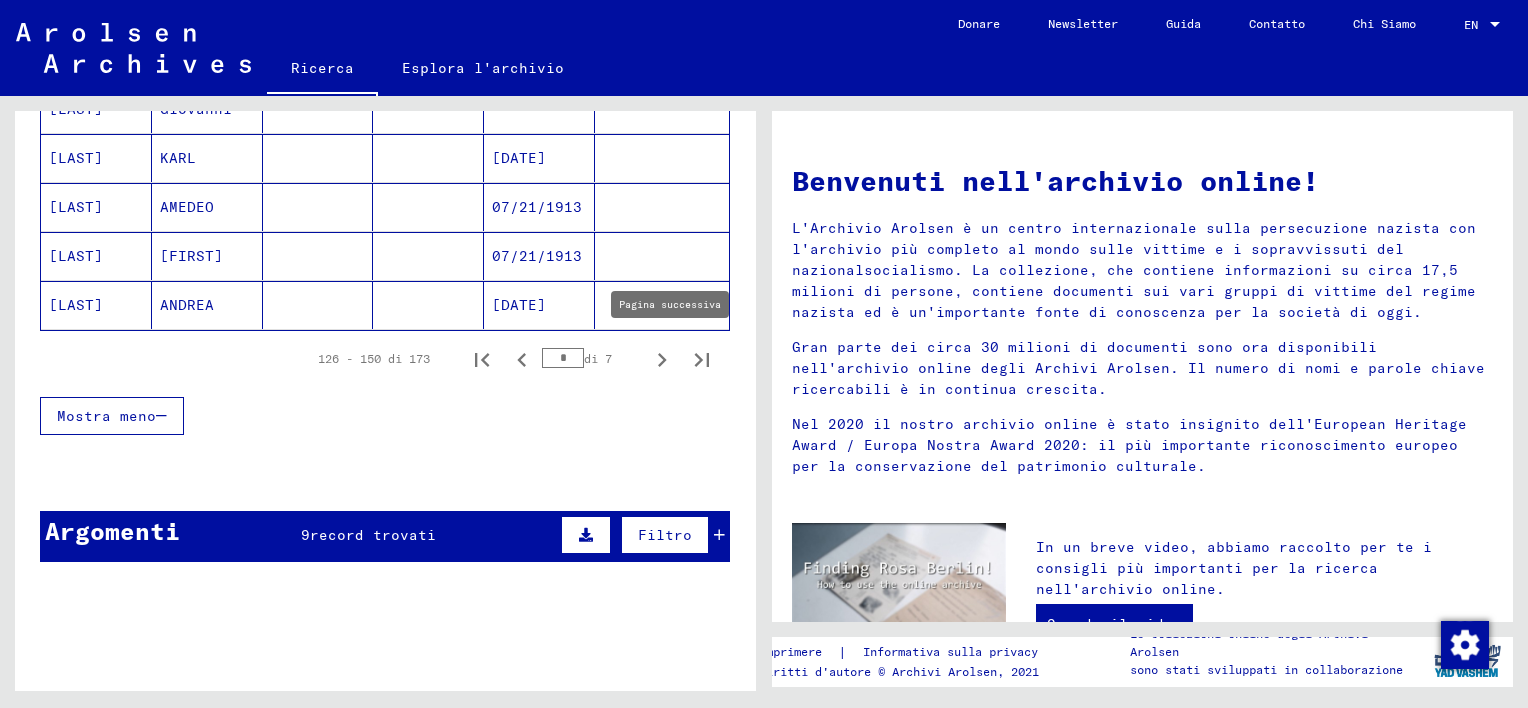 click 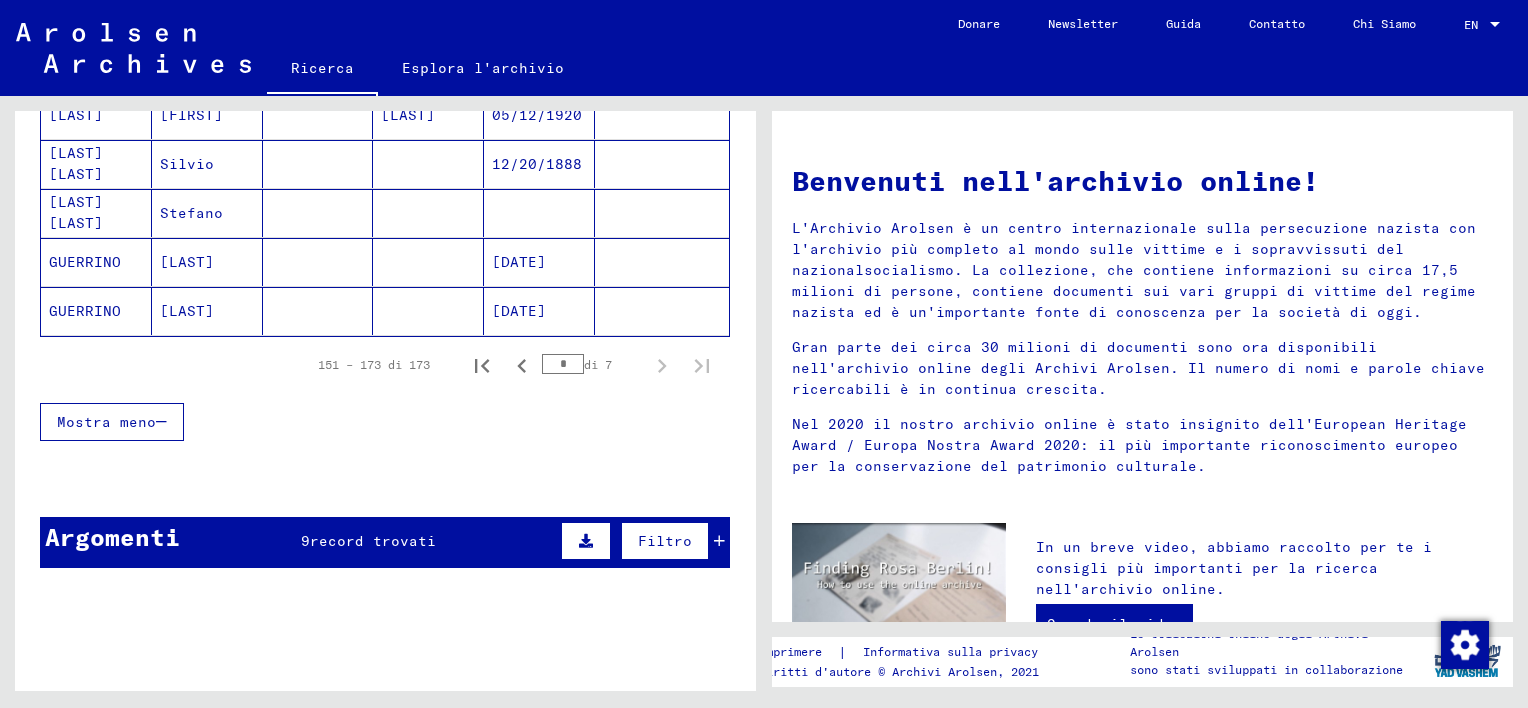 scroll, scrollTop: 1200, scrollLeft: 0, axis: vertical 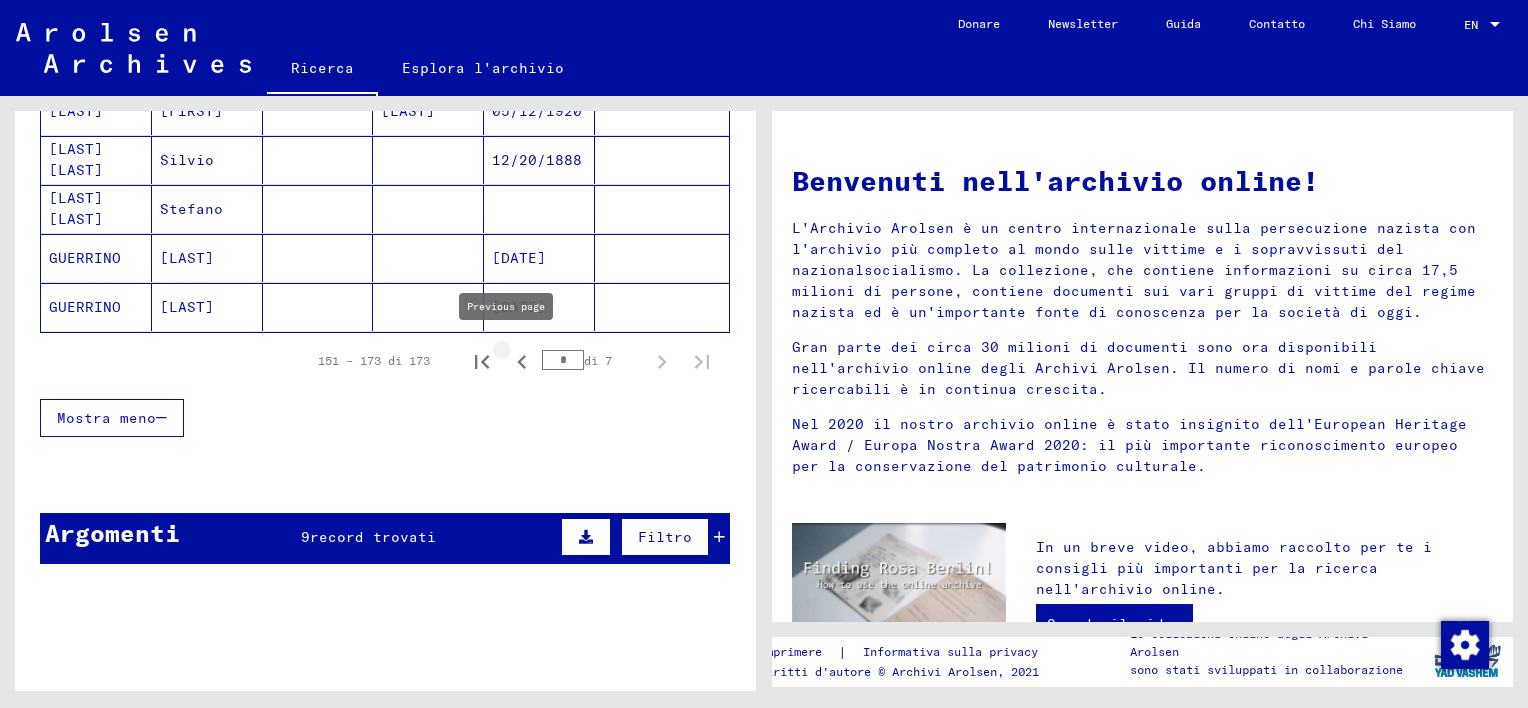 click 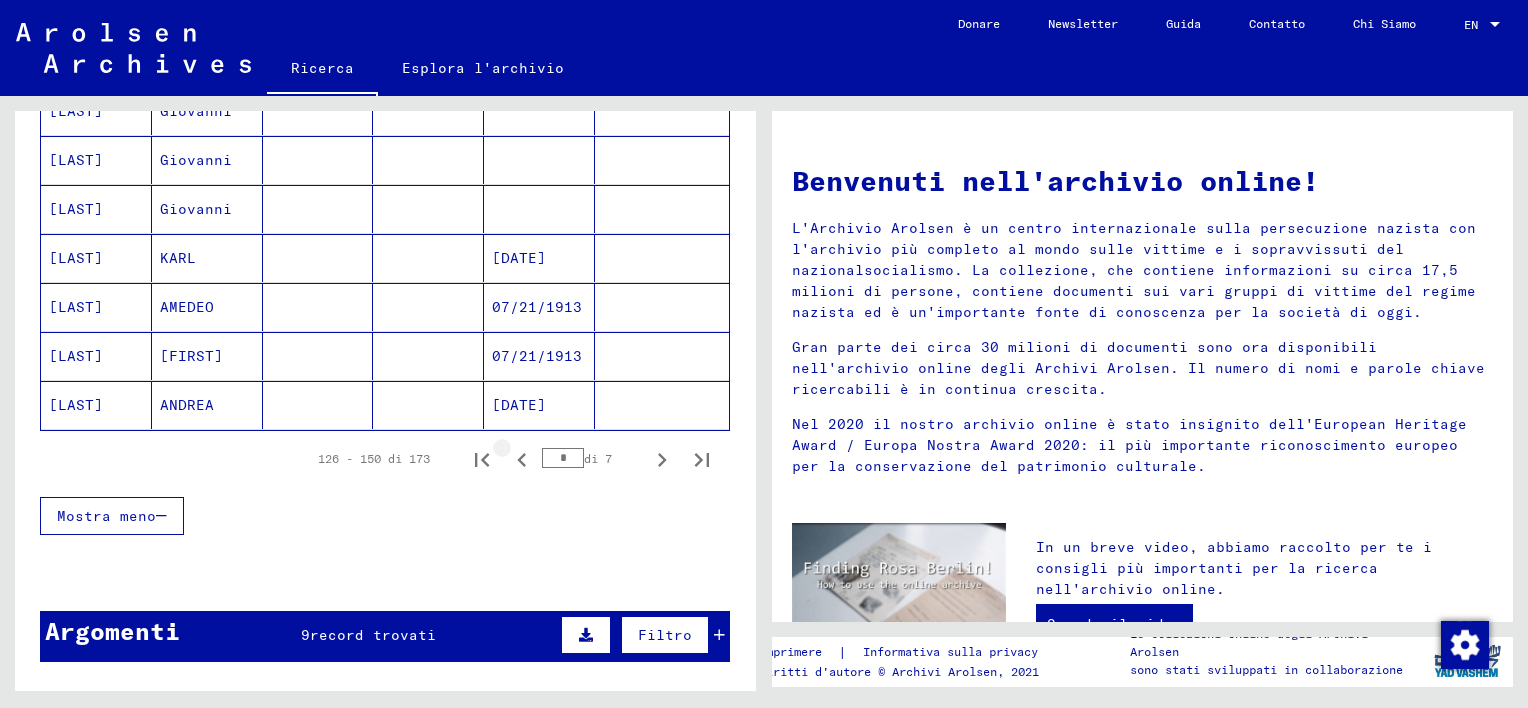 click on "07/21/1913" at bounding box center (539, 405) 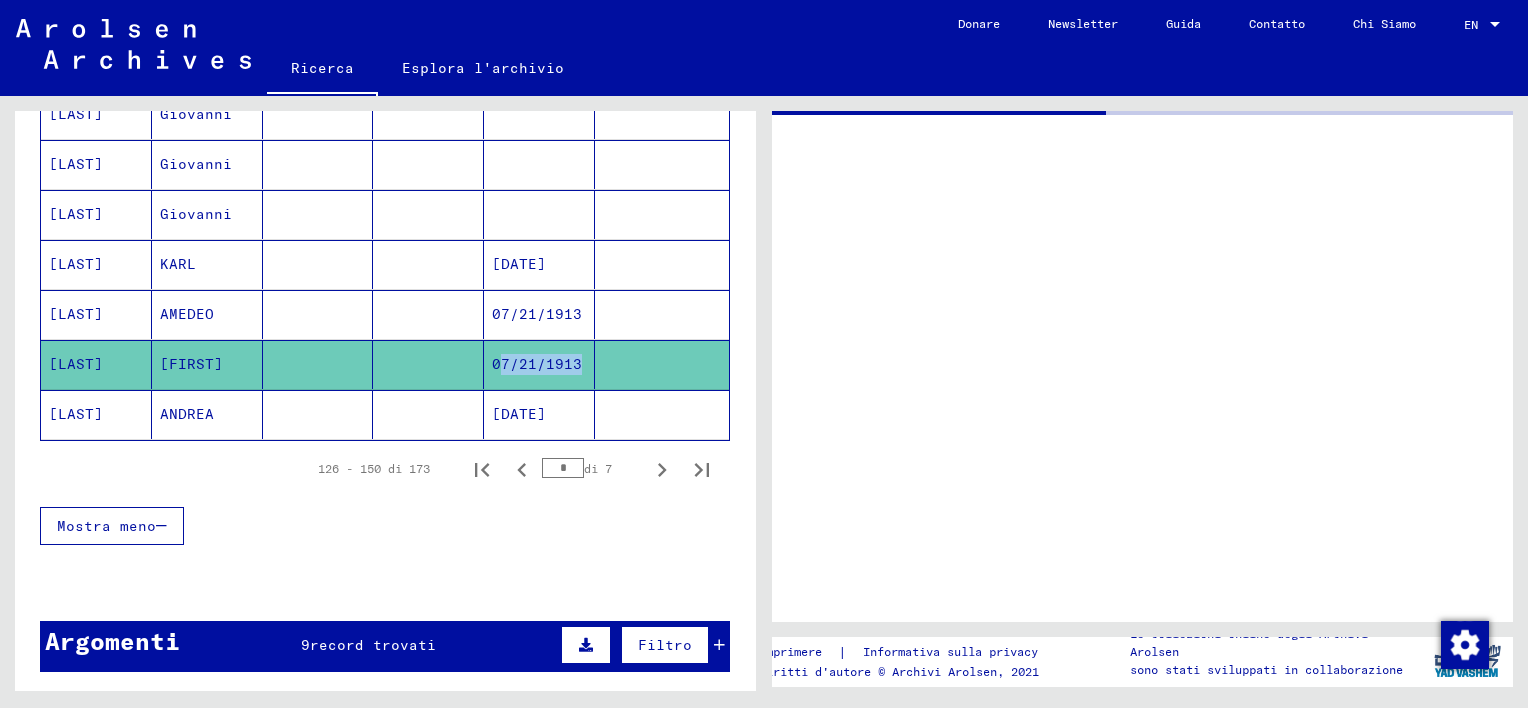 click on "07/21/1913" 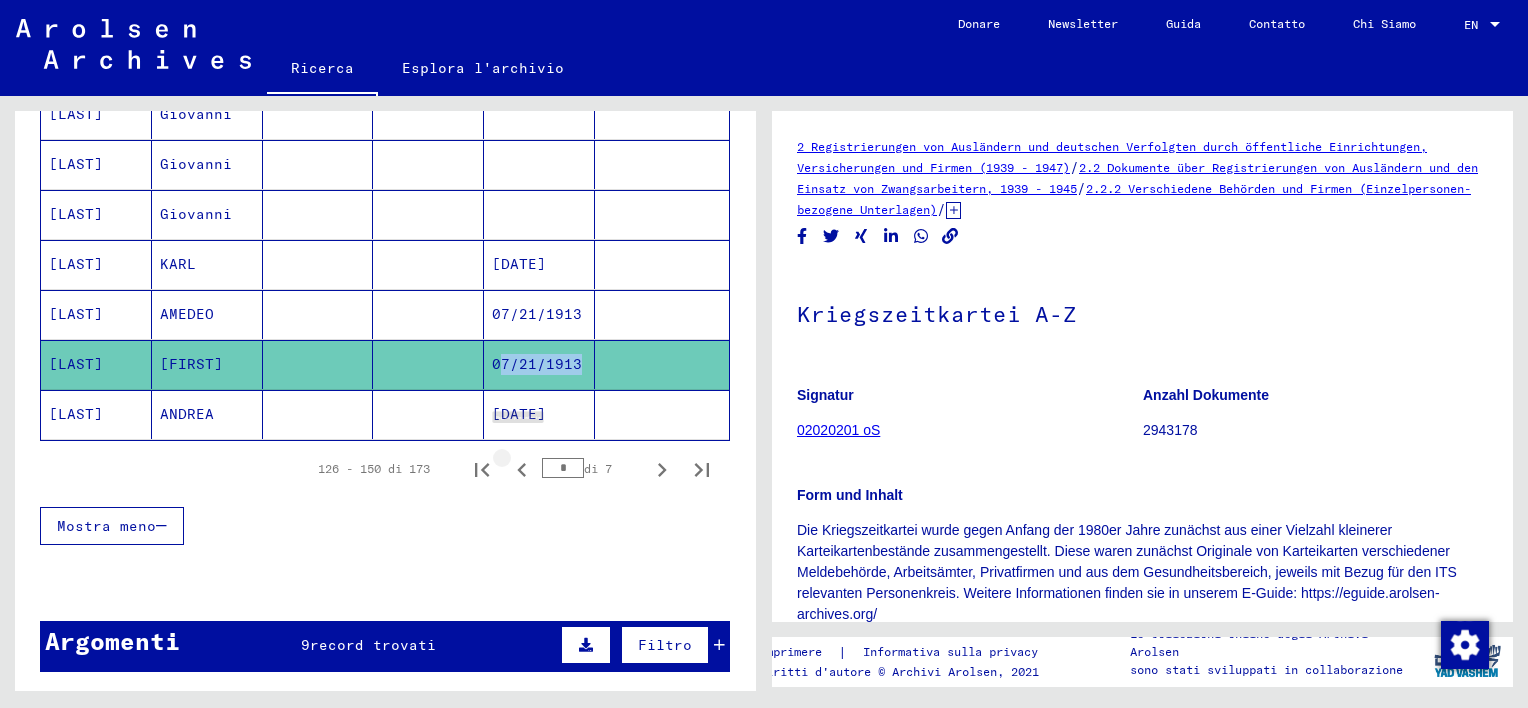 drag, startPoint x: 512, startPoint y: 360, endPoint x: 502, endPoint y: 458, distance: 98.50888 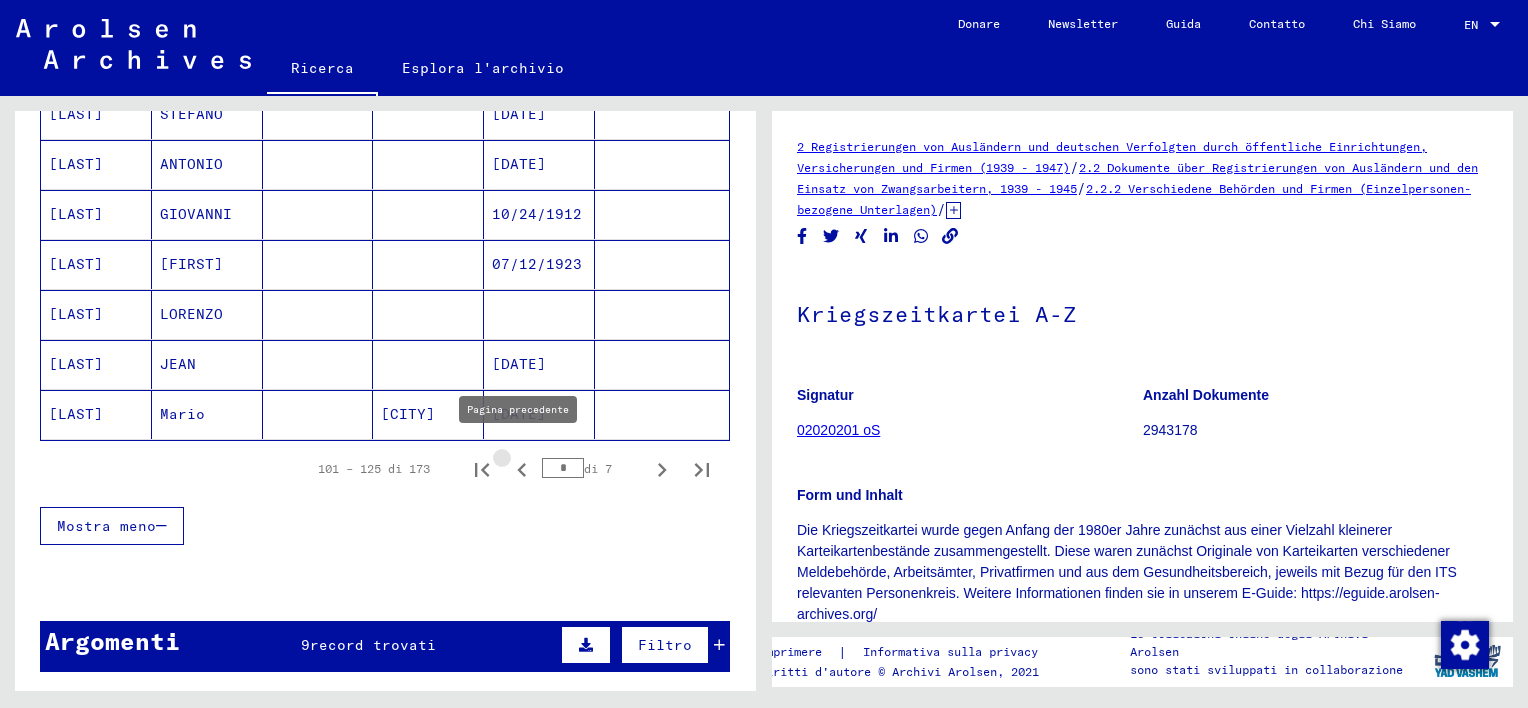 click 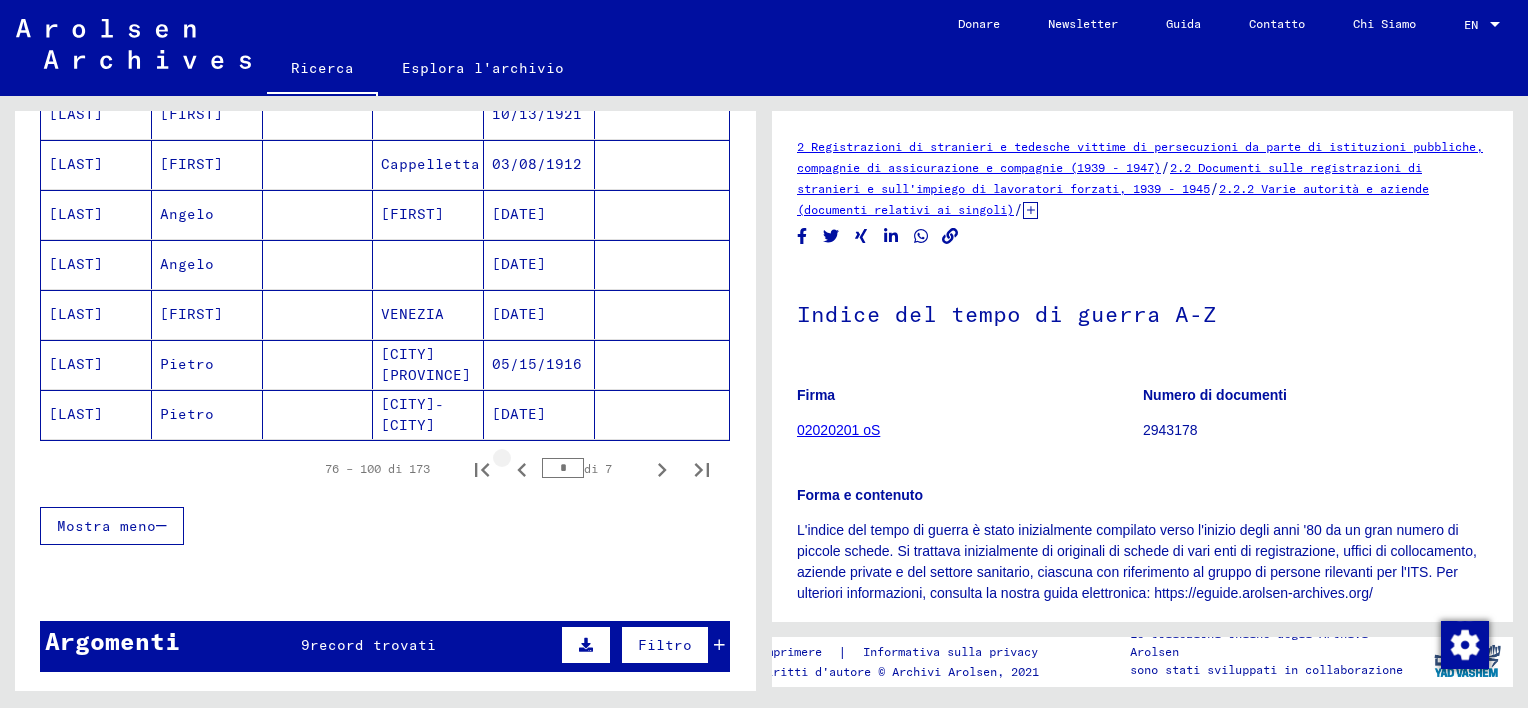 click 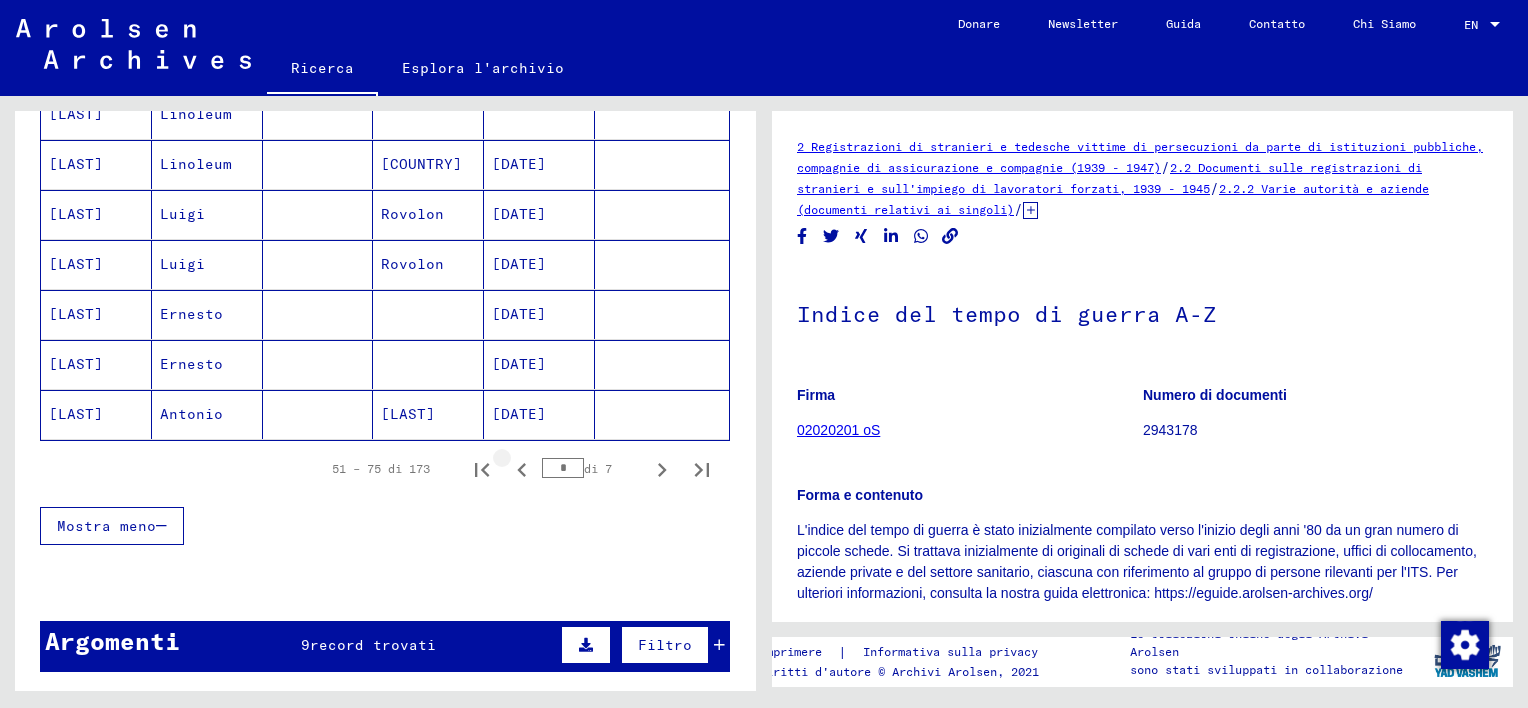 click 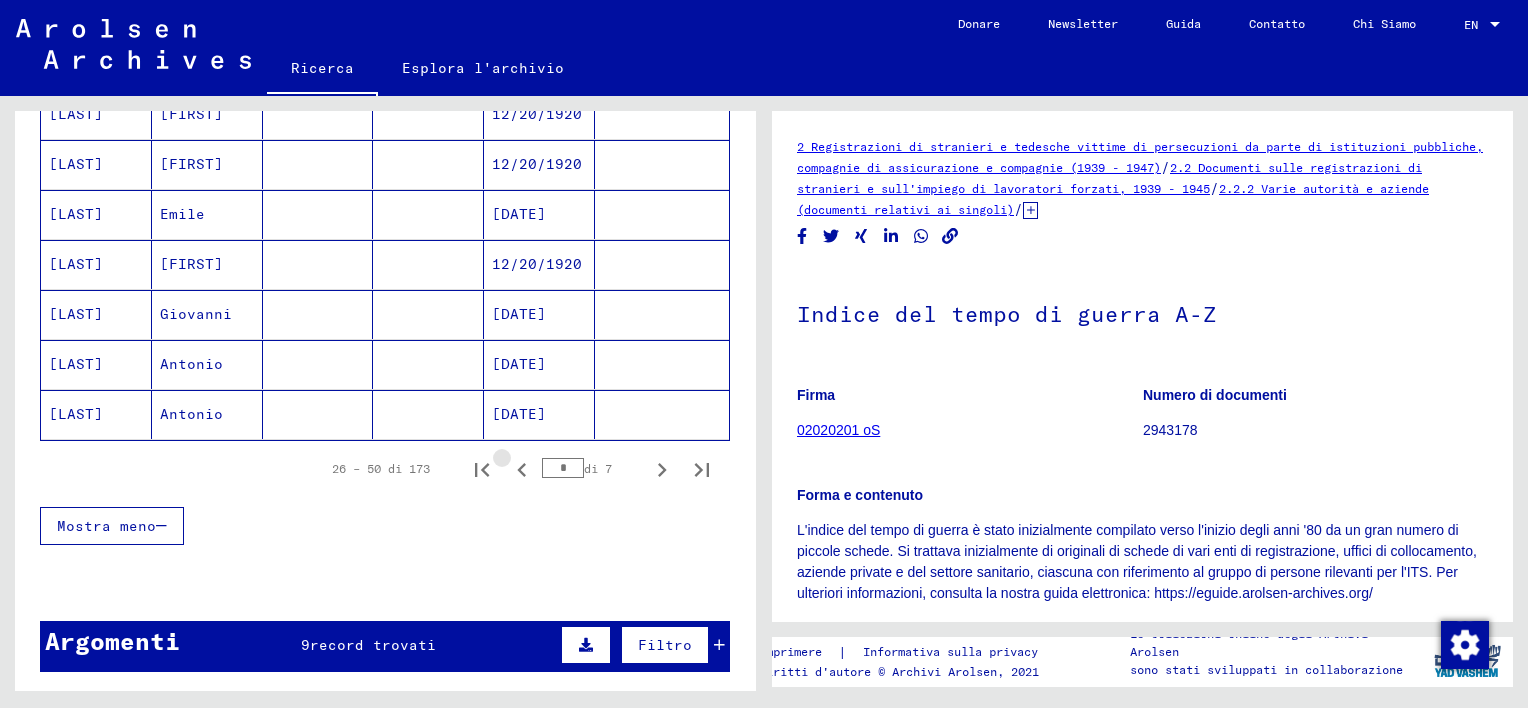 click 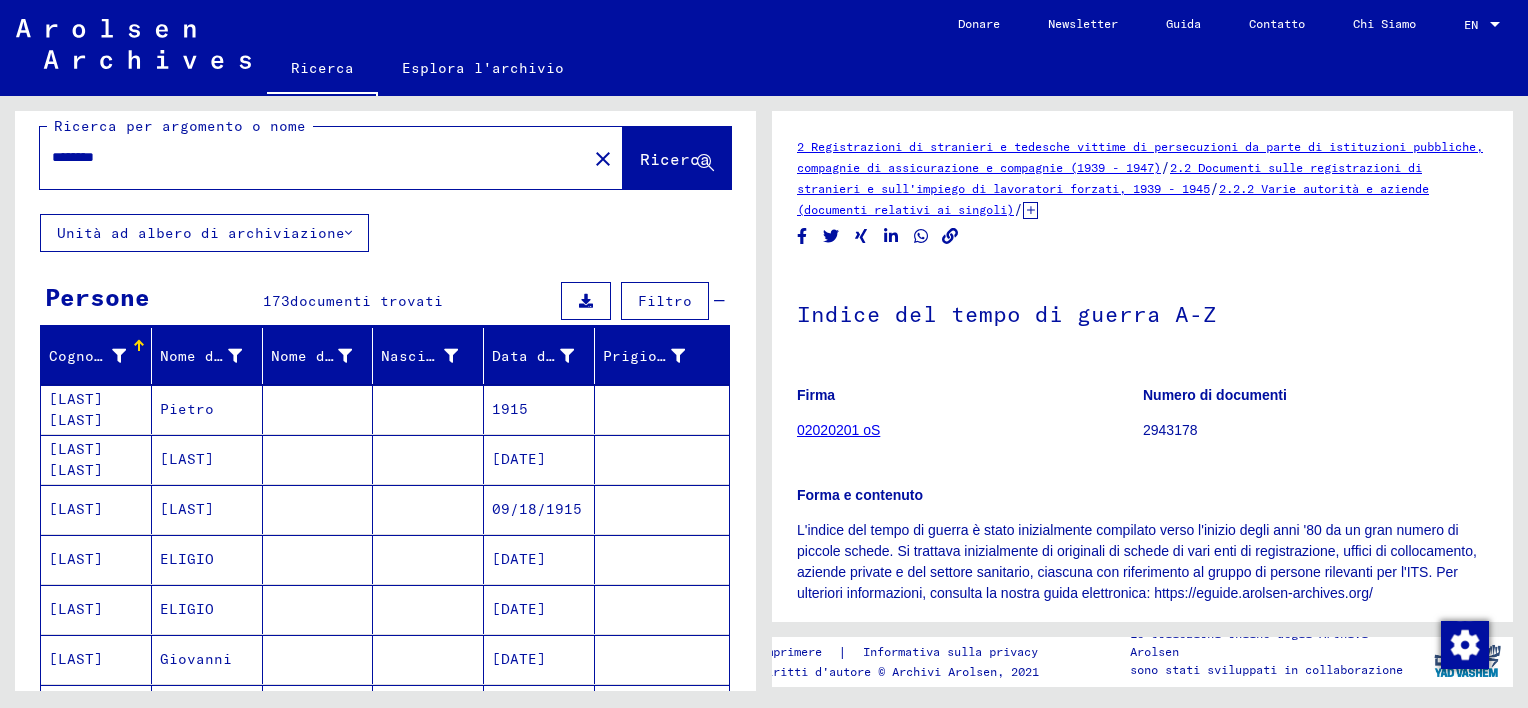 scroll, scrollTop: 15, scrollLeft: 0, axis: vertical 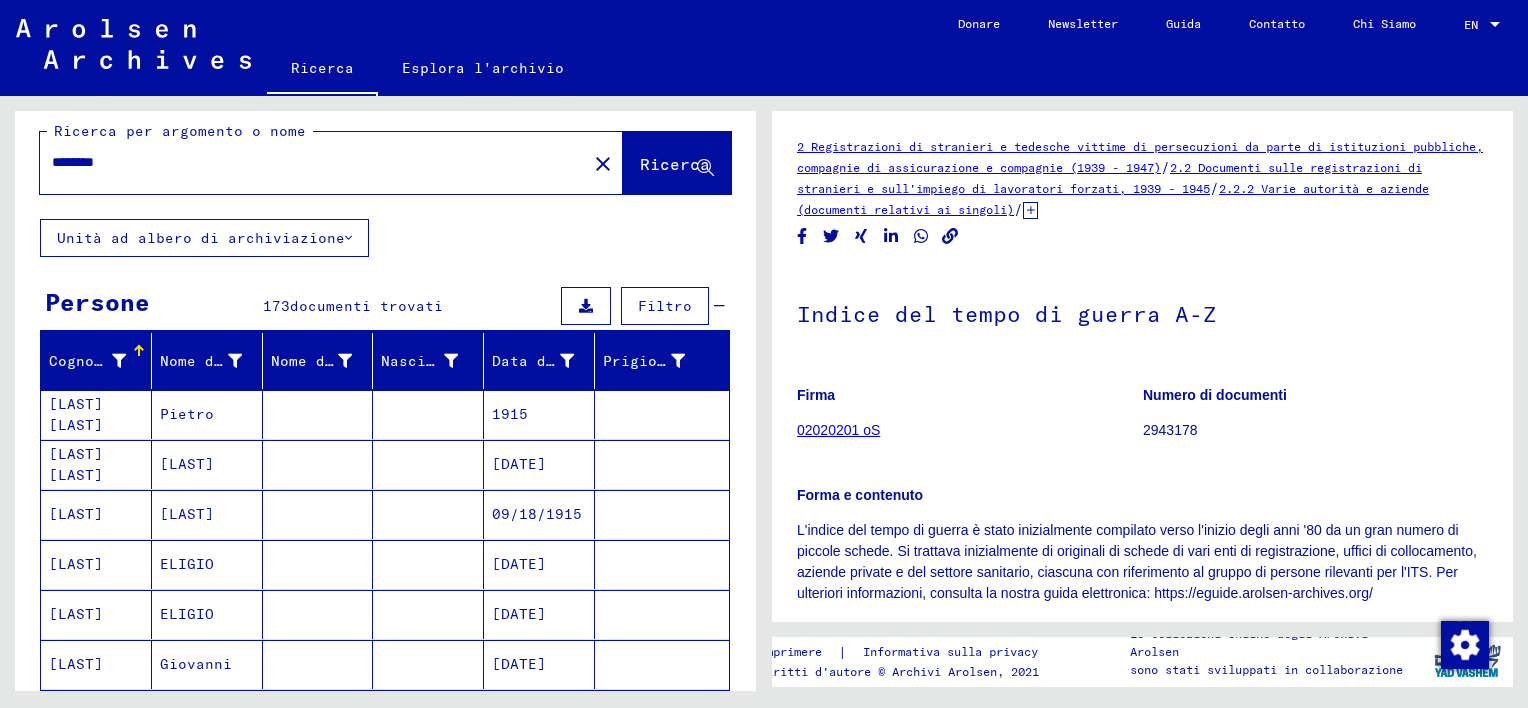 click on "********" at bounding box center [313, 162] 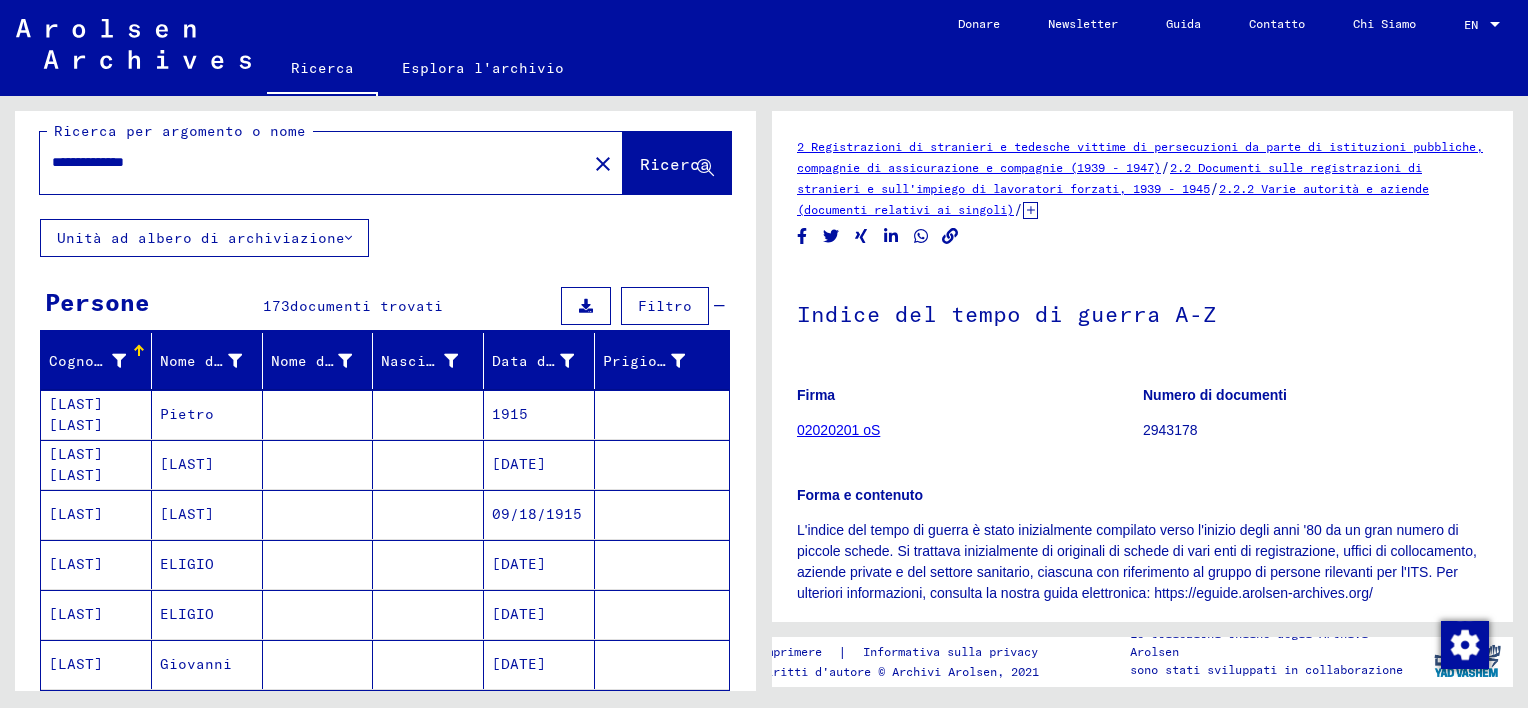 type on "**********" 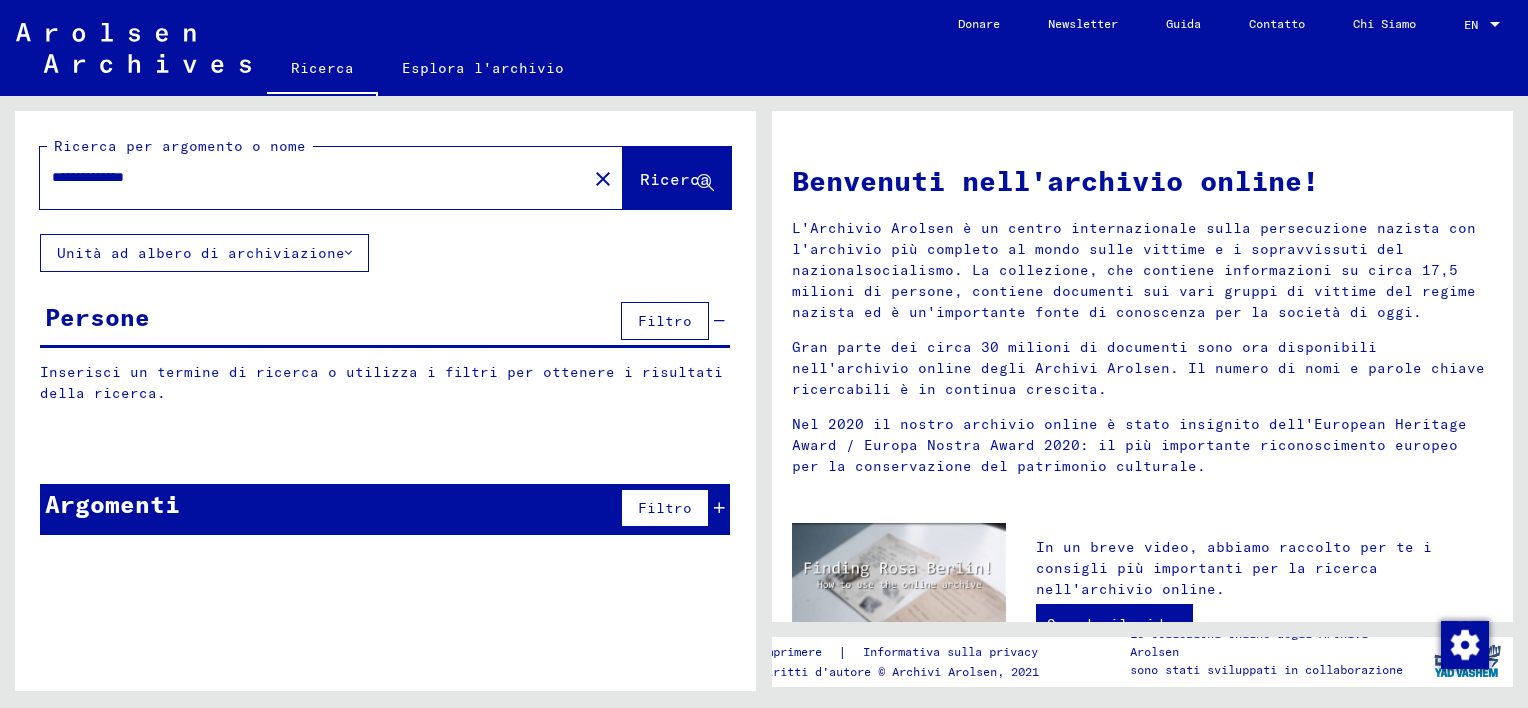 scroll, scrollTop: 0, scrollLeft: 0, axis: both 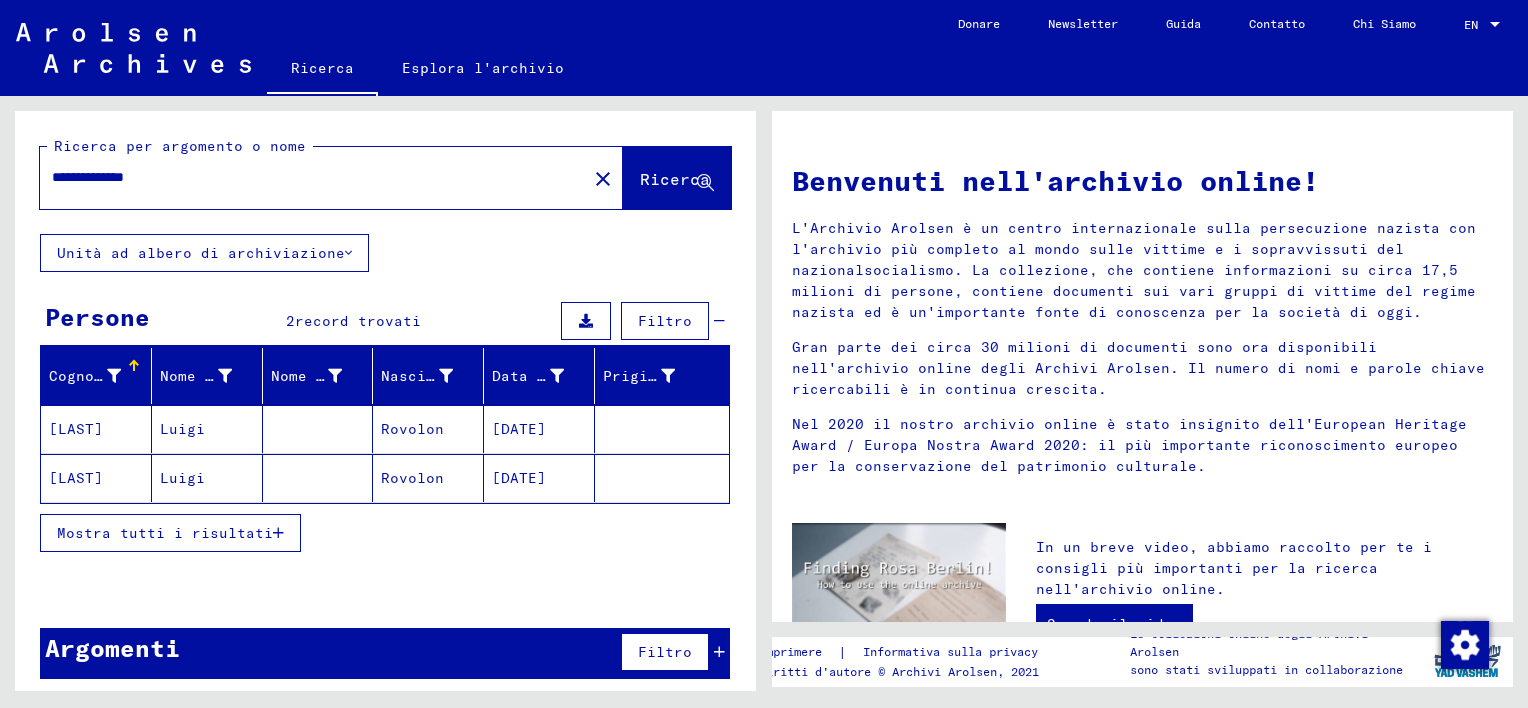 click at bounding box center [318, 478] 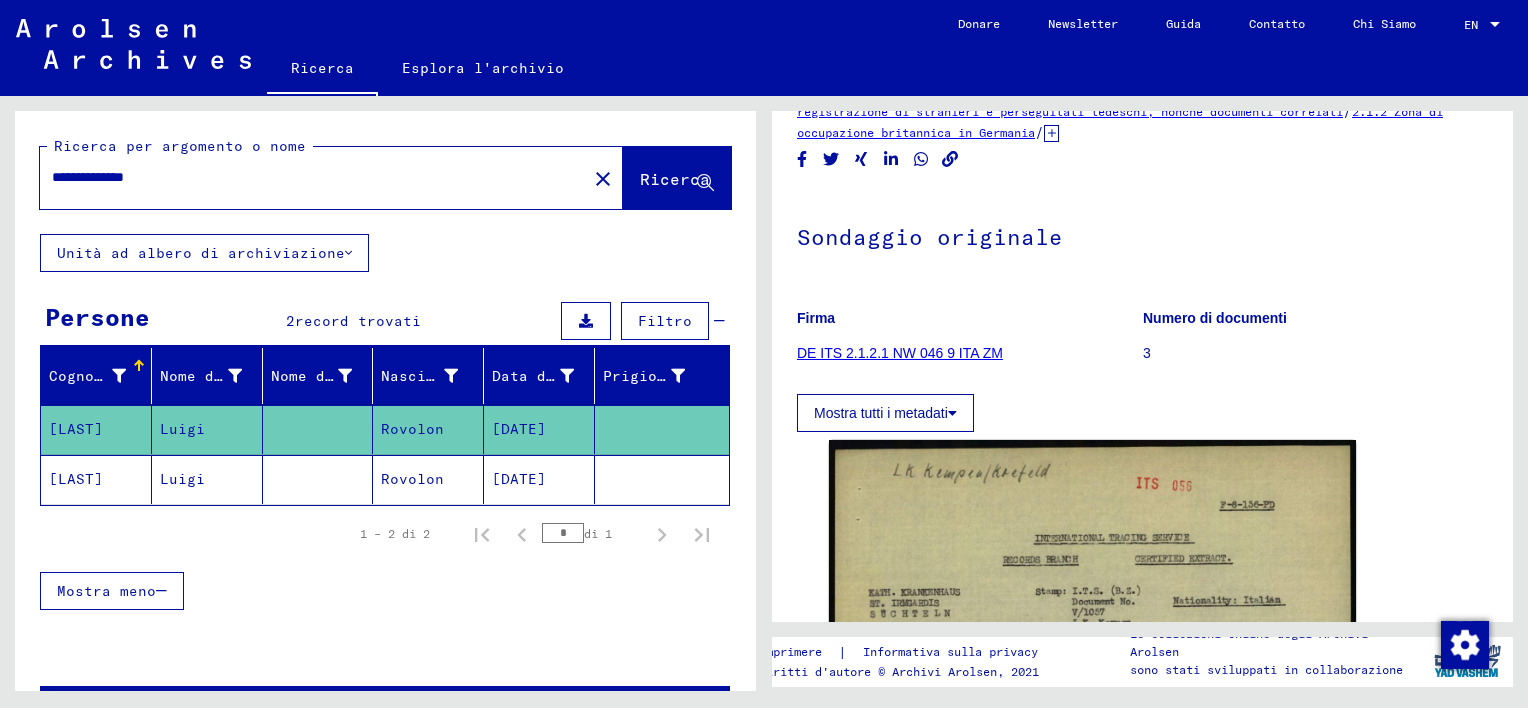 scroll, scrollTop: 300, scrollLeft: 0, axis: vertical 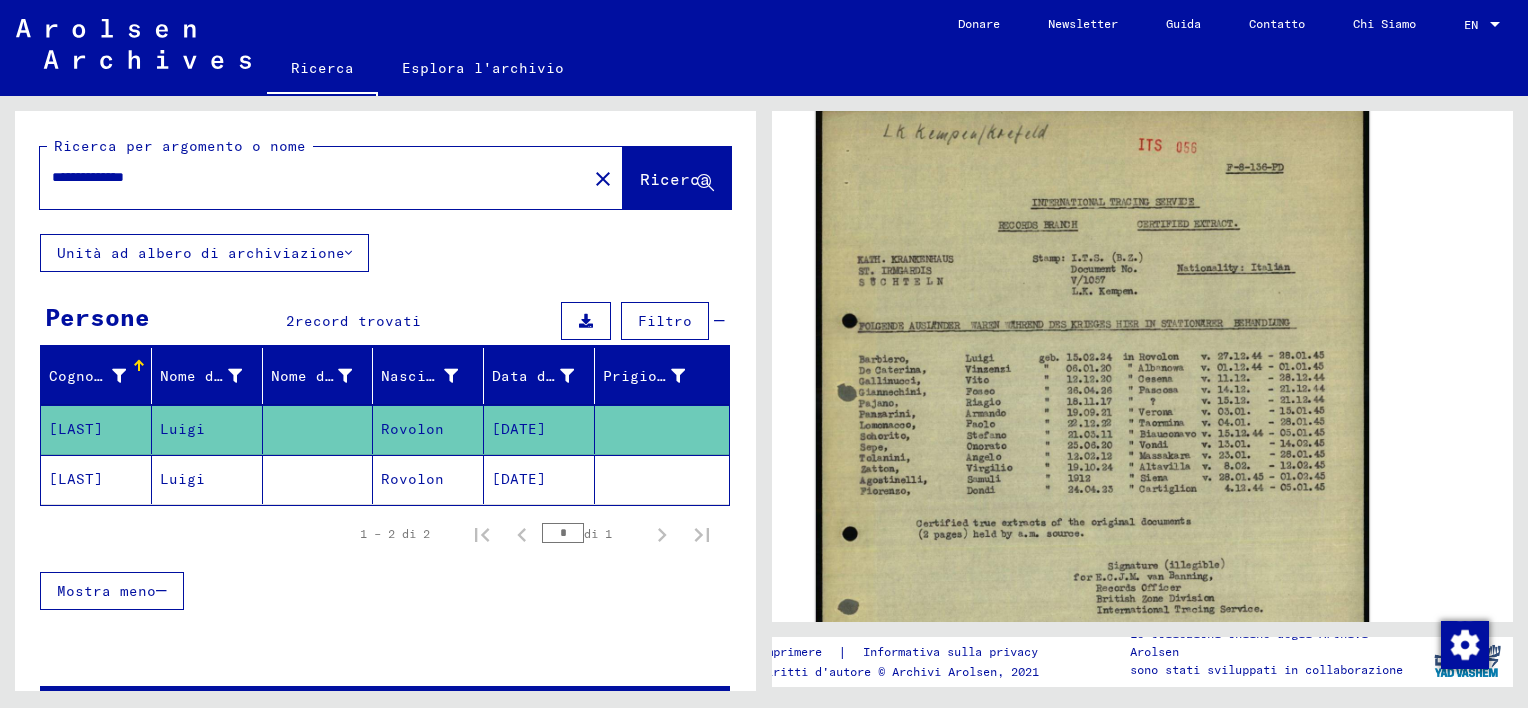 click 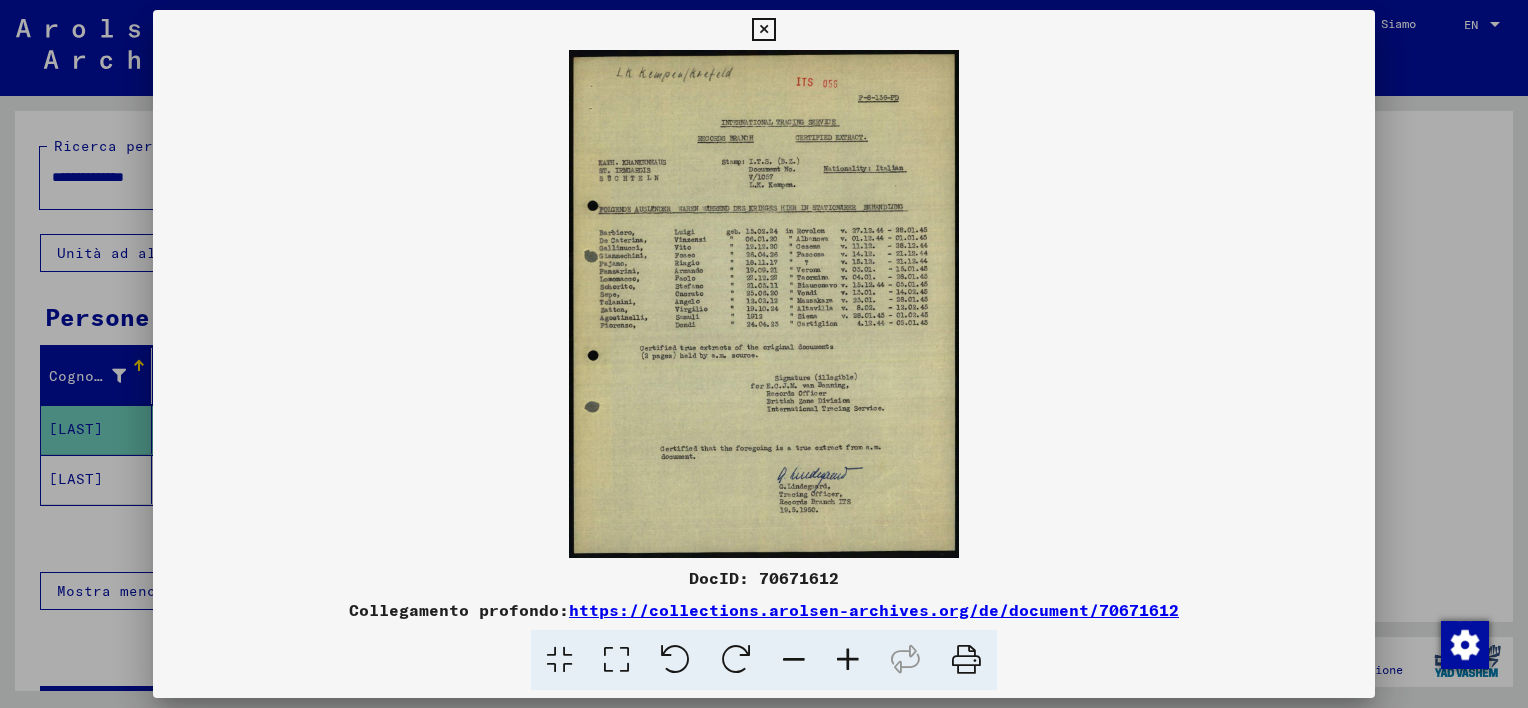click at bounding box center [848, 660] 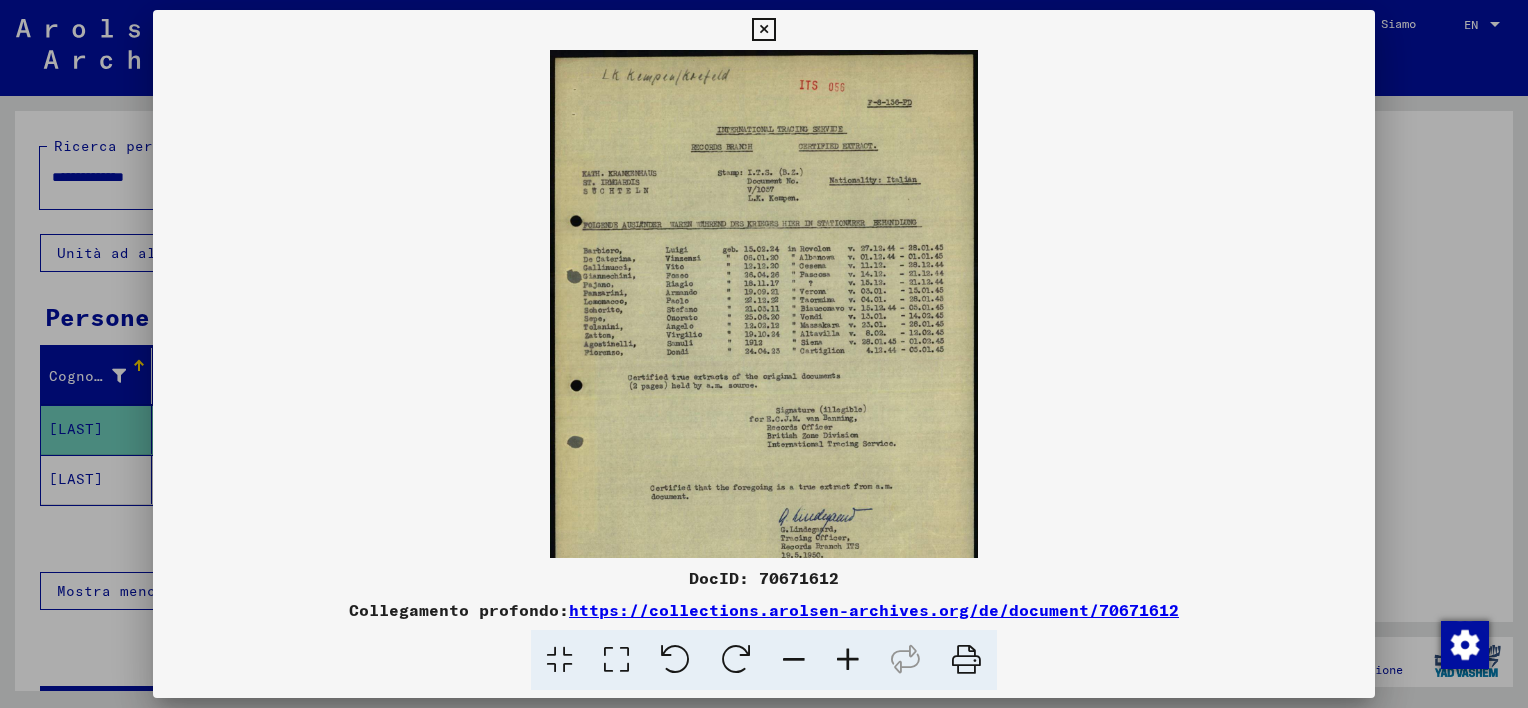 click at bounding box center (848, 660) 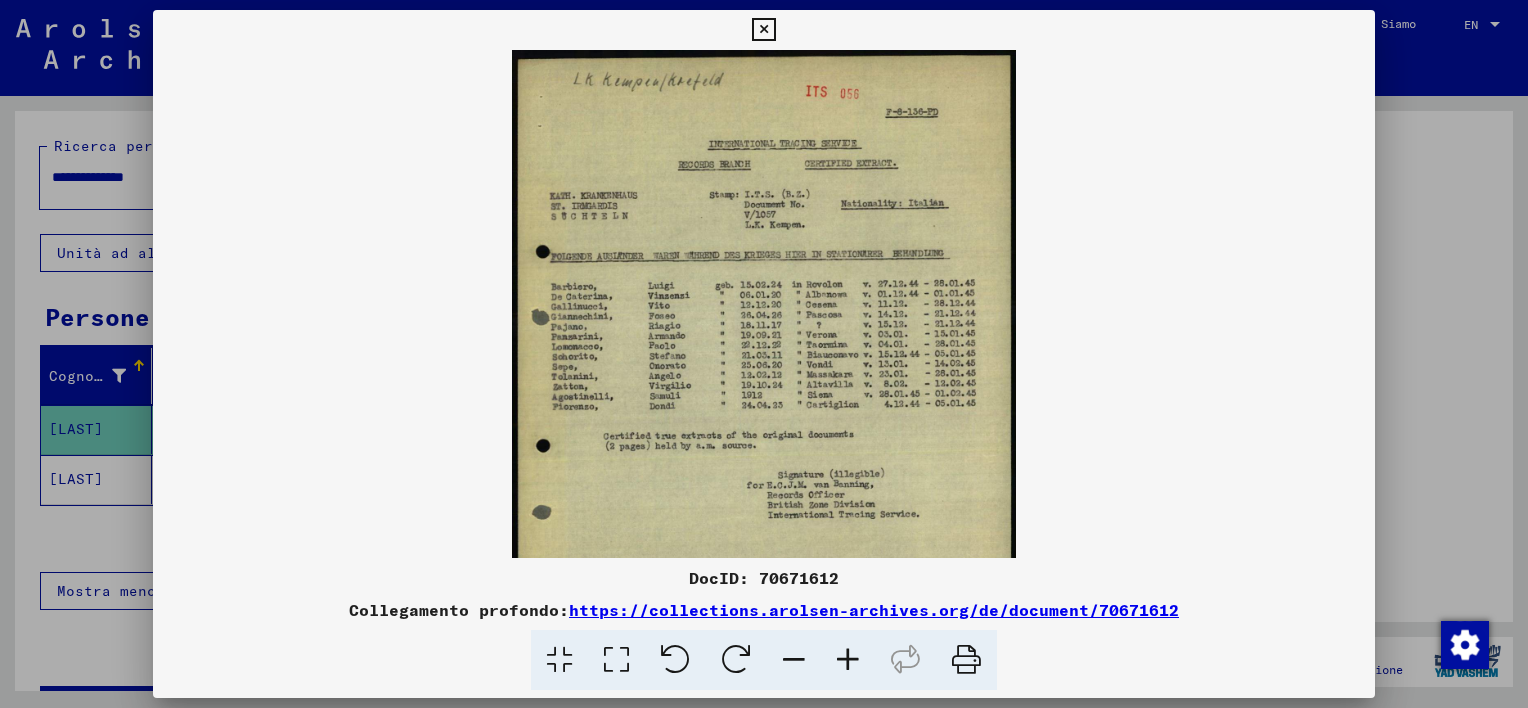 click at bounding box center (848, 660) 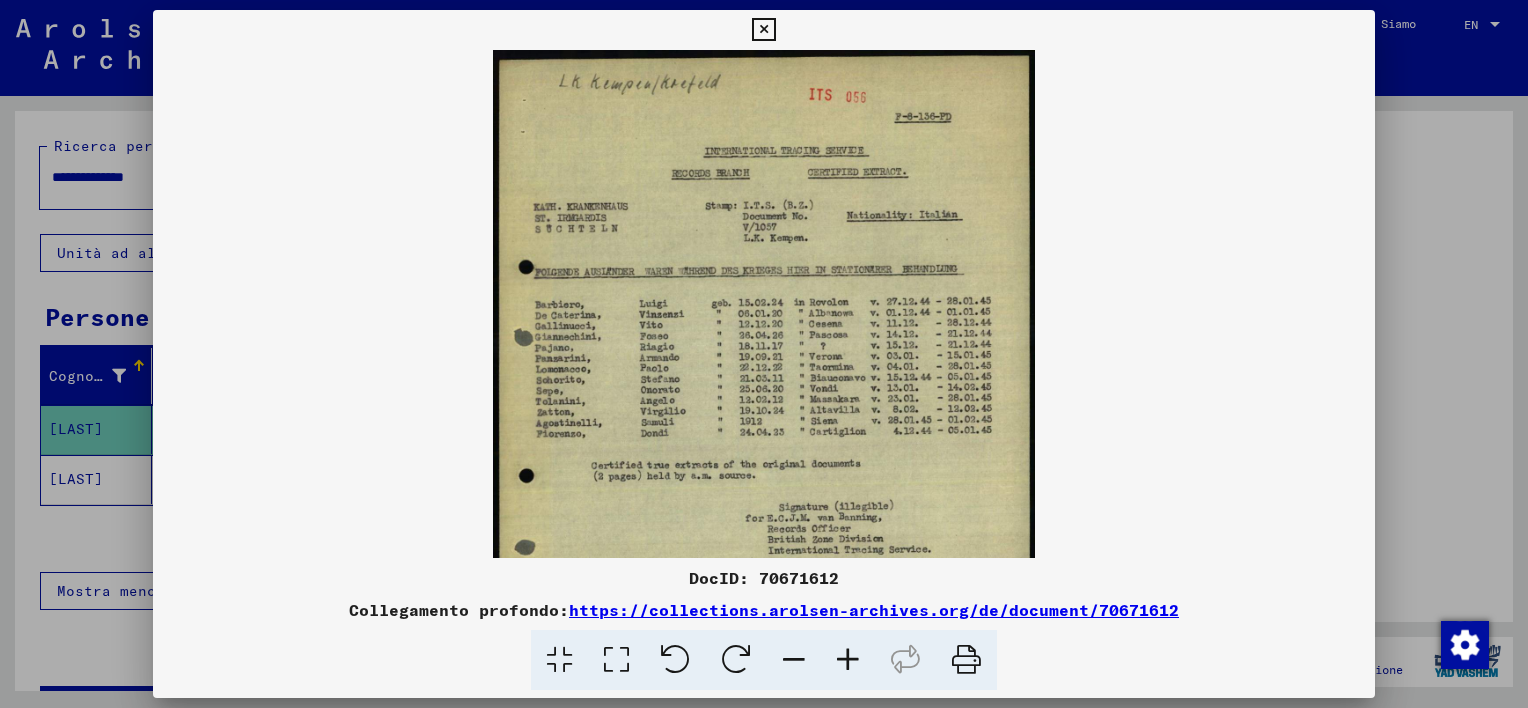 click at bounding box center (848, 660) 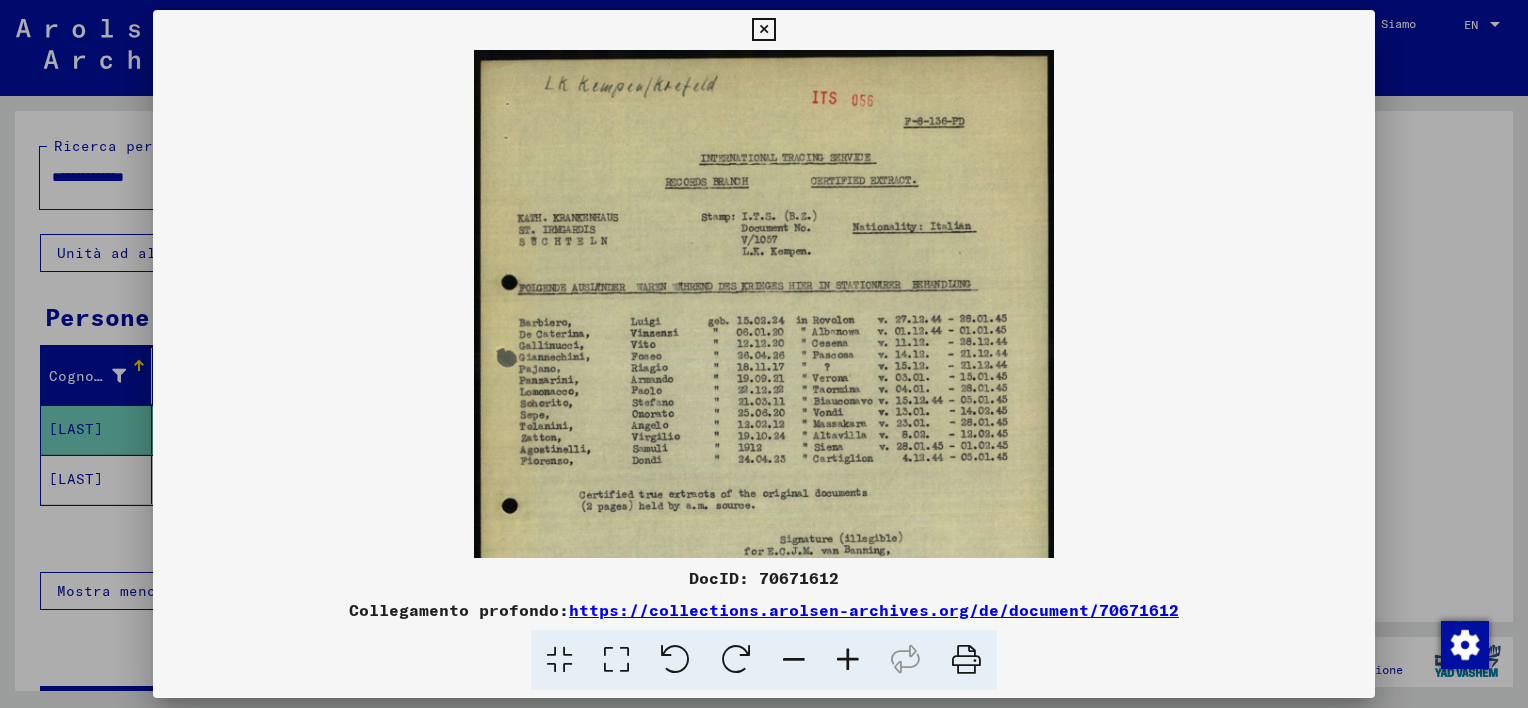 click at bounding box center (848, 660) 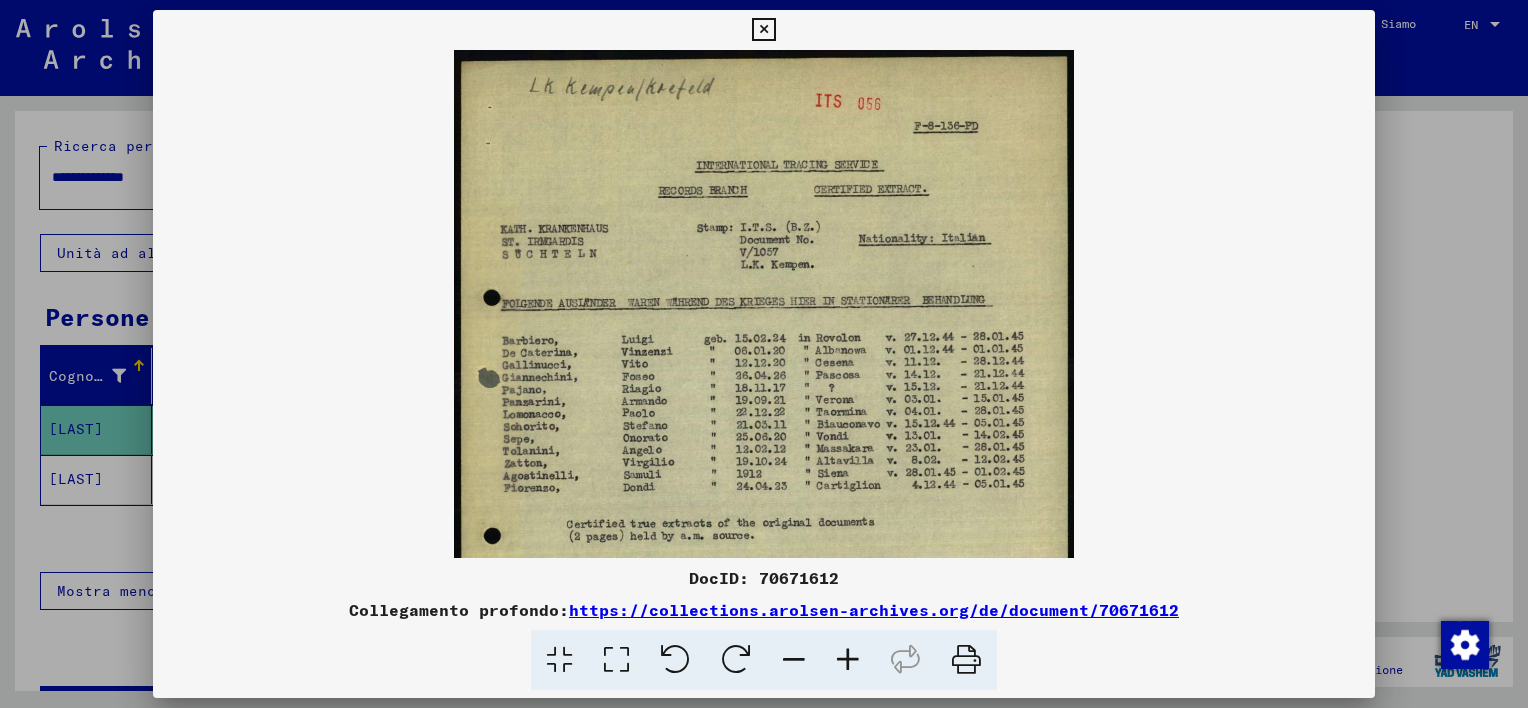 click at bounding box center [848, 660] 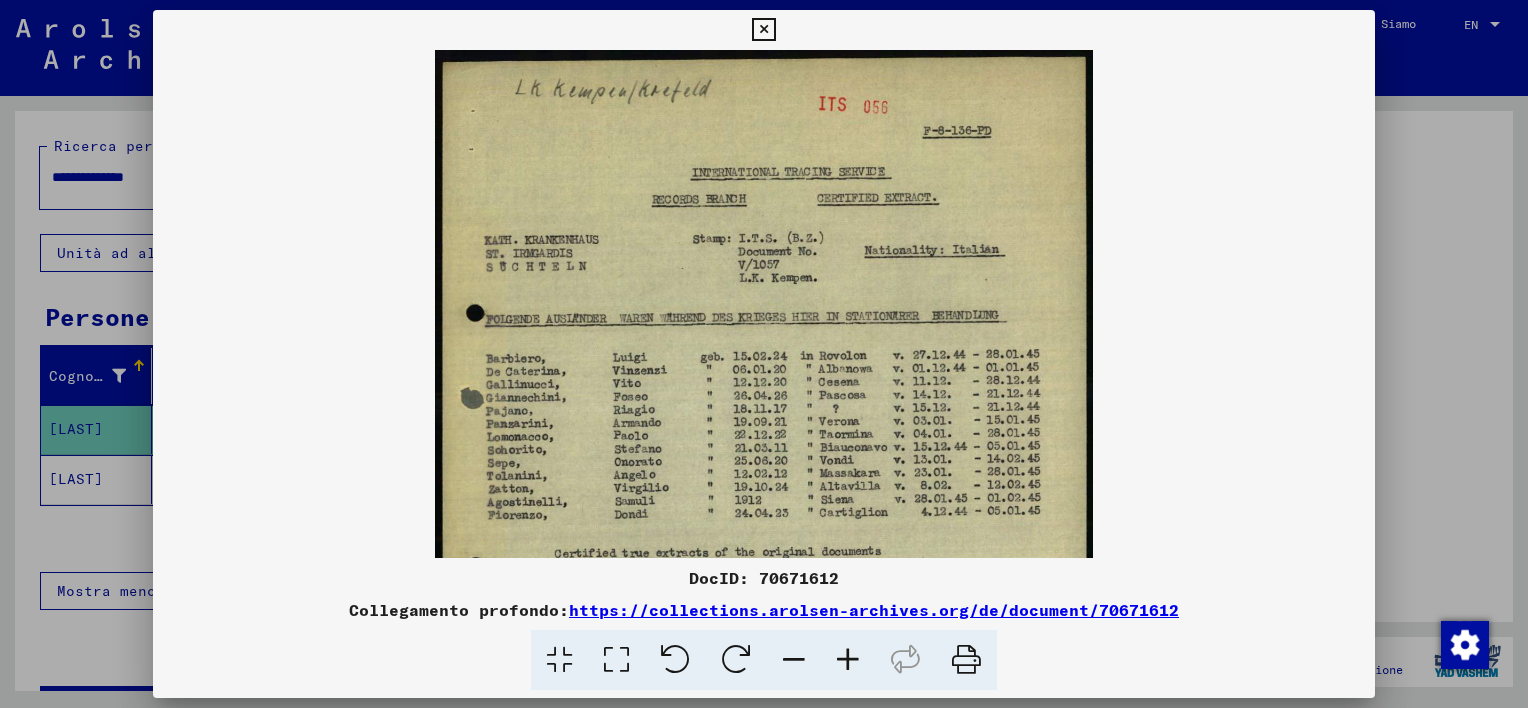 click at bounding box center [848, 660] 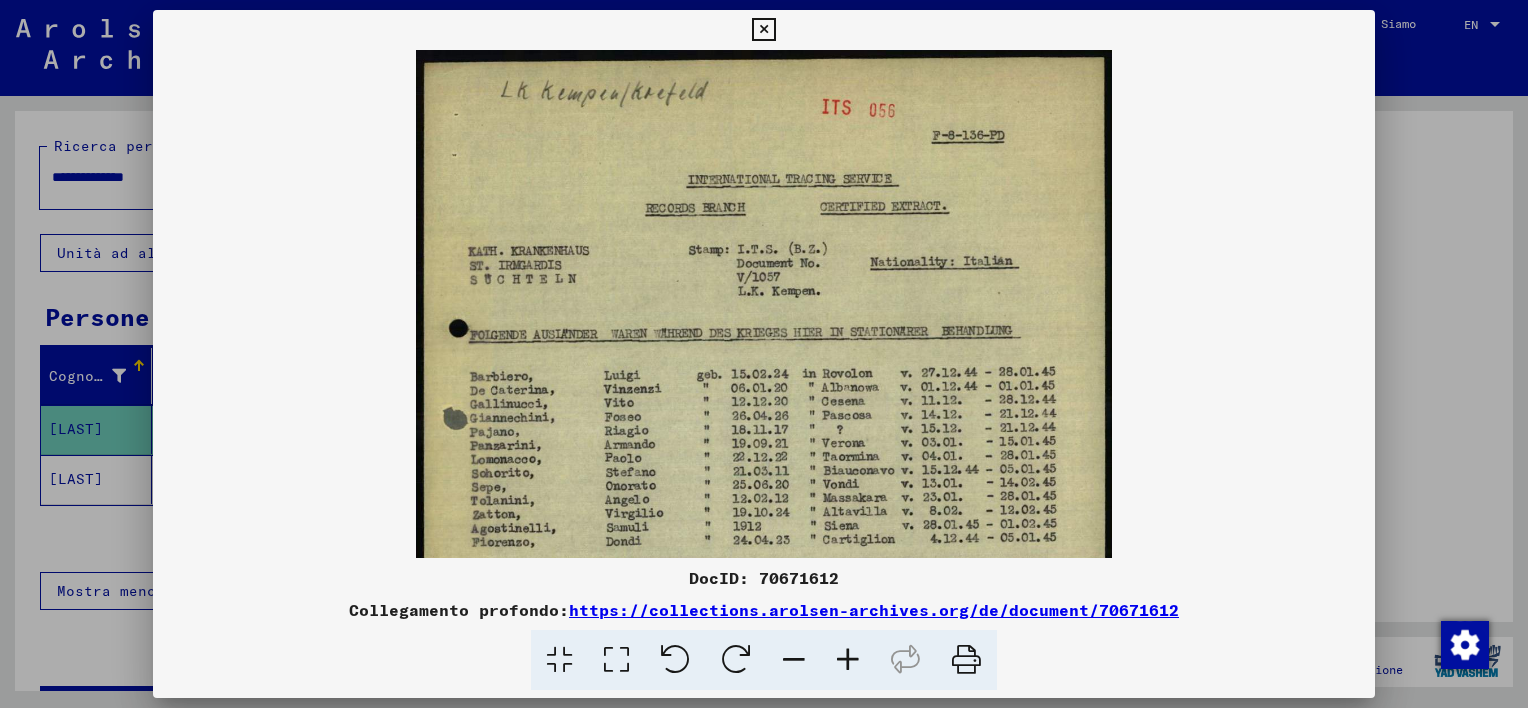 click at bounding box center [763, 30] 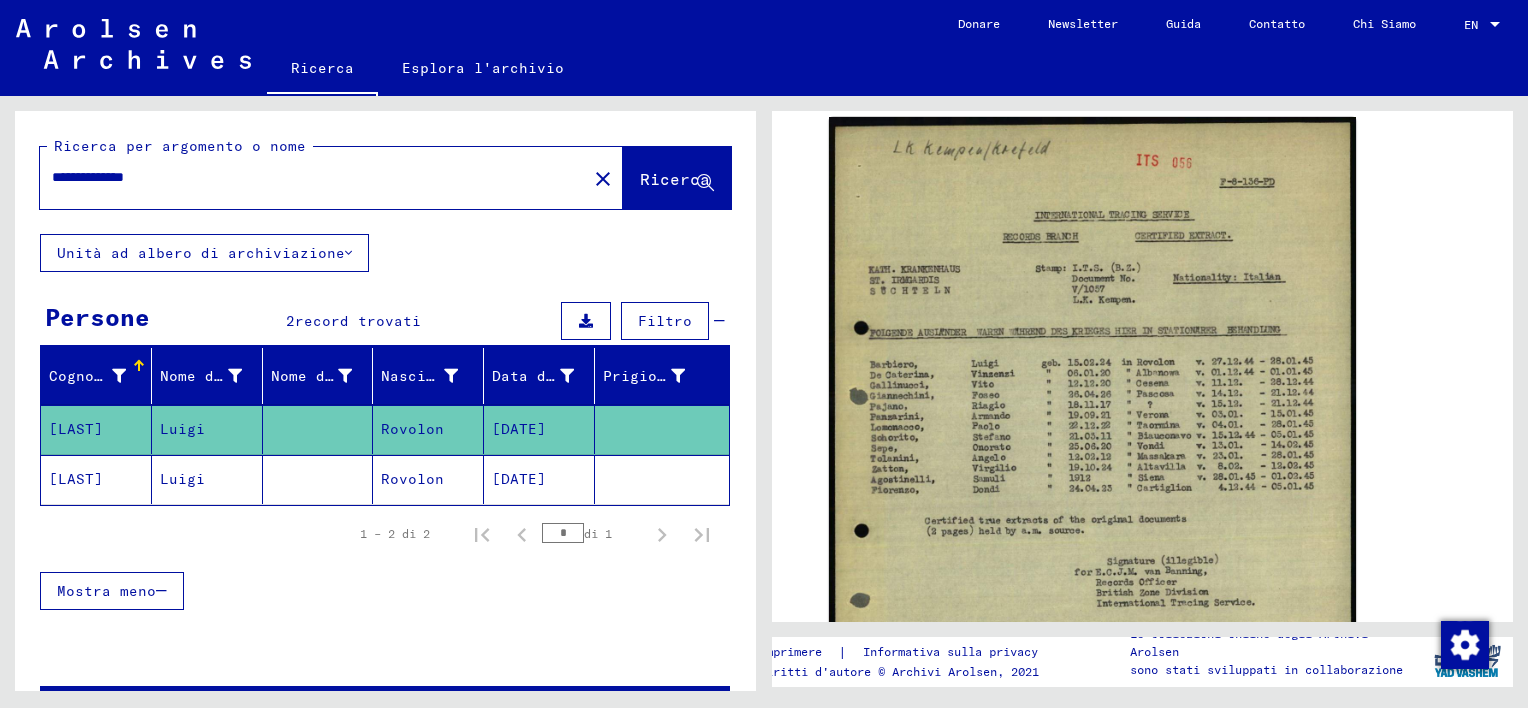 click 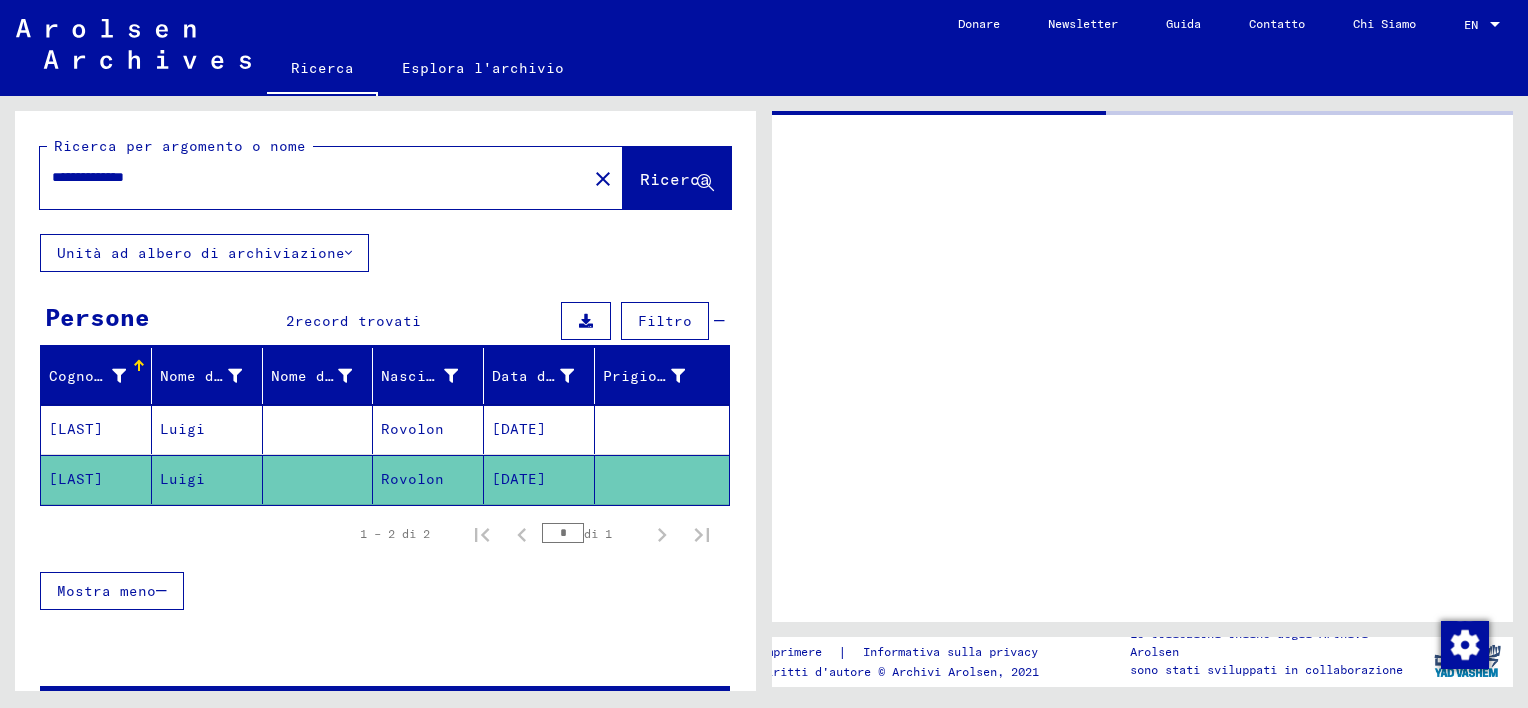 scroll, scrollTop: 0, scrollLeft: 0, axis: both 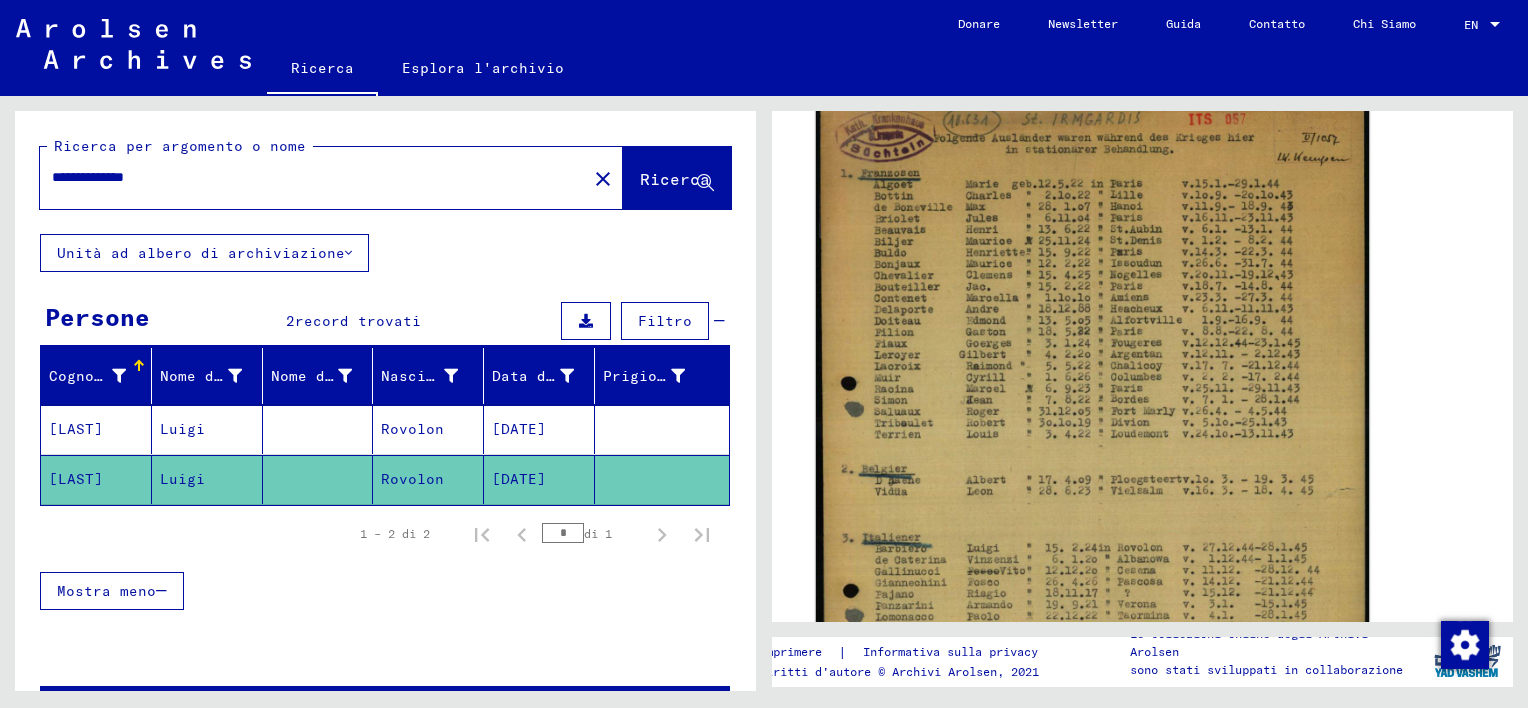 click 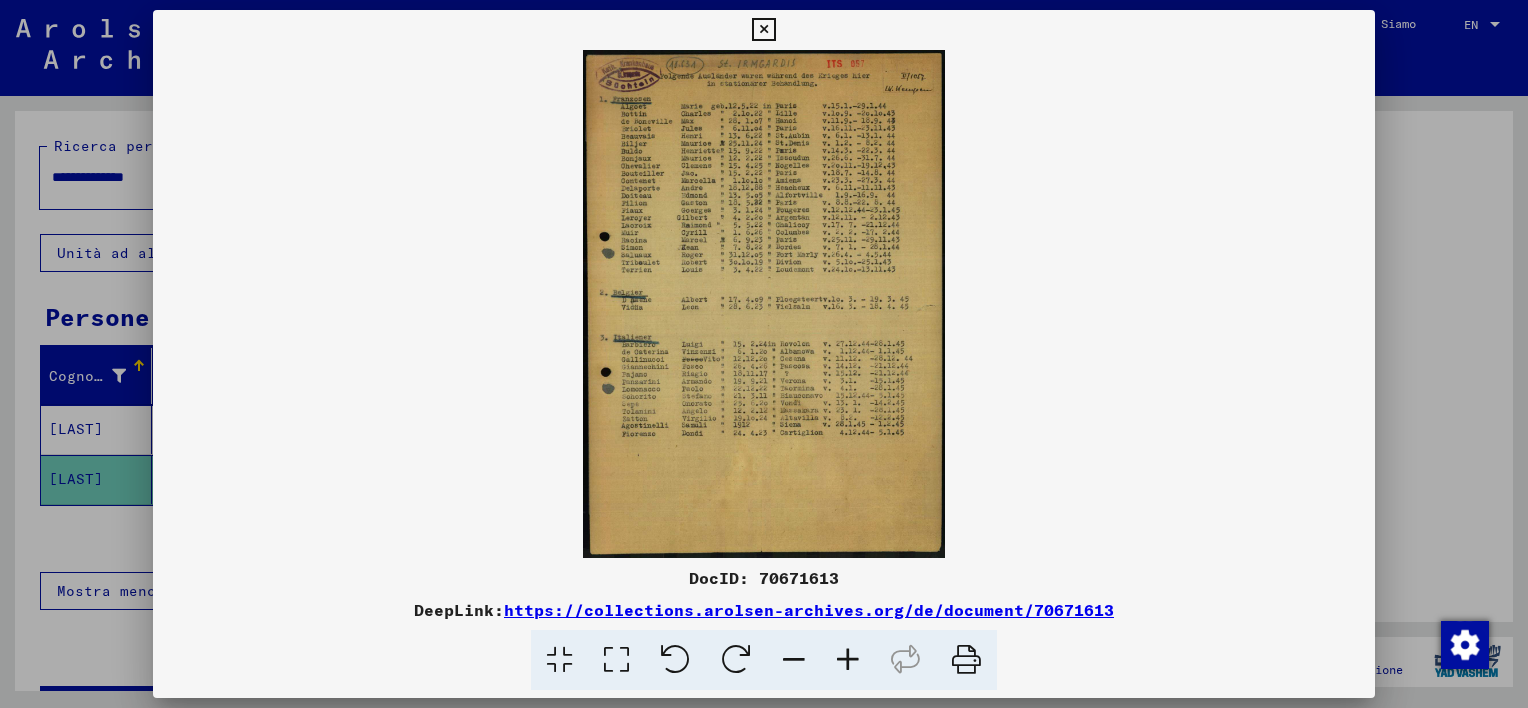 click at bounding box center [848, 660] 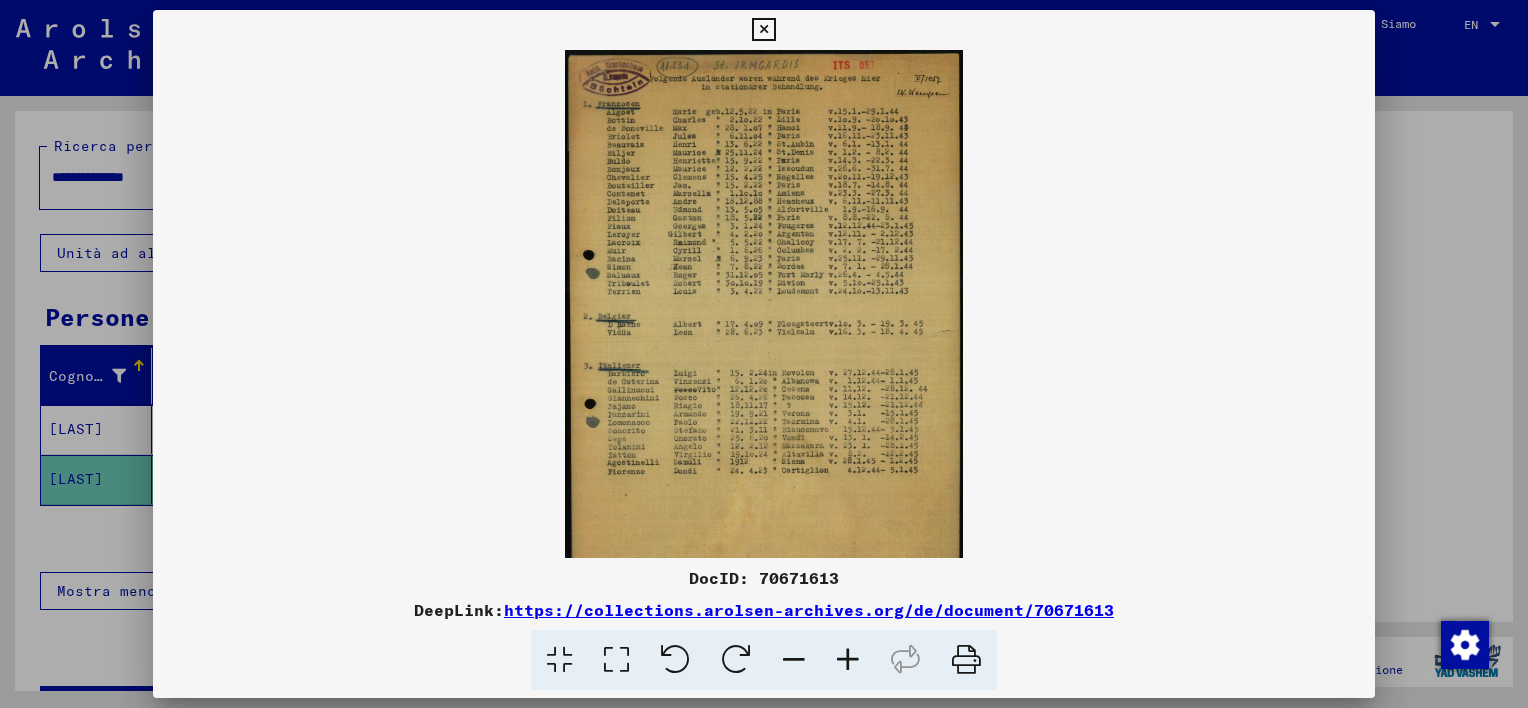 click at bounding box center (848, 660) 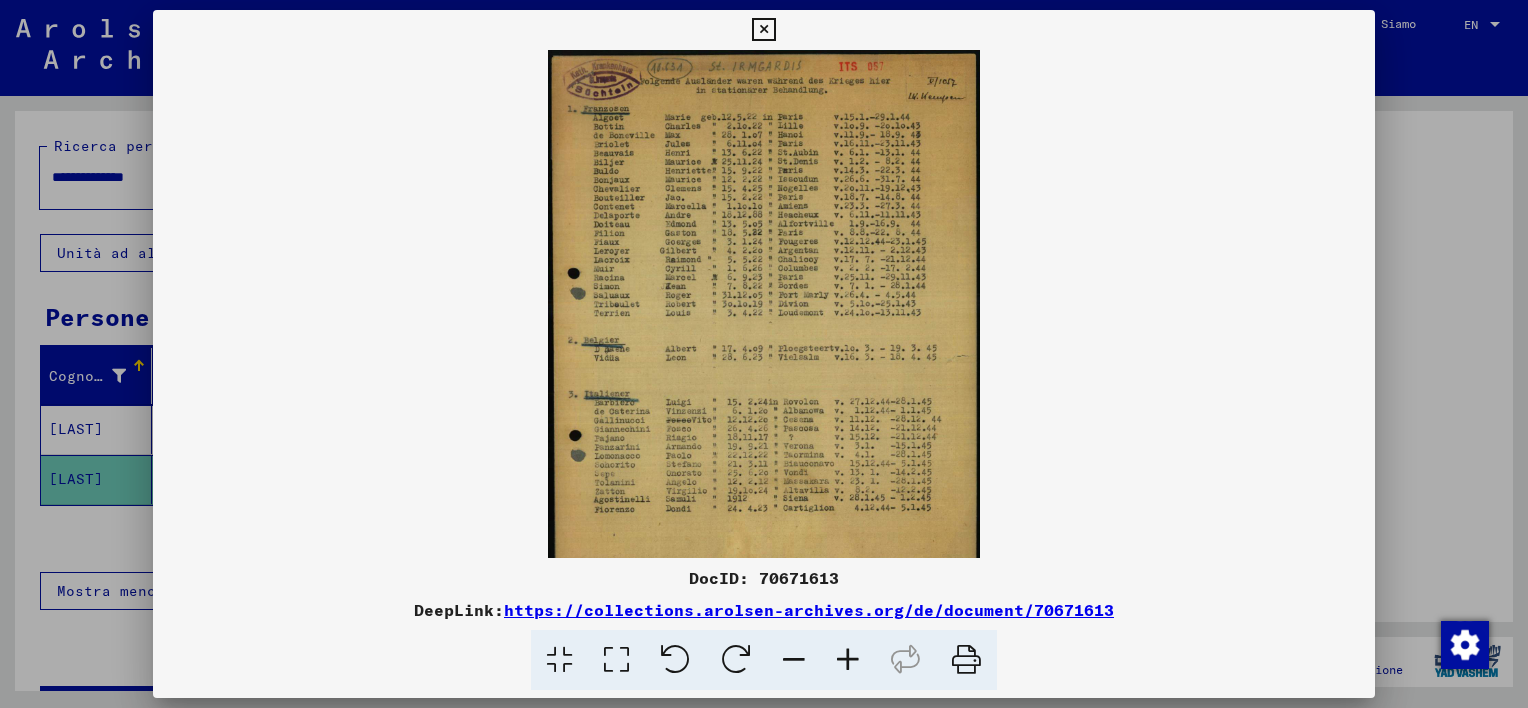 click at bounding box center (848, 660) 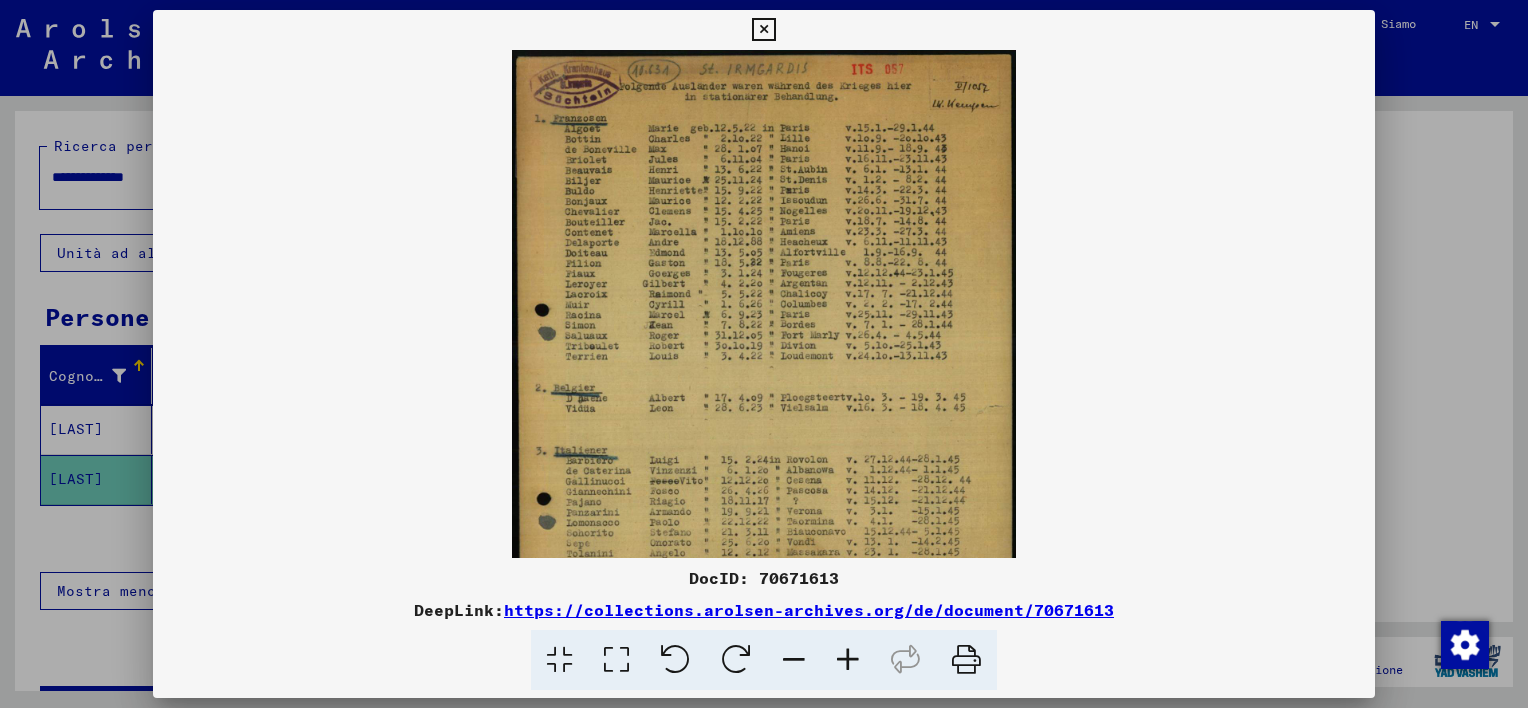 click at bounding box center [848, 660] 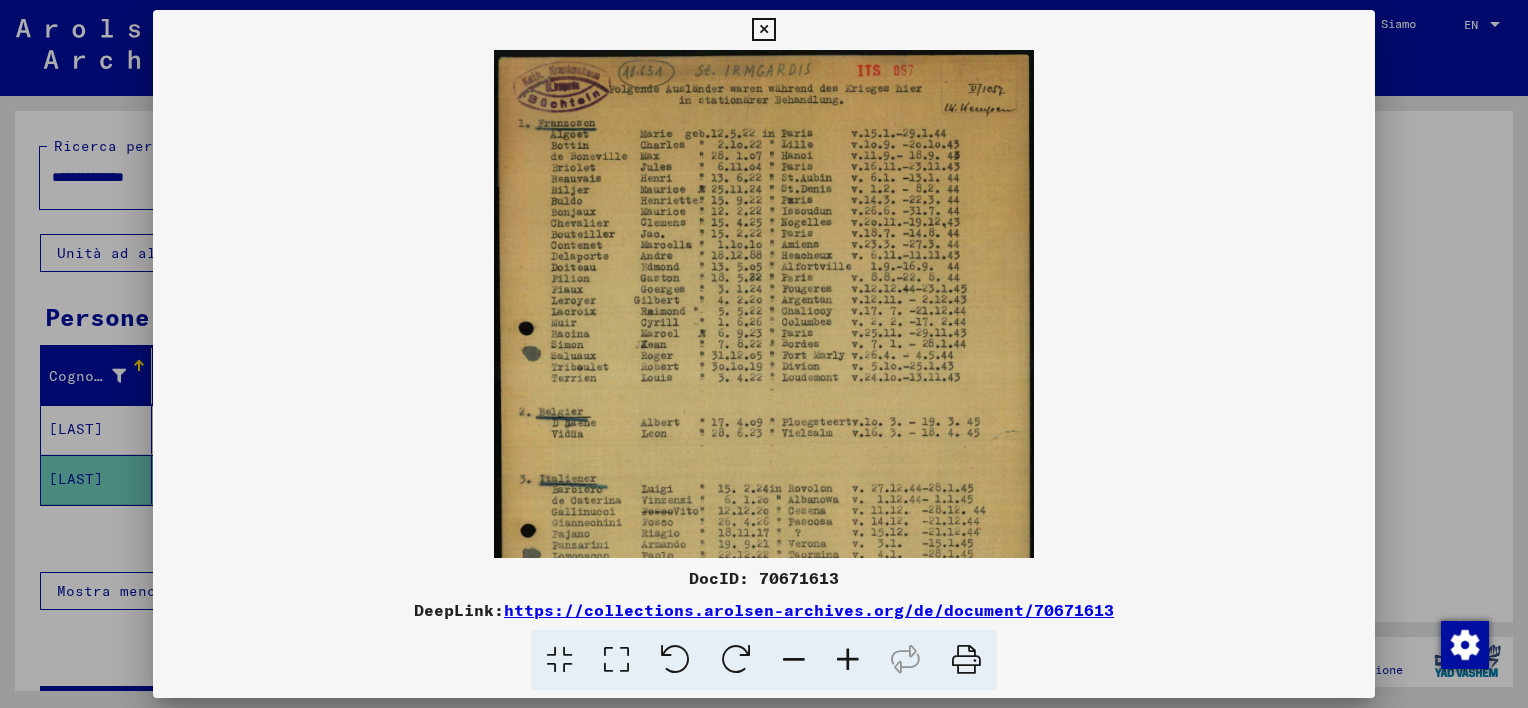 click at bounding box center (848, 660) 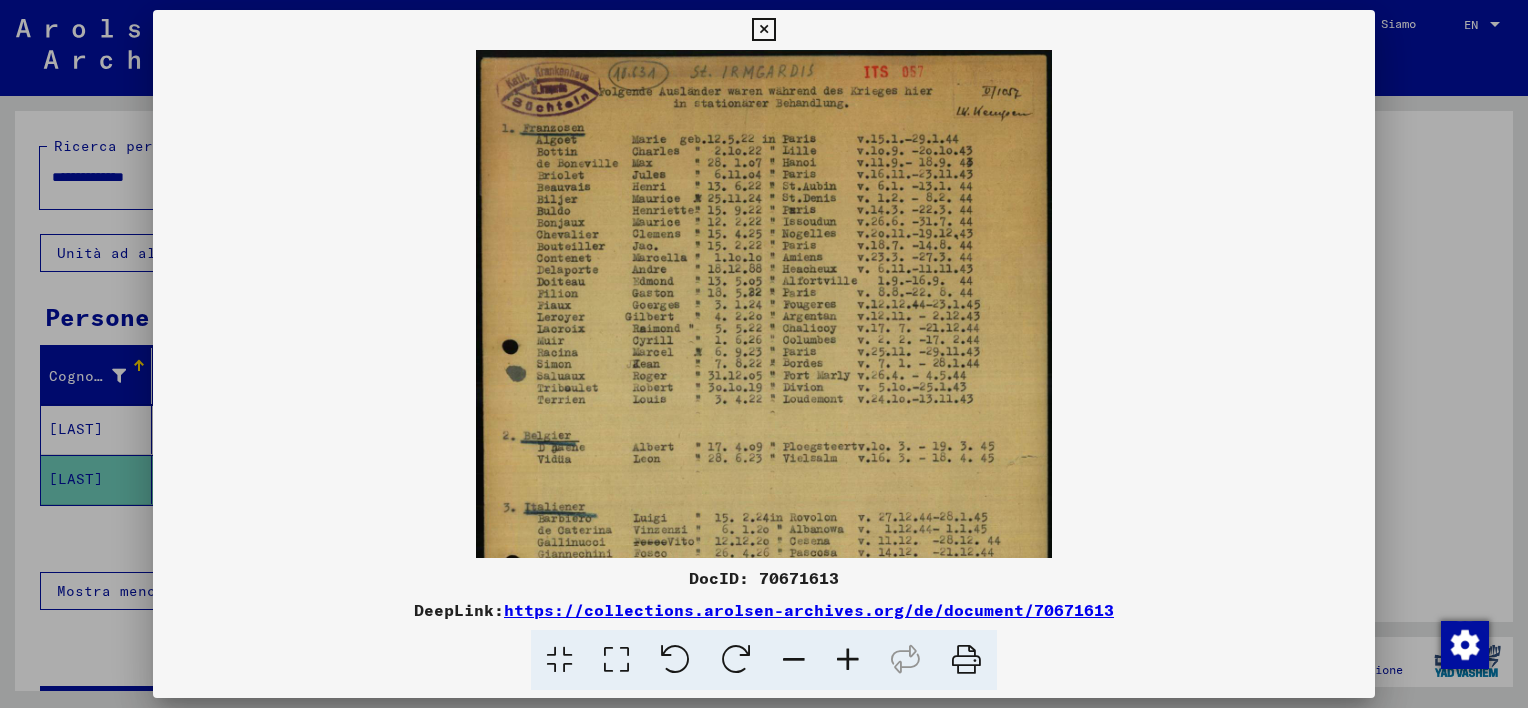 click at bounding box center (848, 660) 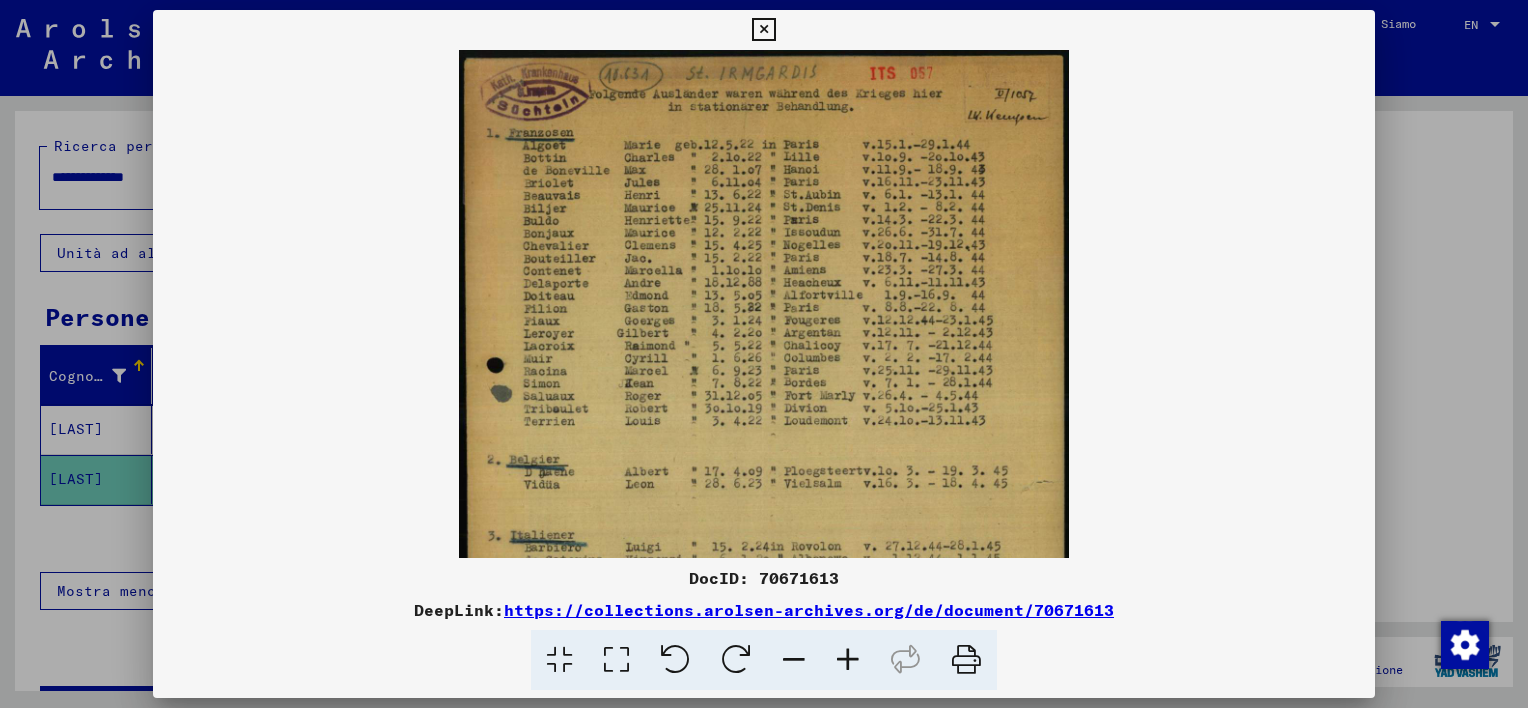 click at bounding box center (848, 660) 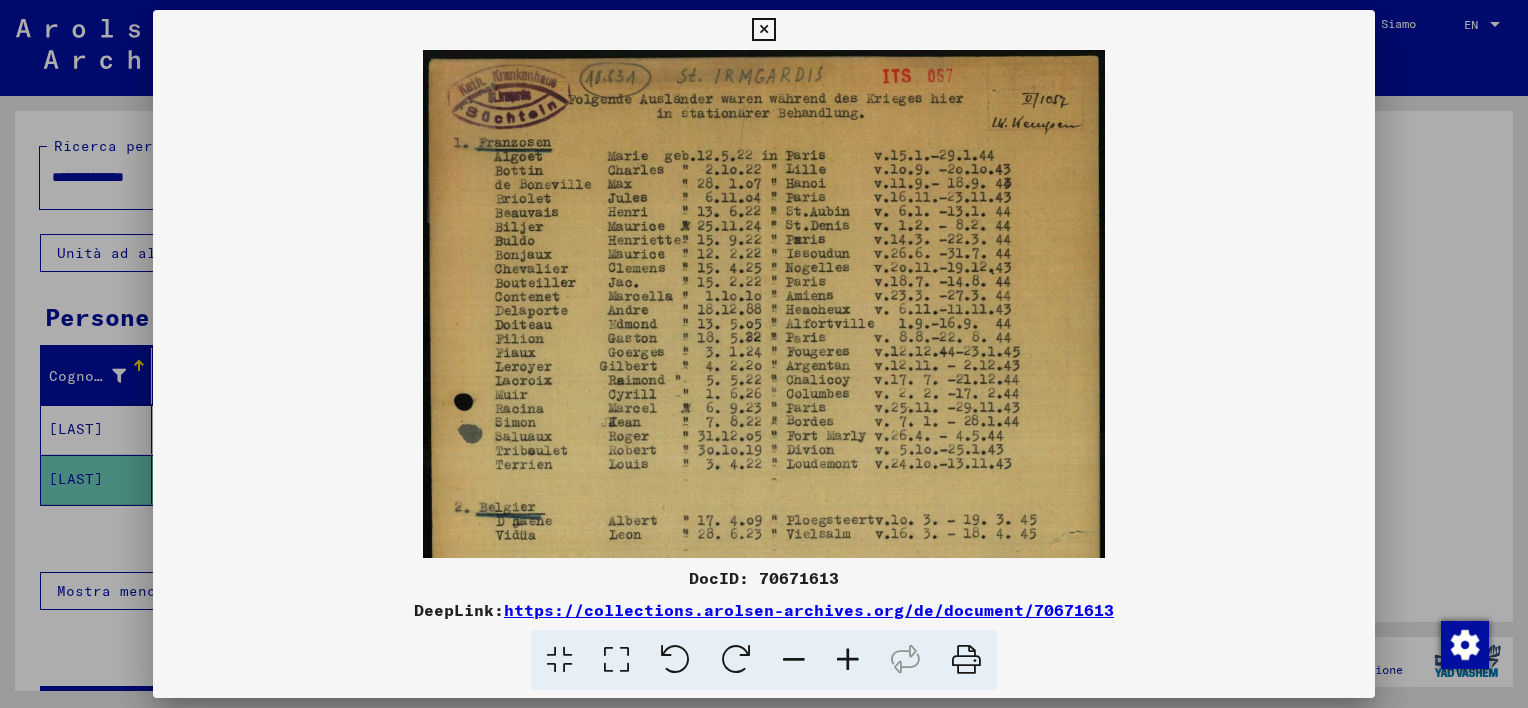 click at bounding box center (848, 660) 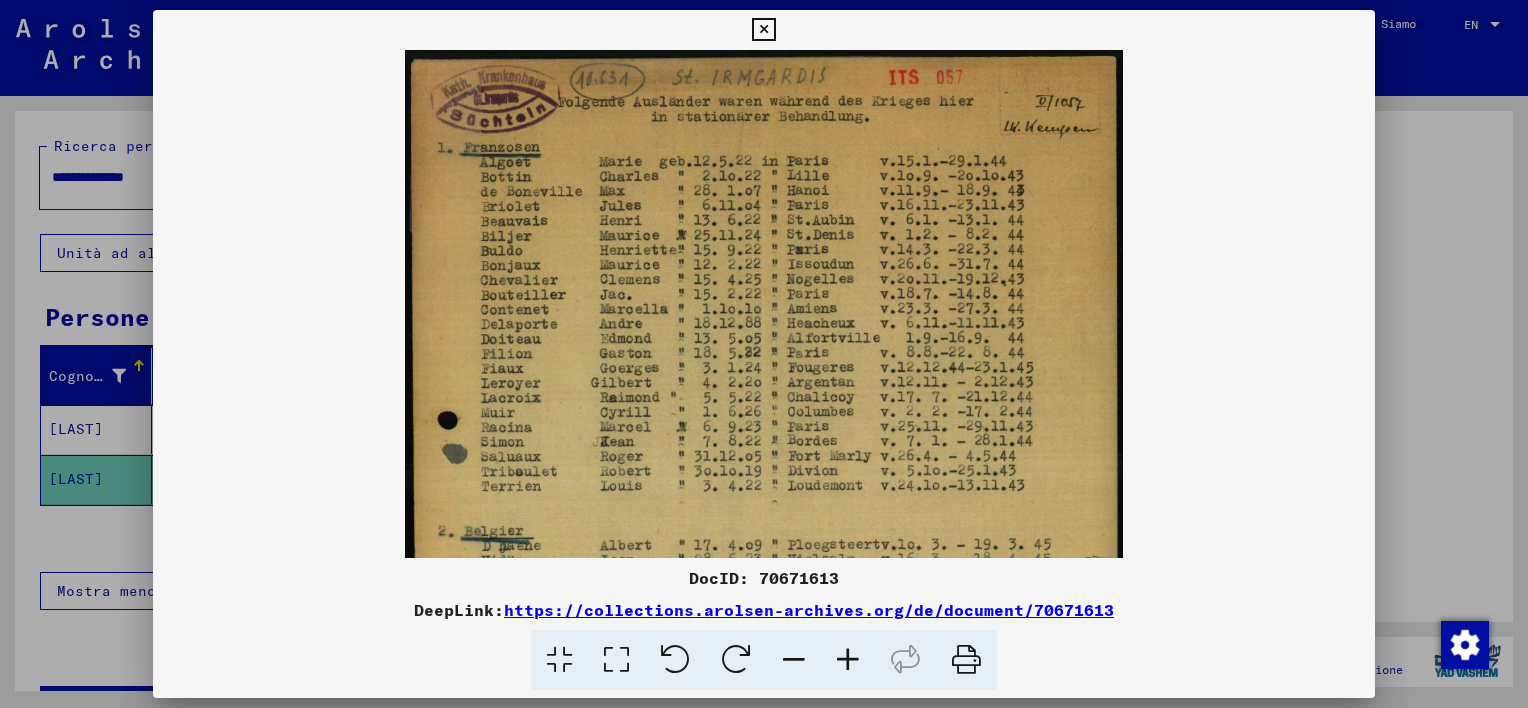 click at bounding box center (848, 660) 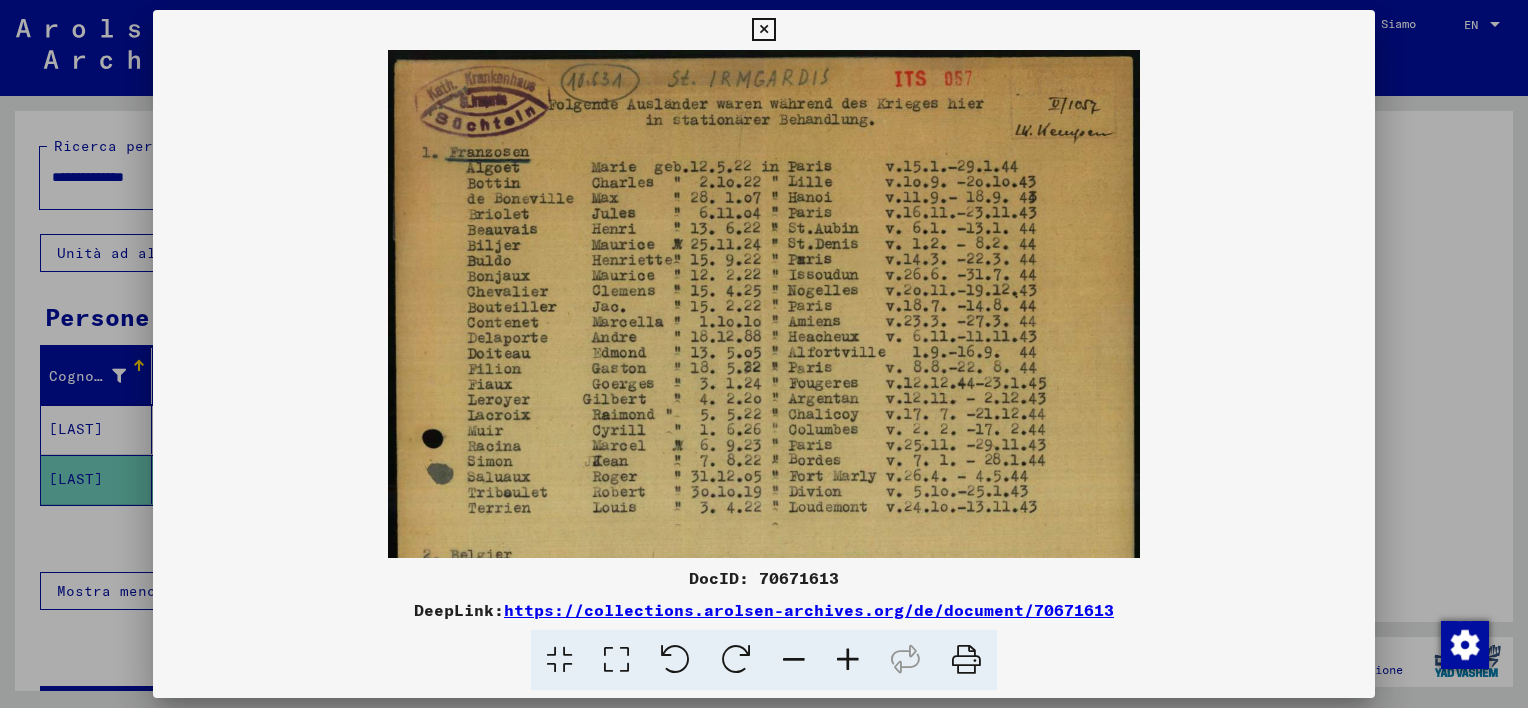 click at bounding box center (848, 660) 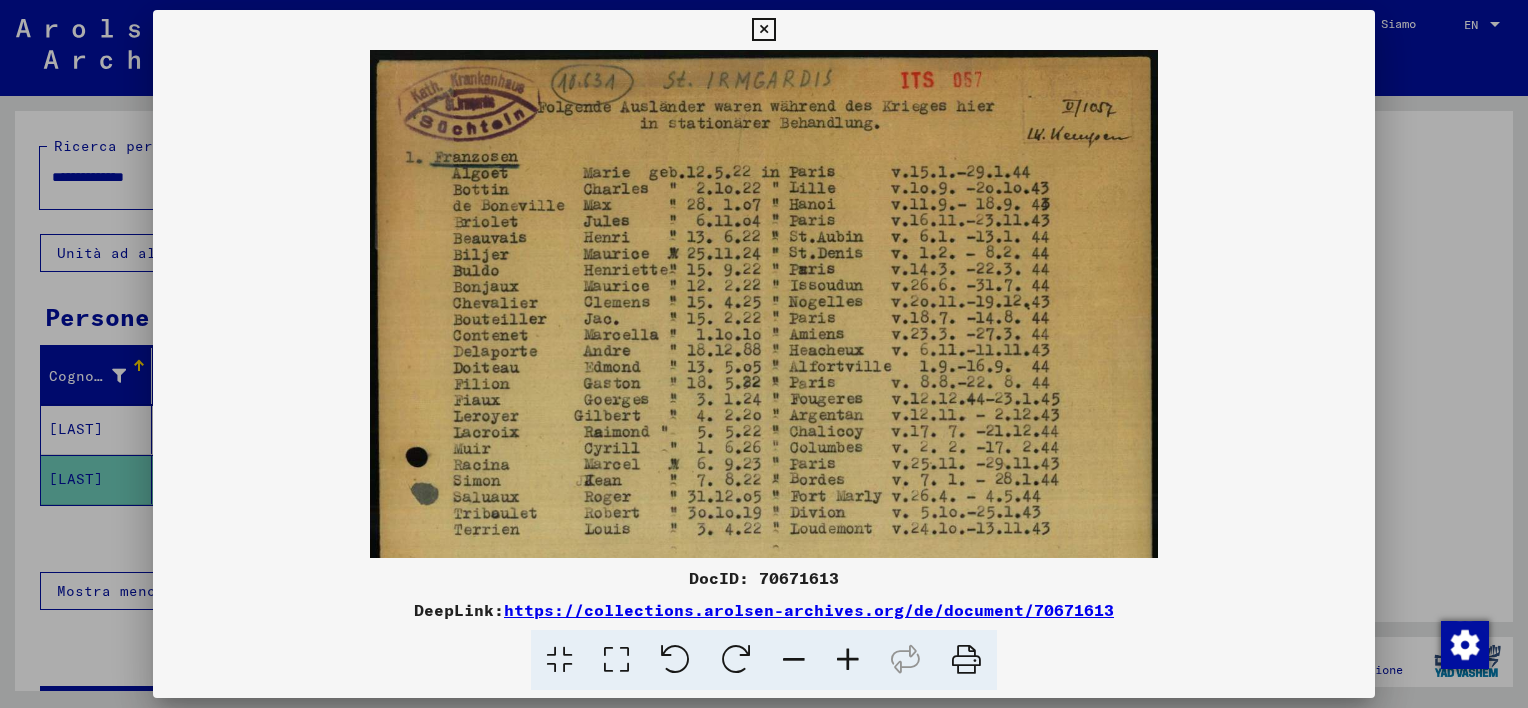 click at bounding box center (848, 660) 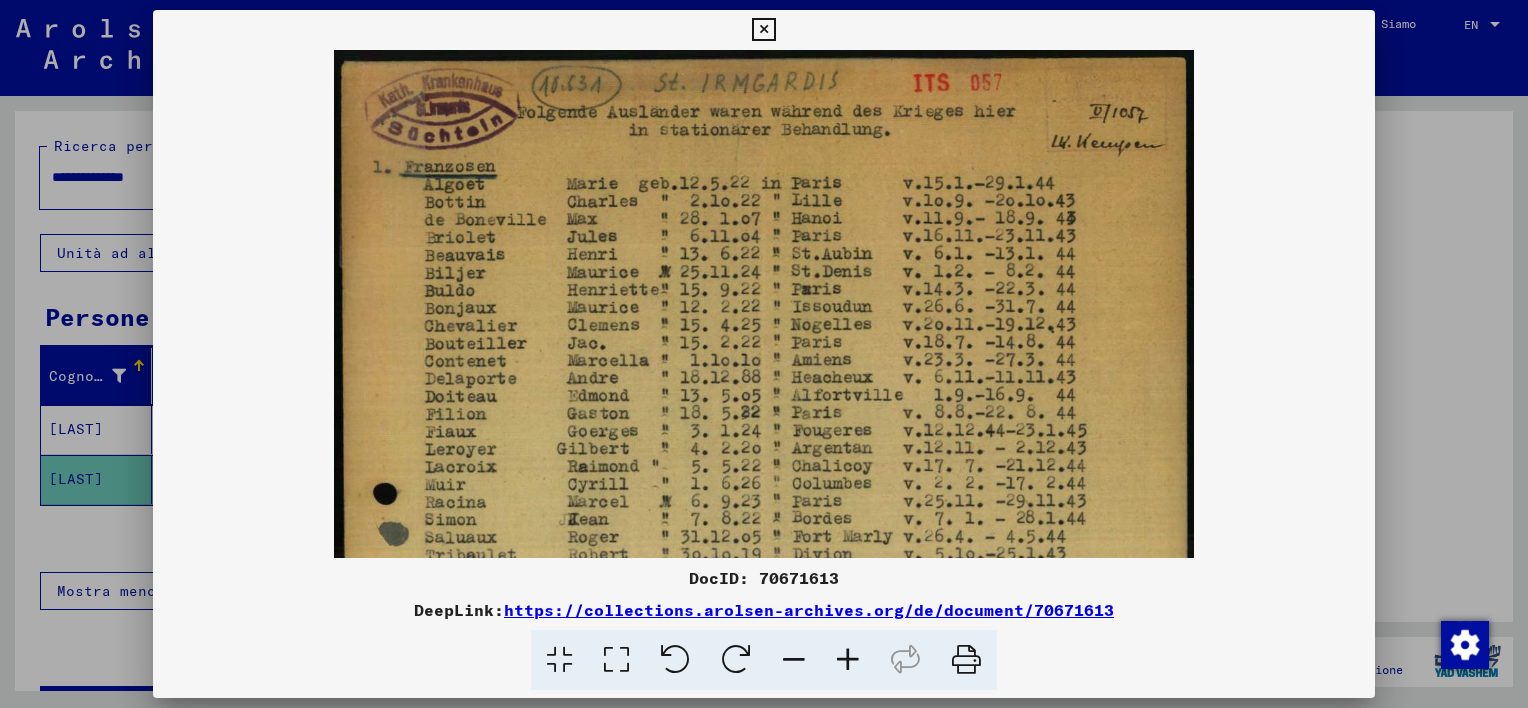 click at bounding box center [848, 660] 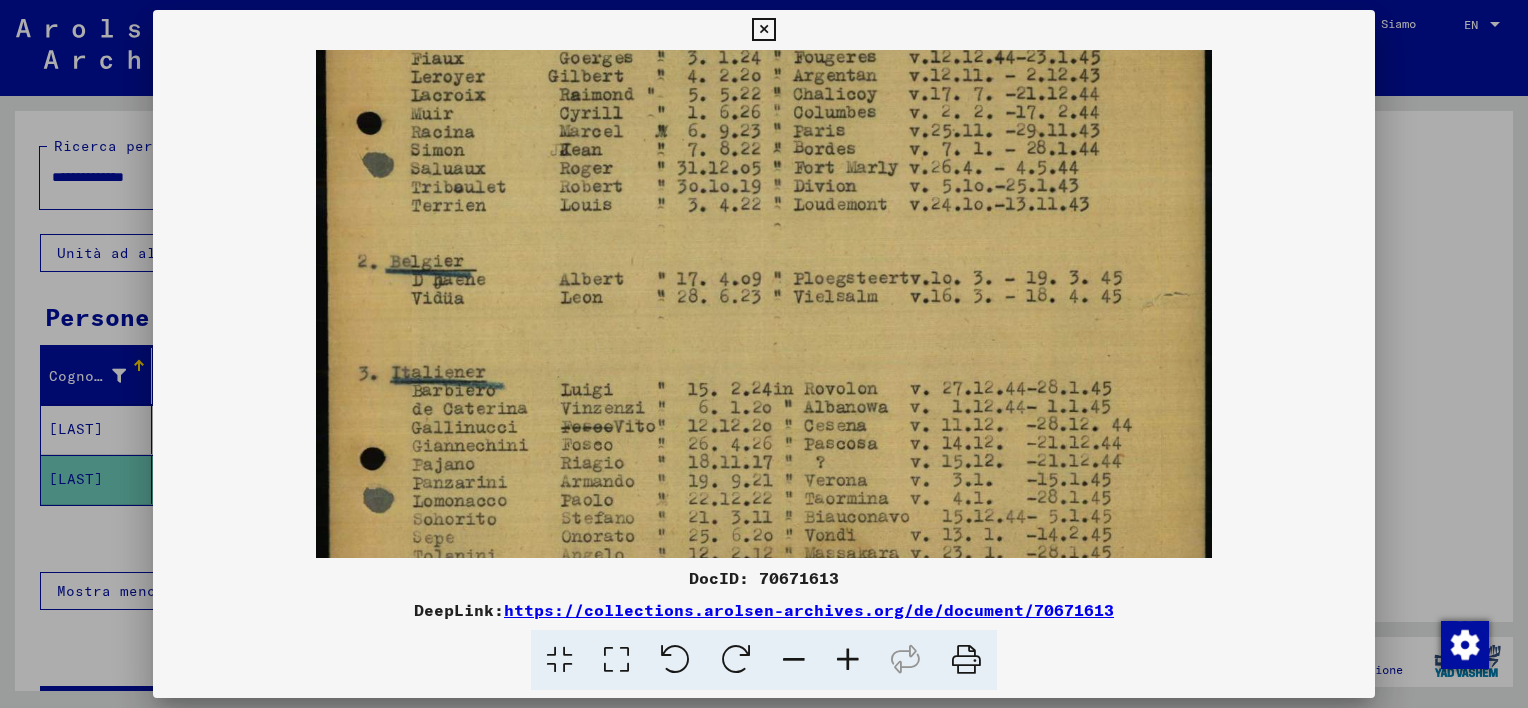 drag, startPoint x: 880, startPoint y: 446, endPoint x: 860, endPoint y: 96, distance: 350.57095 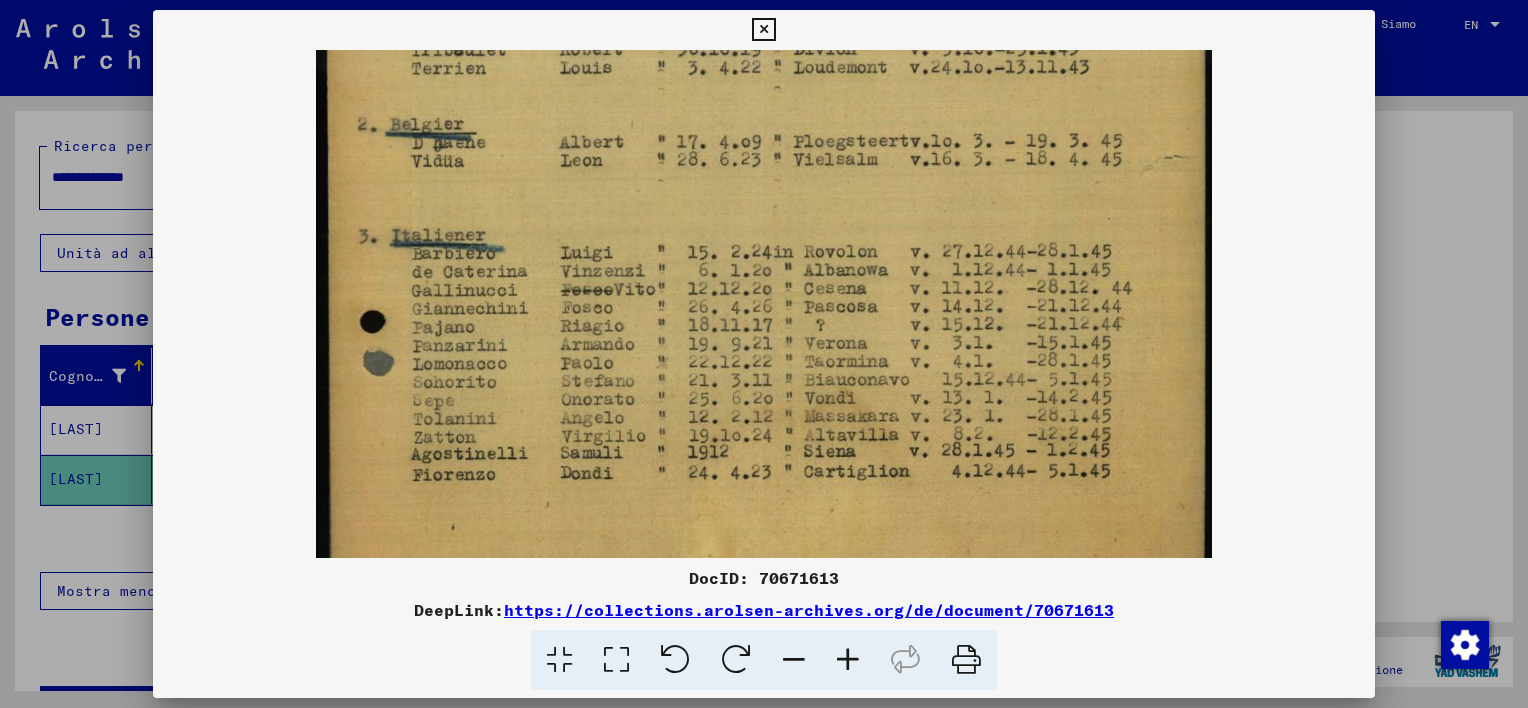 scroll, scrollTop: 546, scrollLeft: 0, axis: vertical 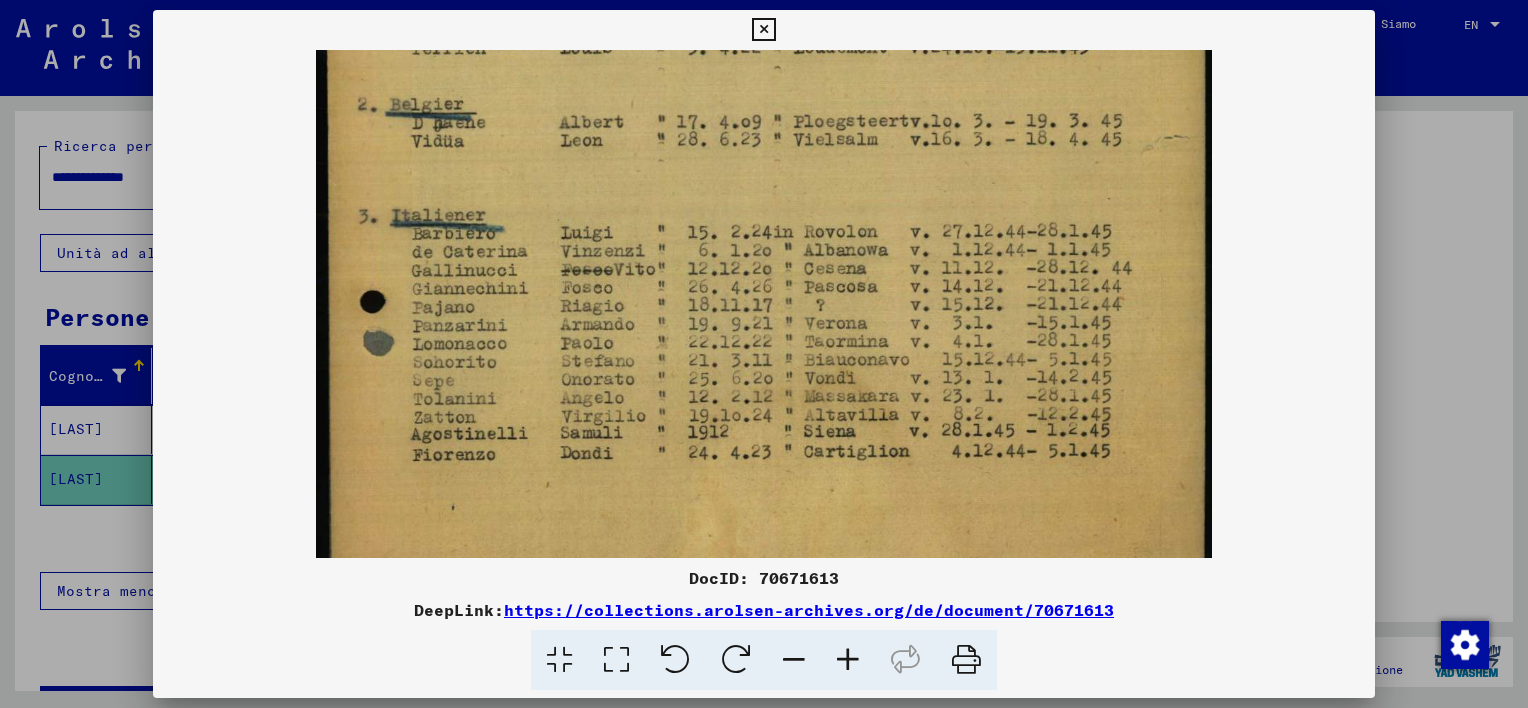 drag, startPoint x: 853, startPoint y: 332, endPoint x: 845, endPoint y: 196, distance: 136.23509 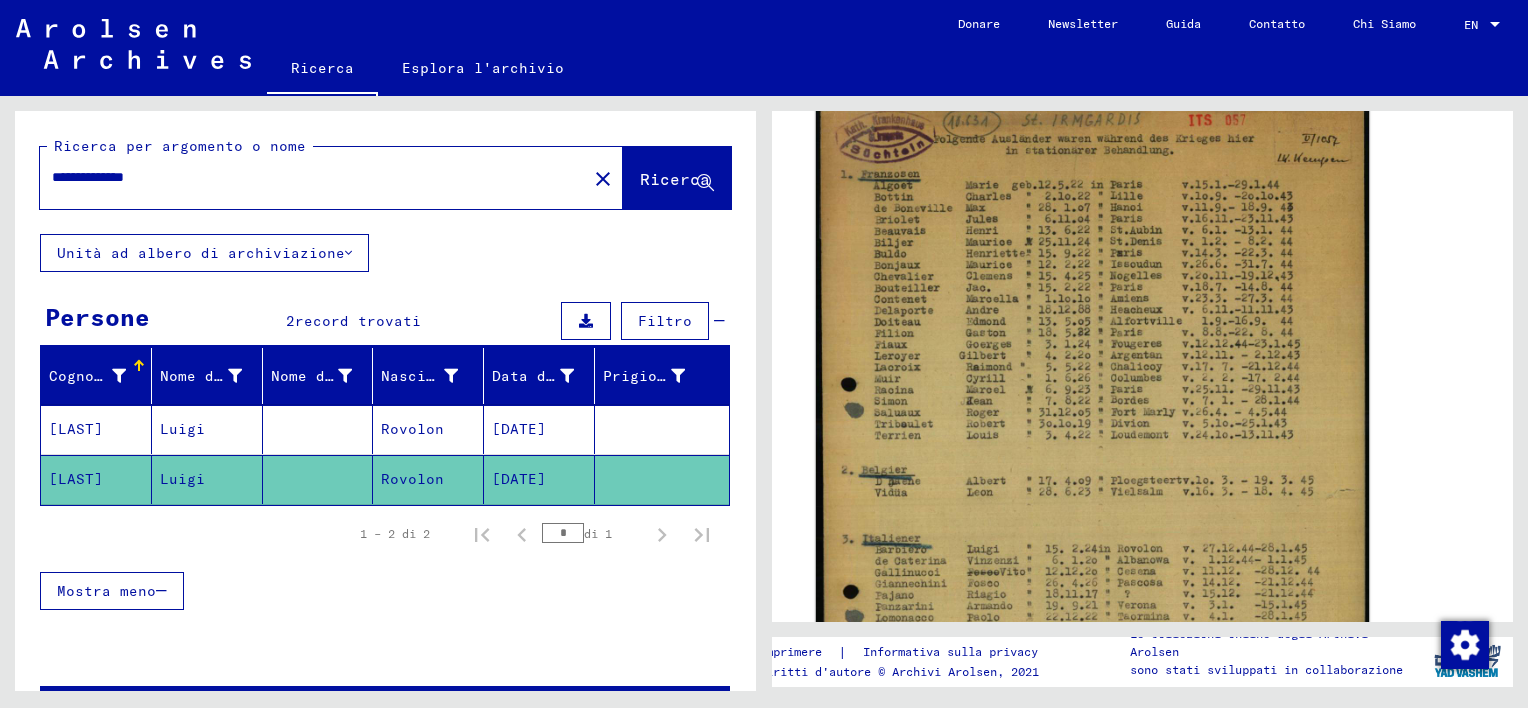 drag, startPoint x: 54, startPoint y: 177, endPoint x: 940, endPoint y: 184, distance: 886.02765 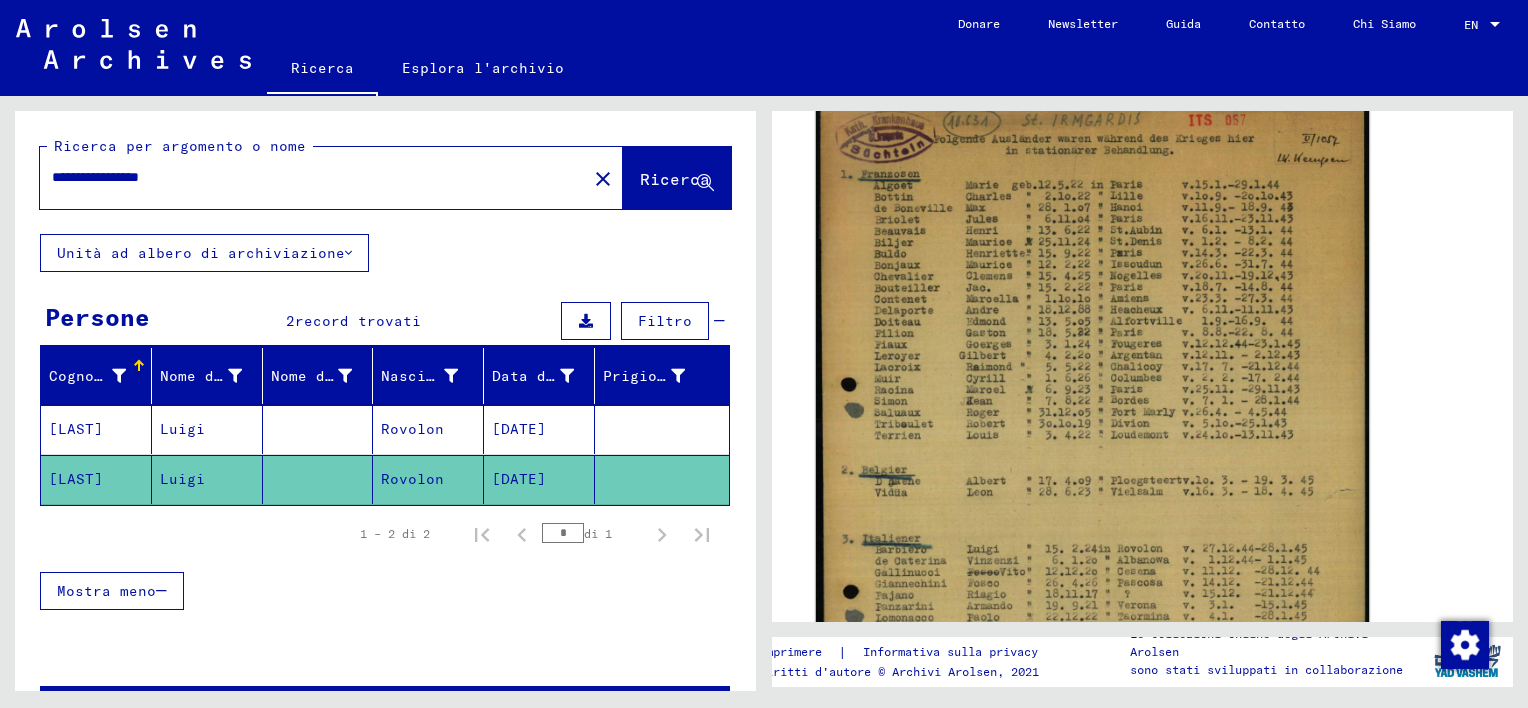 scroll, scrollTop: 0, scrollLeft: 0, axis: both 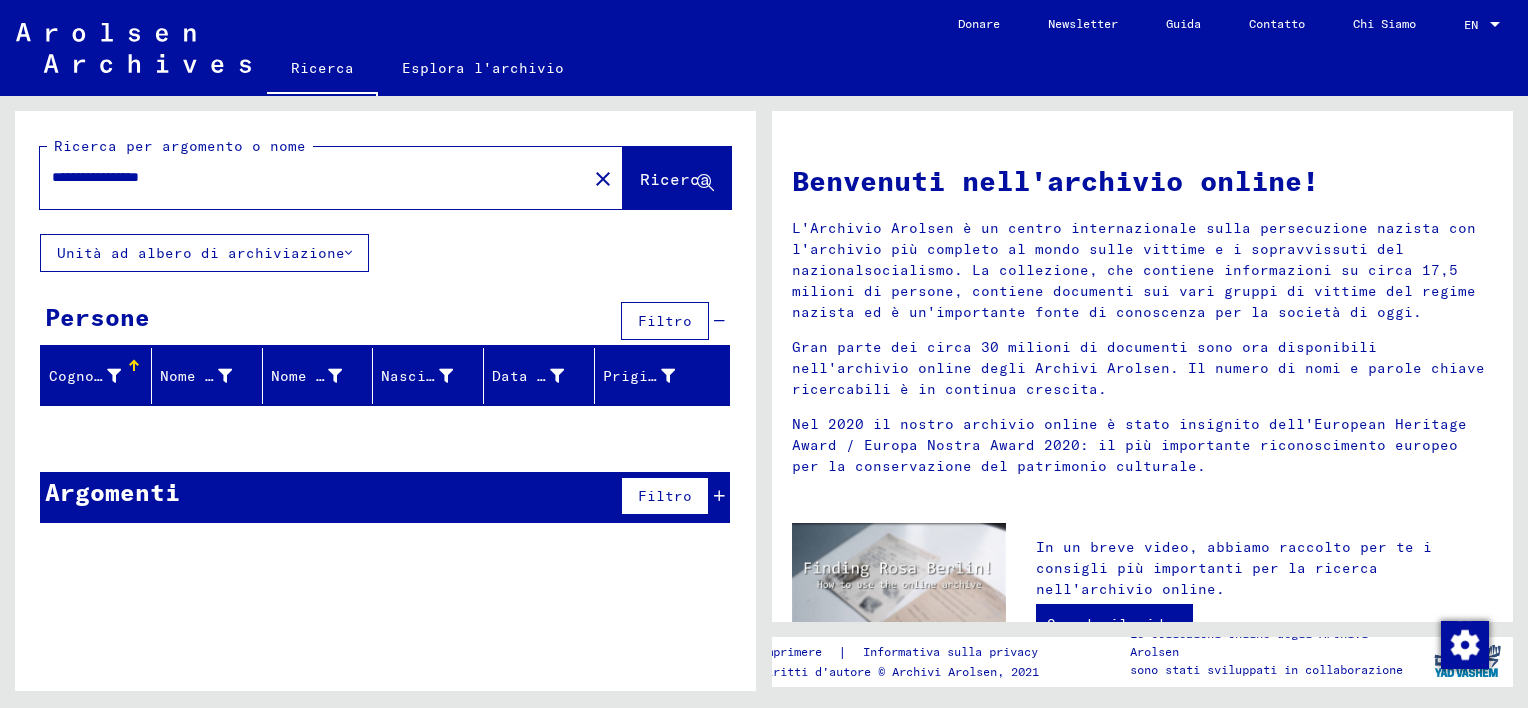 drag, startPoint x: 57, startPoint y: 172, endPoint x: 976, endPoint y: 196, distance: 919.31335 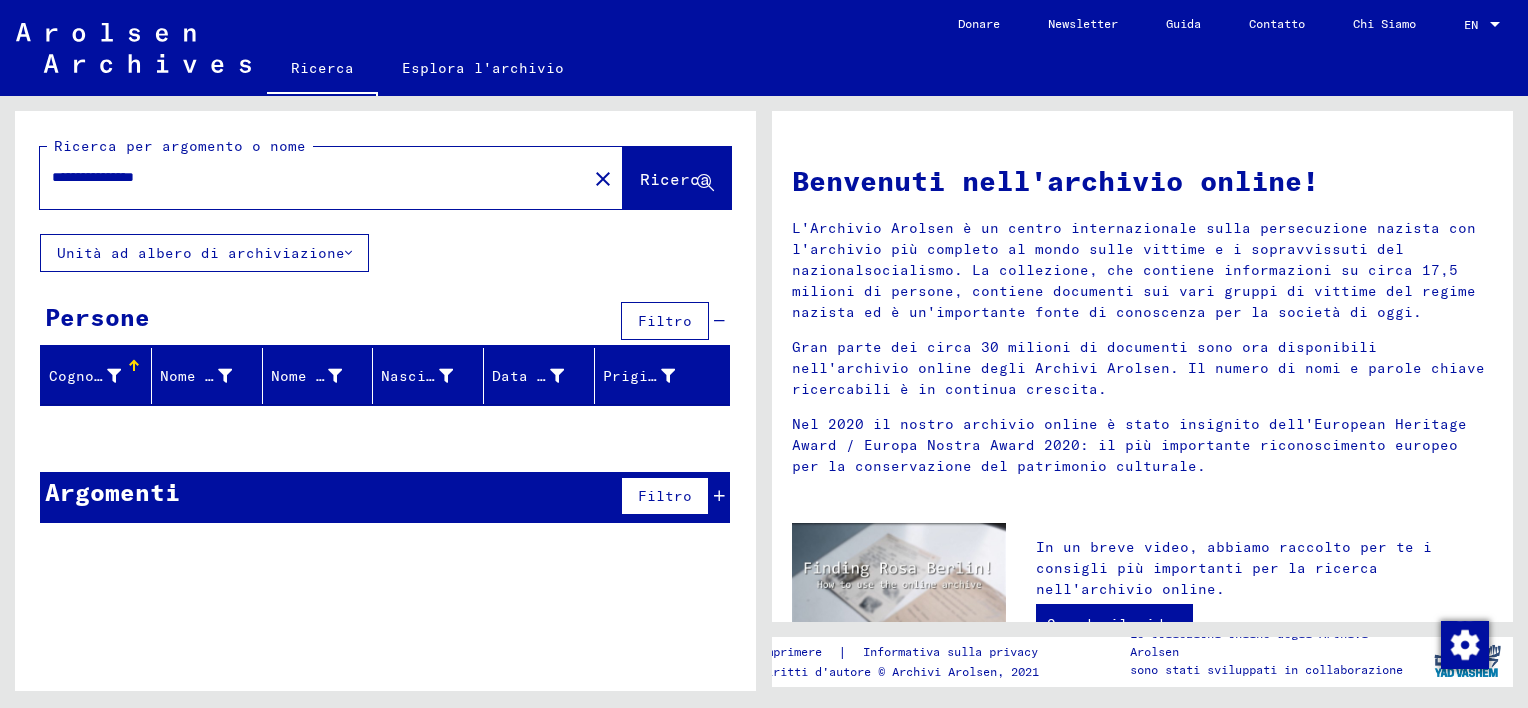 drag, startPoint x: 59, startPoint y: 173, endPoint x: 1203, endPoint y: 167, distance: 1144.0157 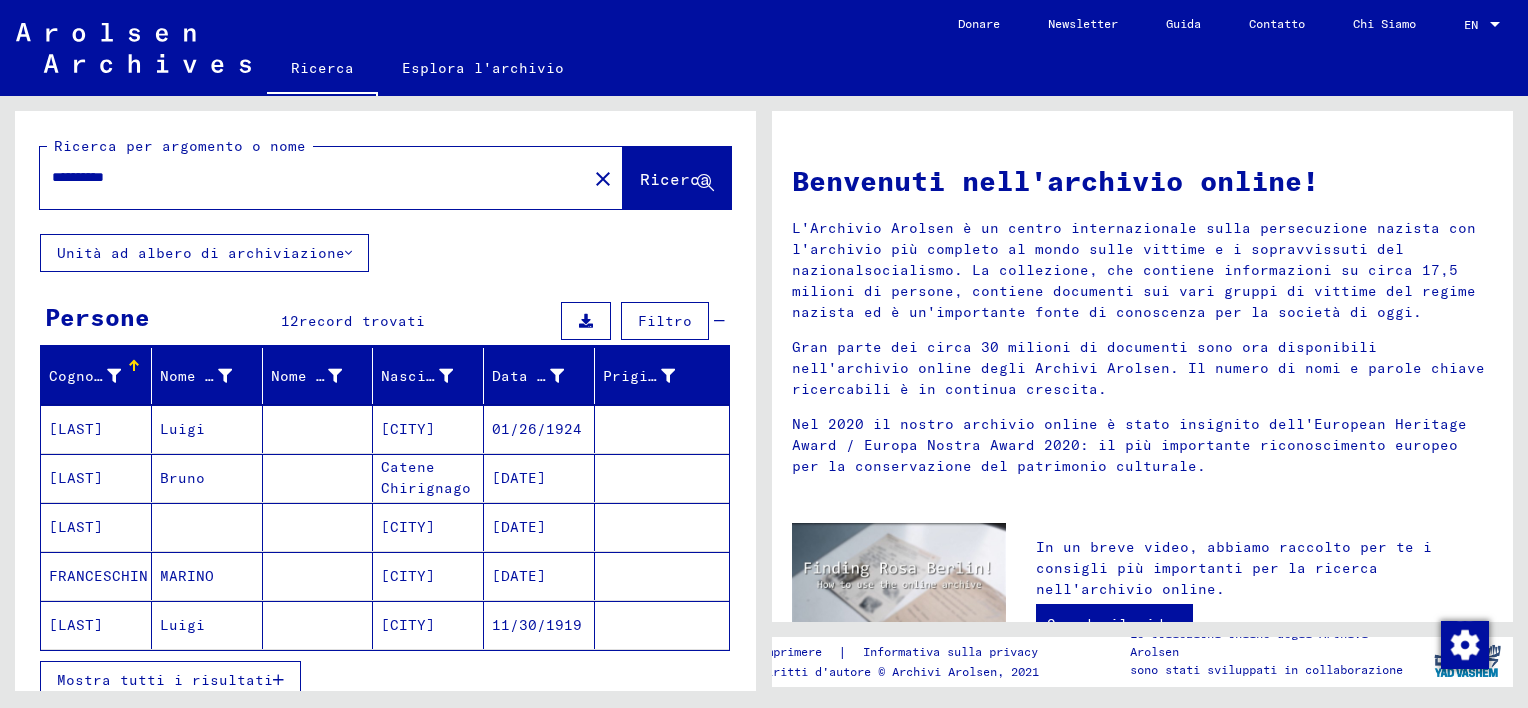 click on "Mostra tutti i risultati" at bounding box center [165, 680] 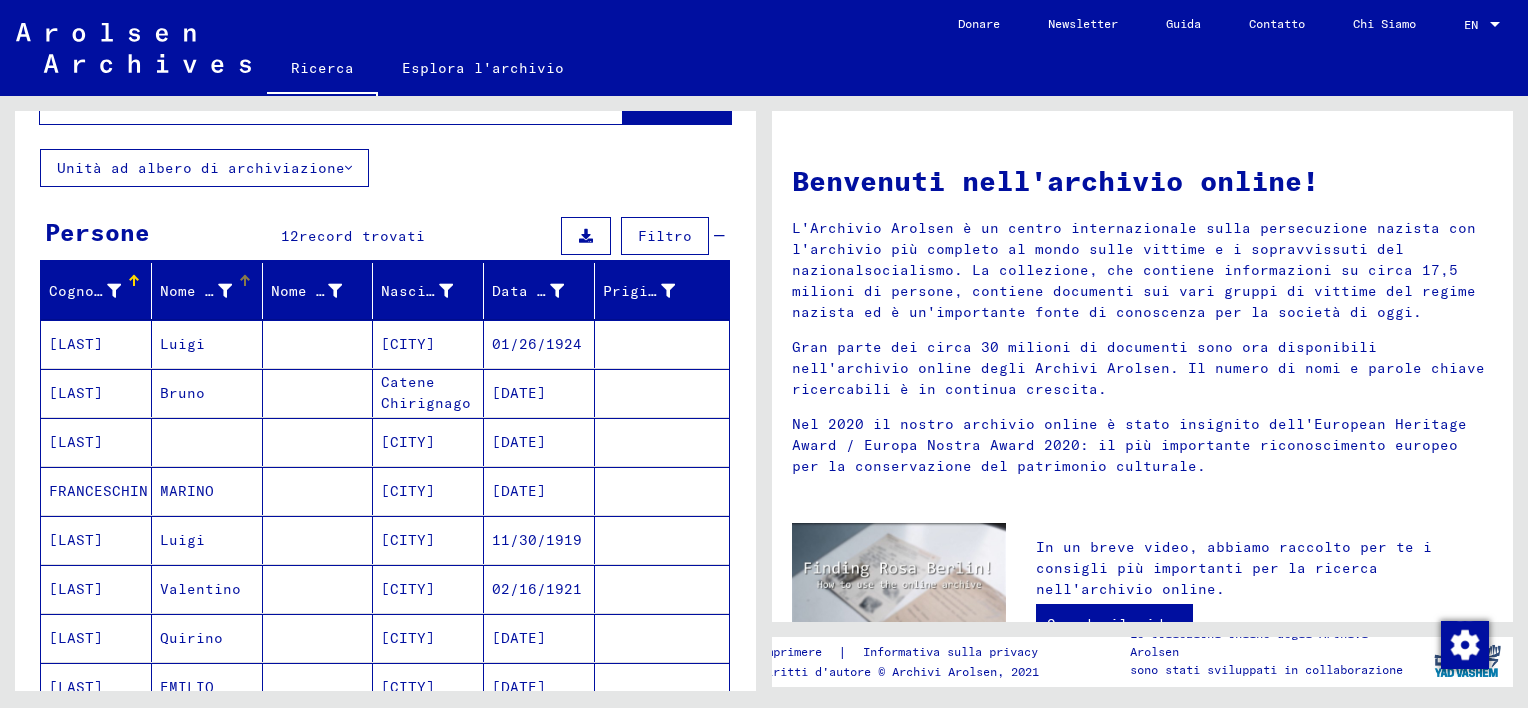 scroll, scrollTop: 0, scrollLeft: 0, axis: both 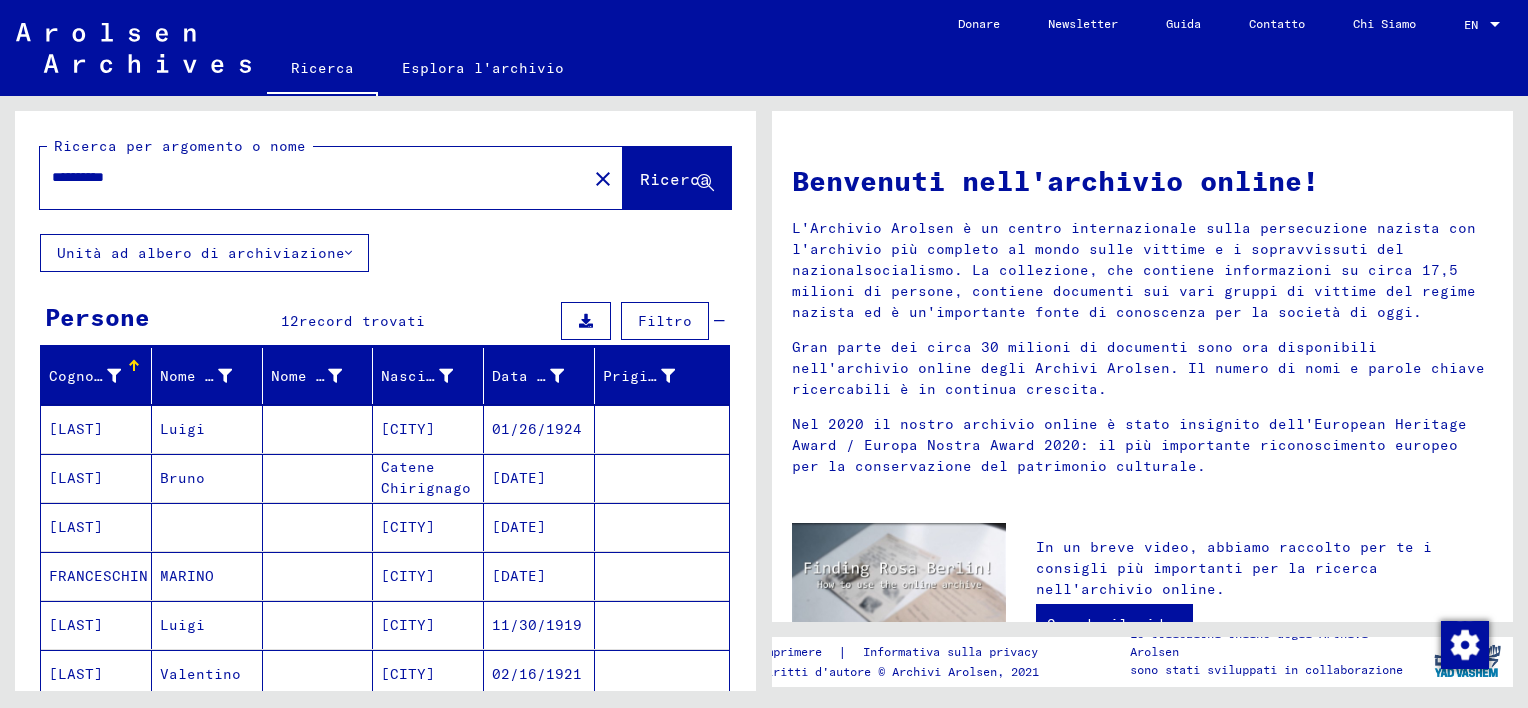 drag, startPoint x: 58, startPoint y: 170, endPoint x: 575, endPoint y: 151, distance: 517.349 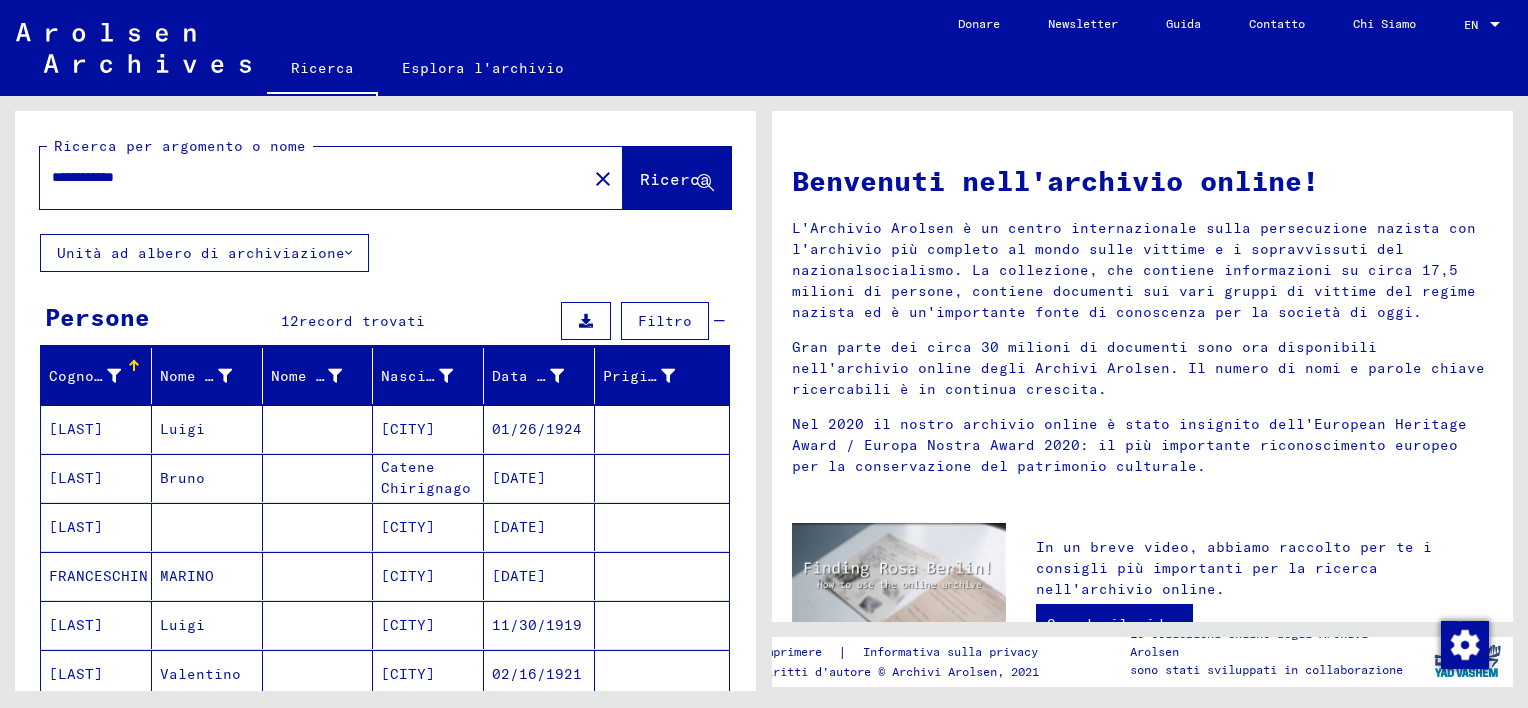 type on "**********" 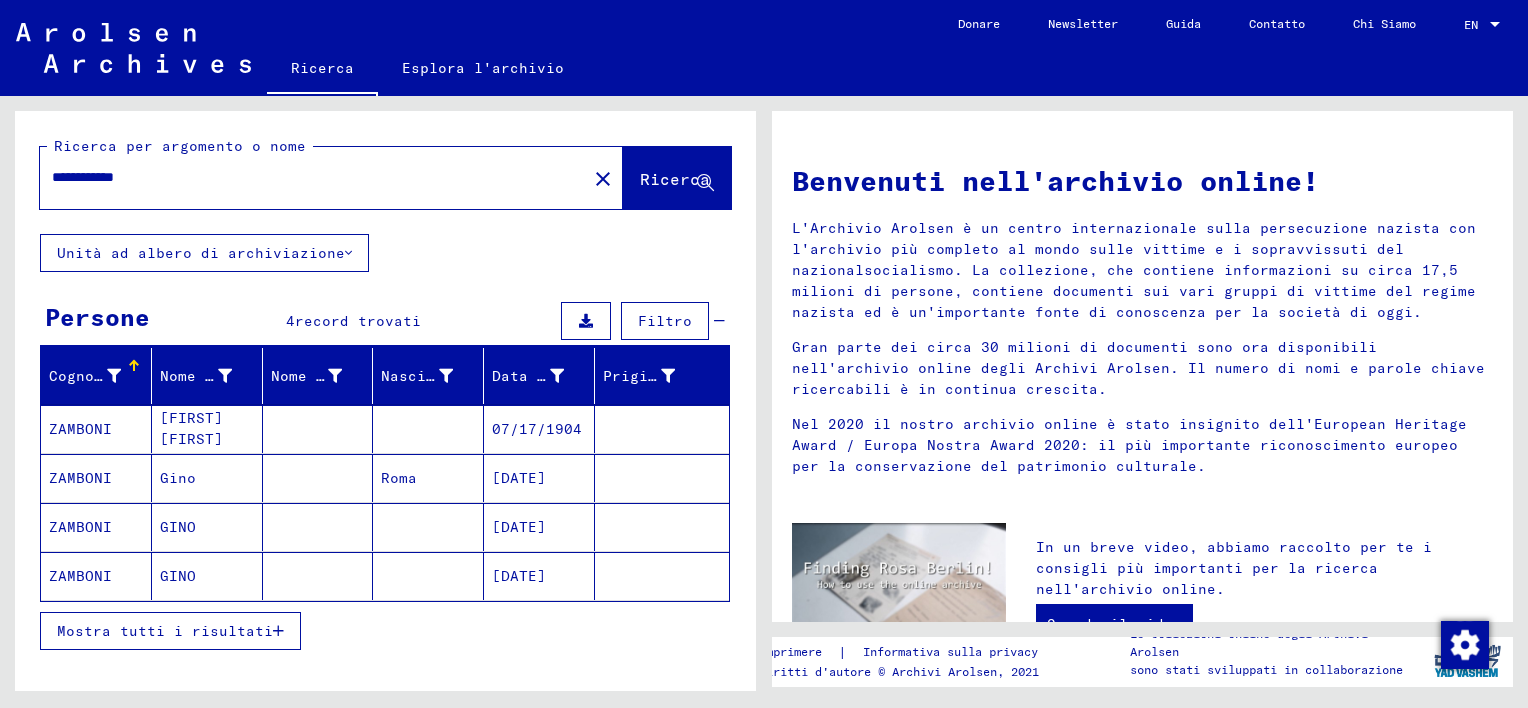 click at bounding box center [318, 478] 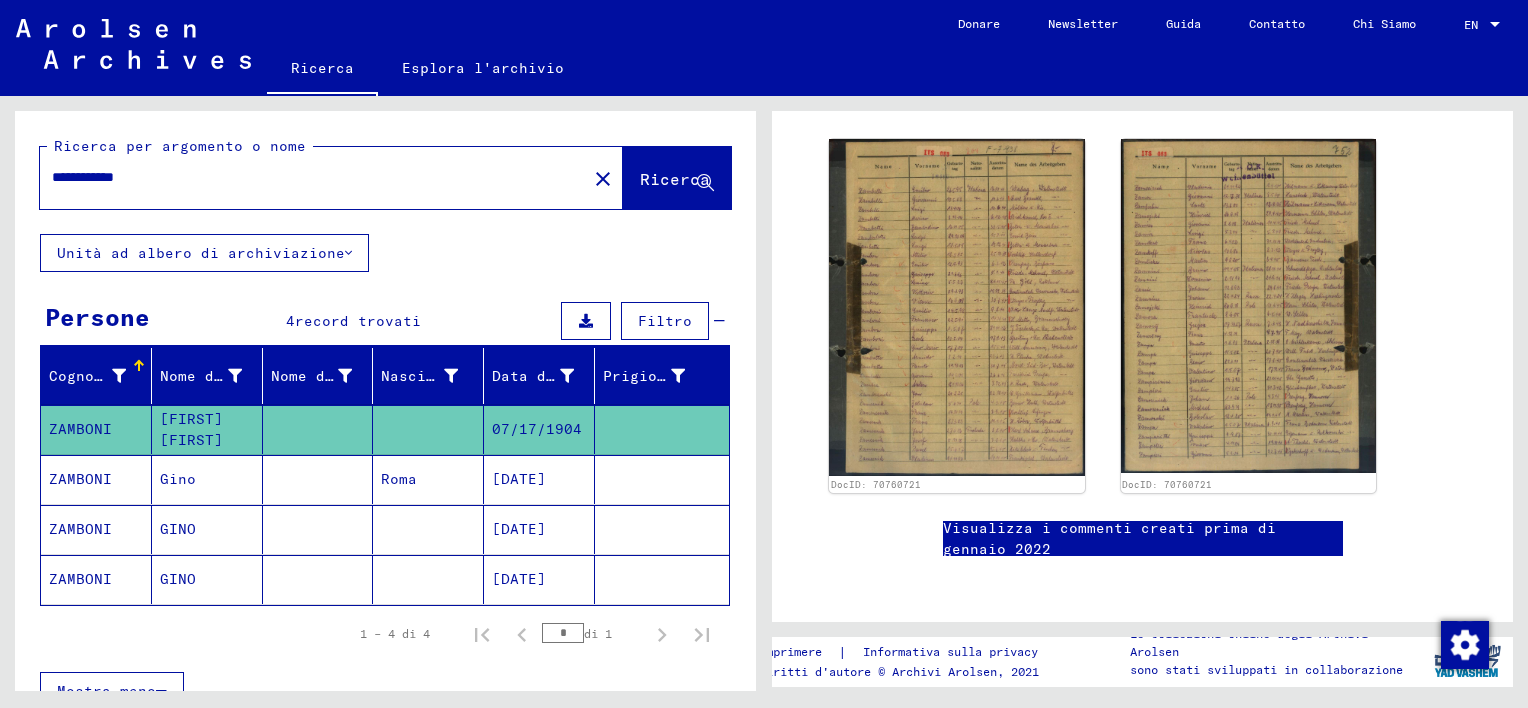 scroll, scrollTop: 0, scrollLeft: 0, axis: both 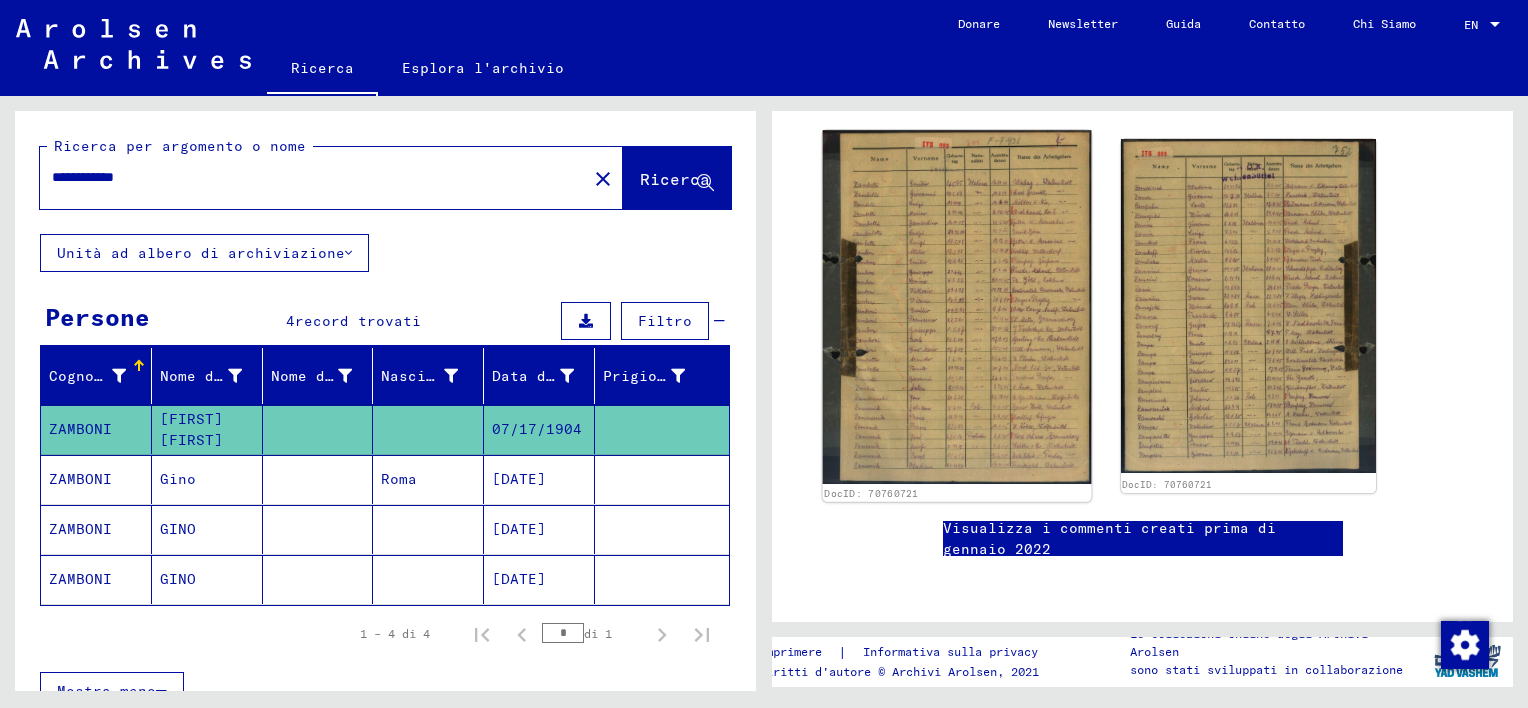 click 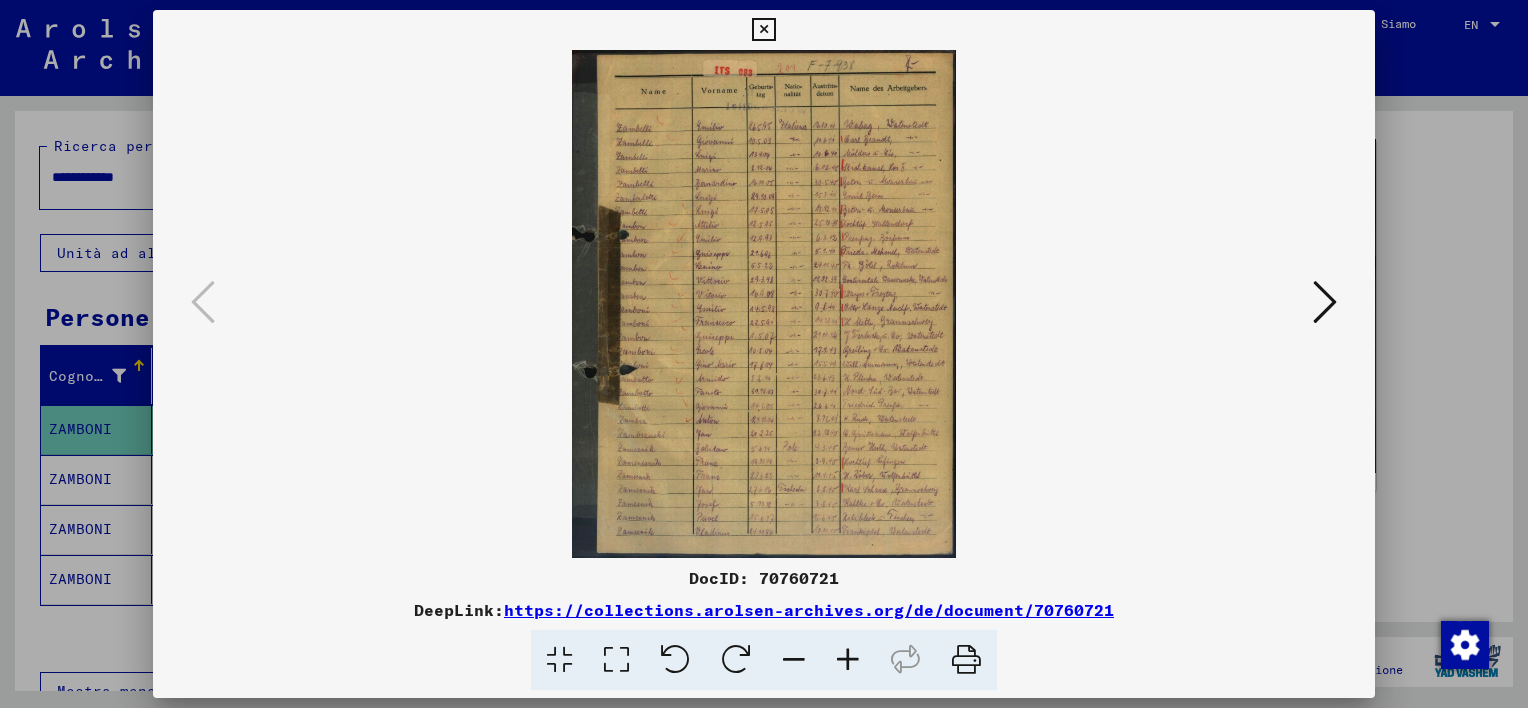 click at bounding box center [848, 660] 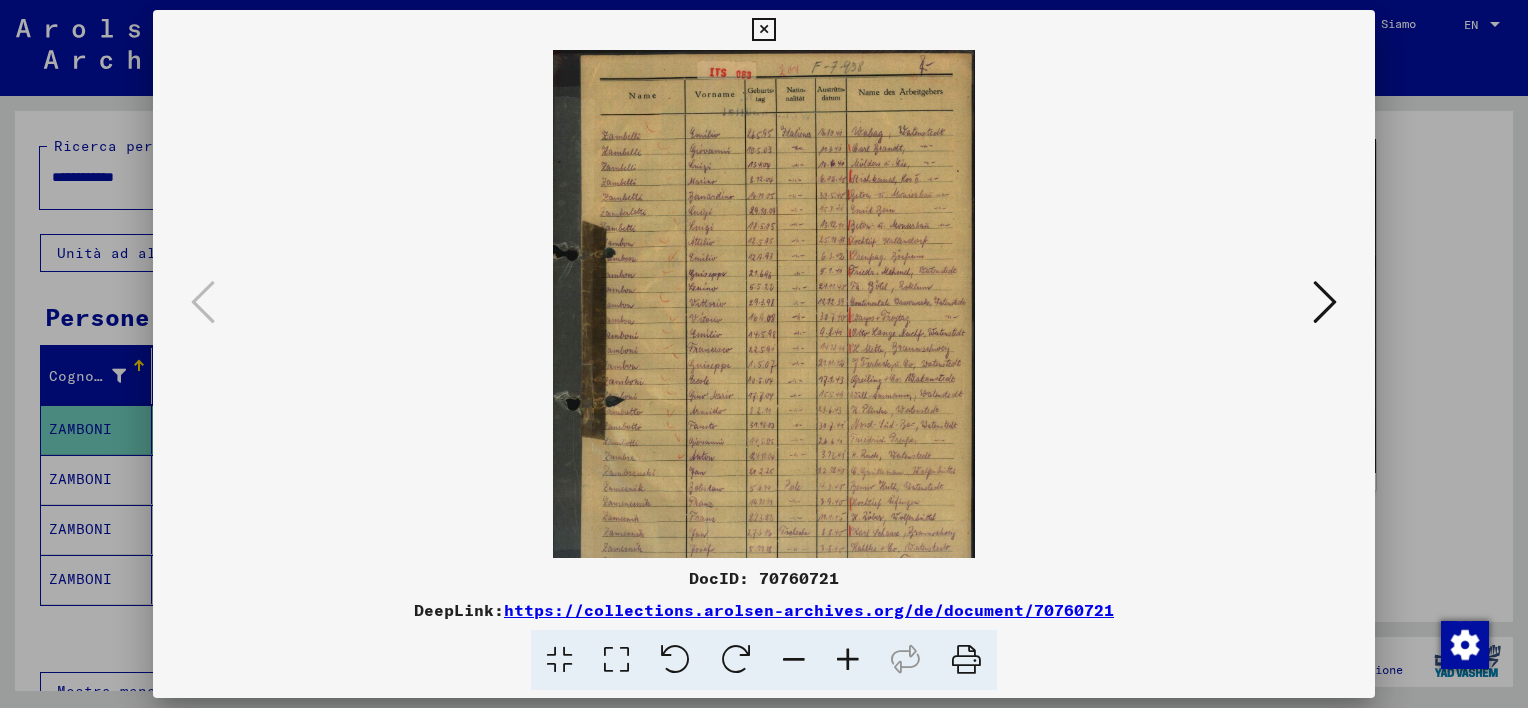 click at bounding box center (848, 660) 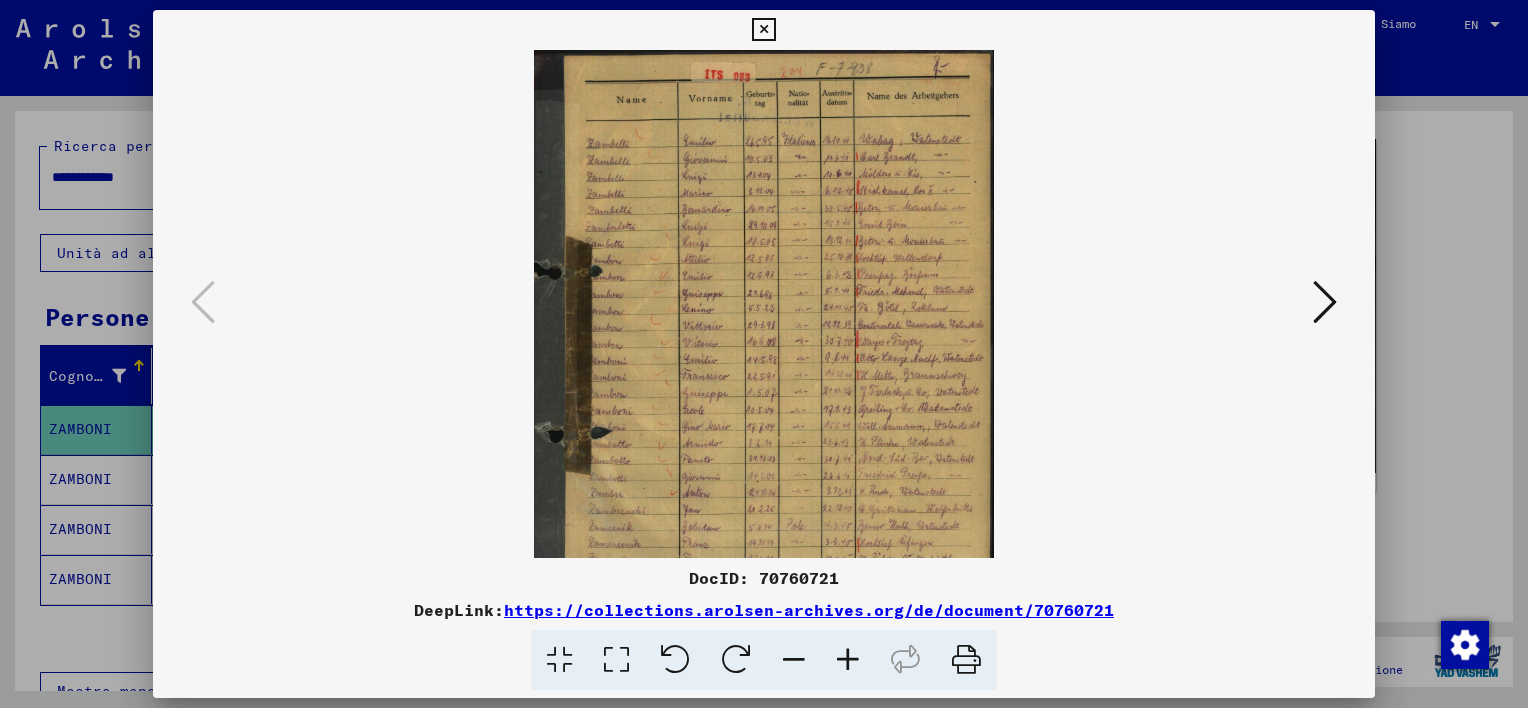 click at bounding box center (848, 660) 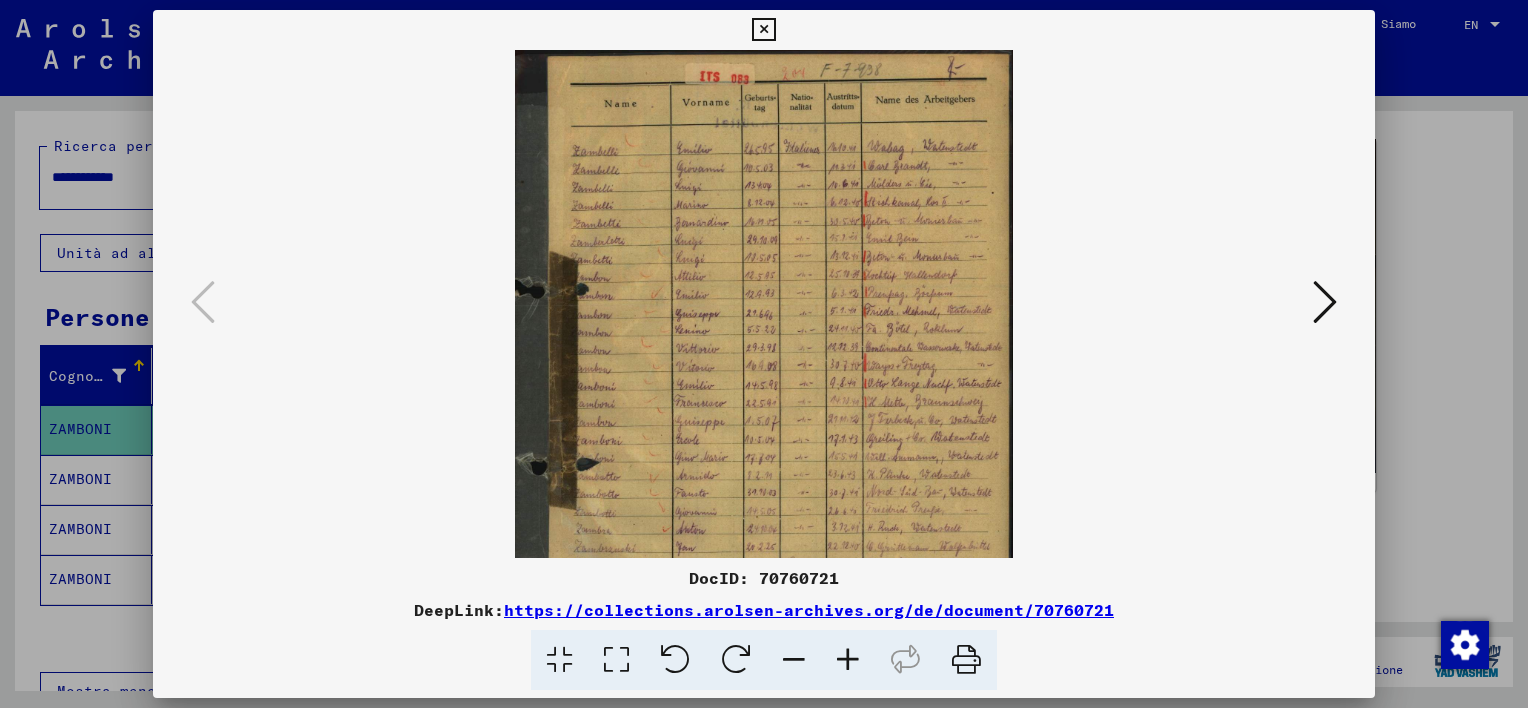 click at bounding box center [848, 660] 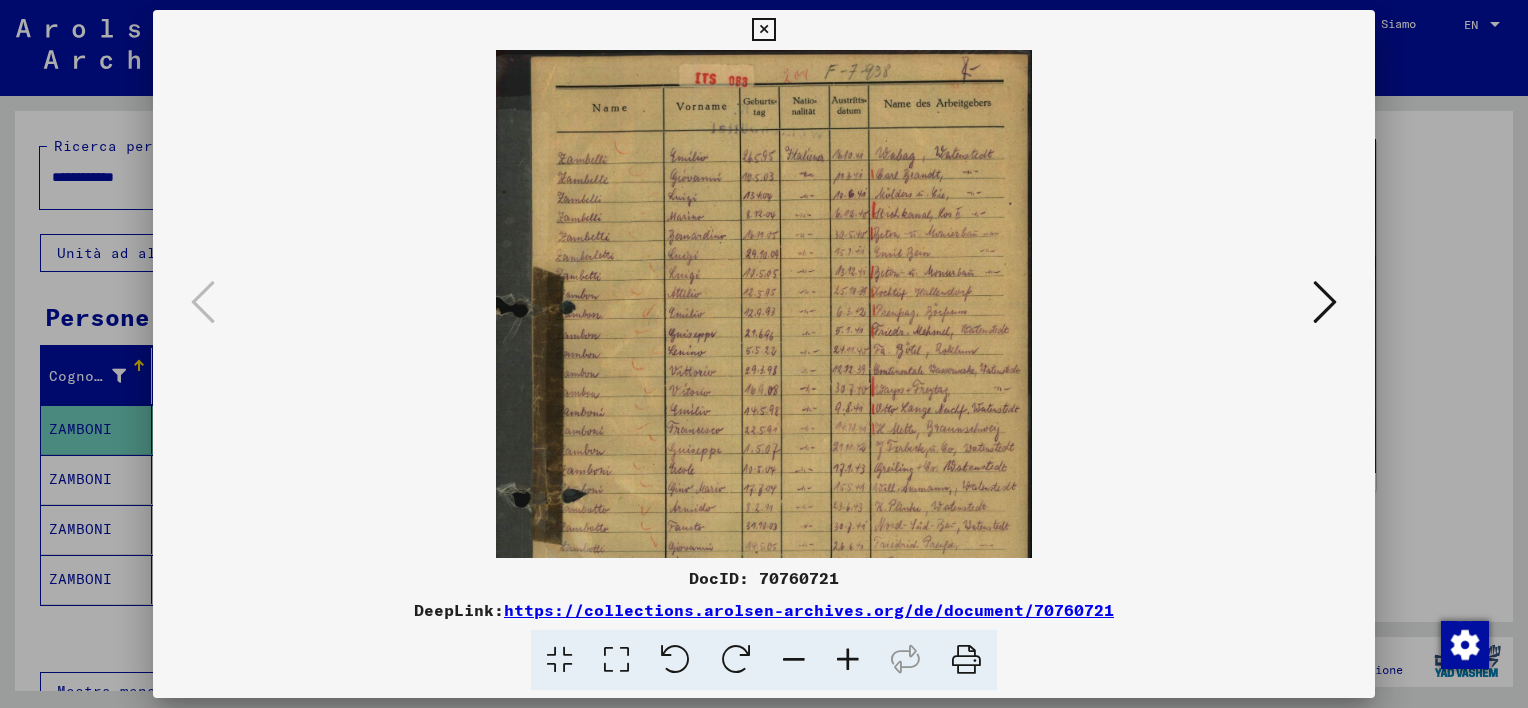 click at bounding box center (848, 660) 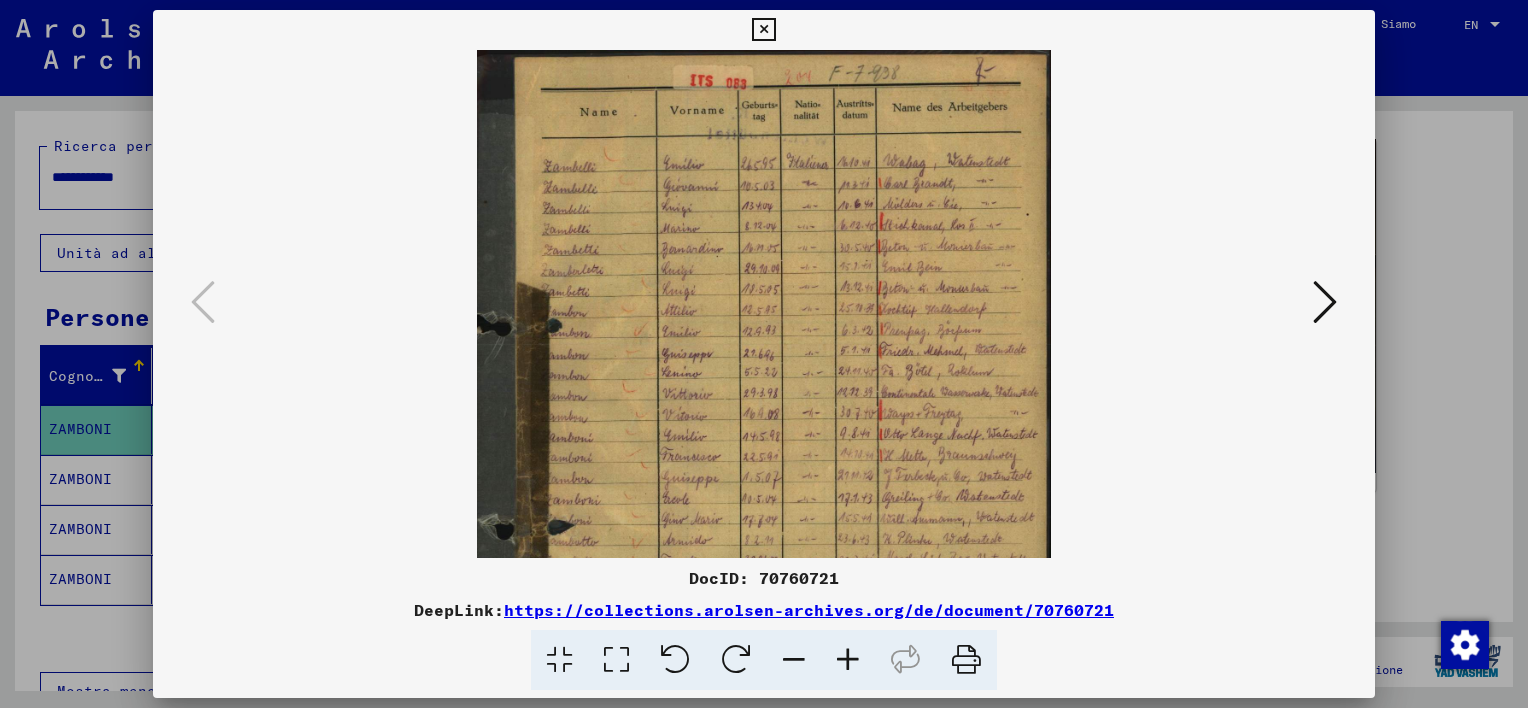 click at bounding box center [848, 660] 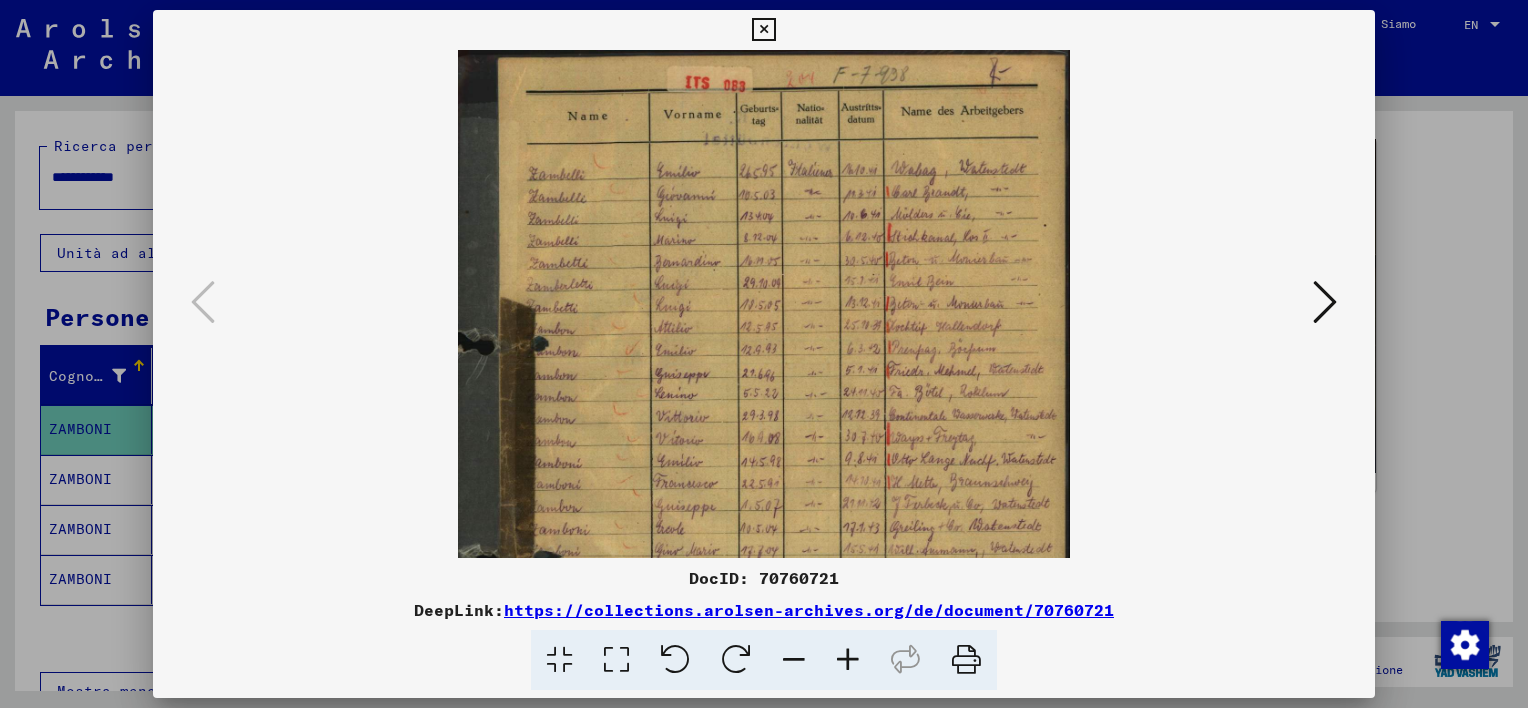click at bounding box center (848, 660) 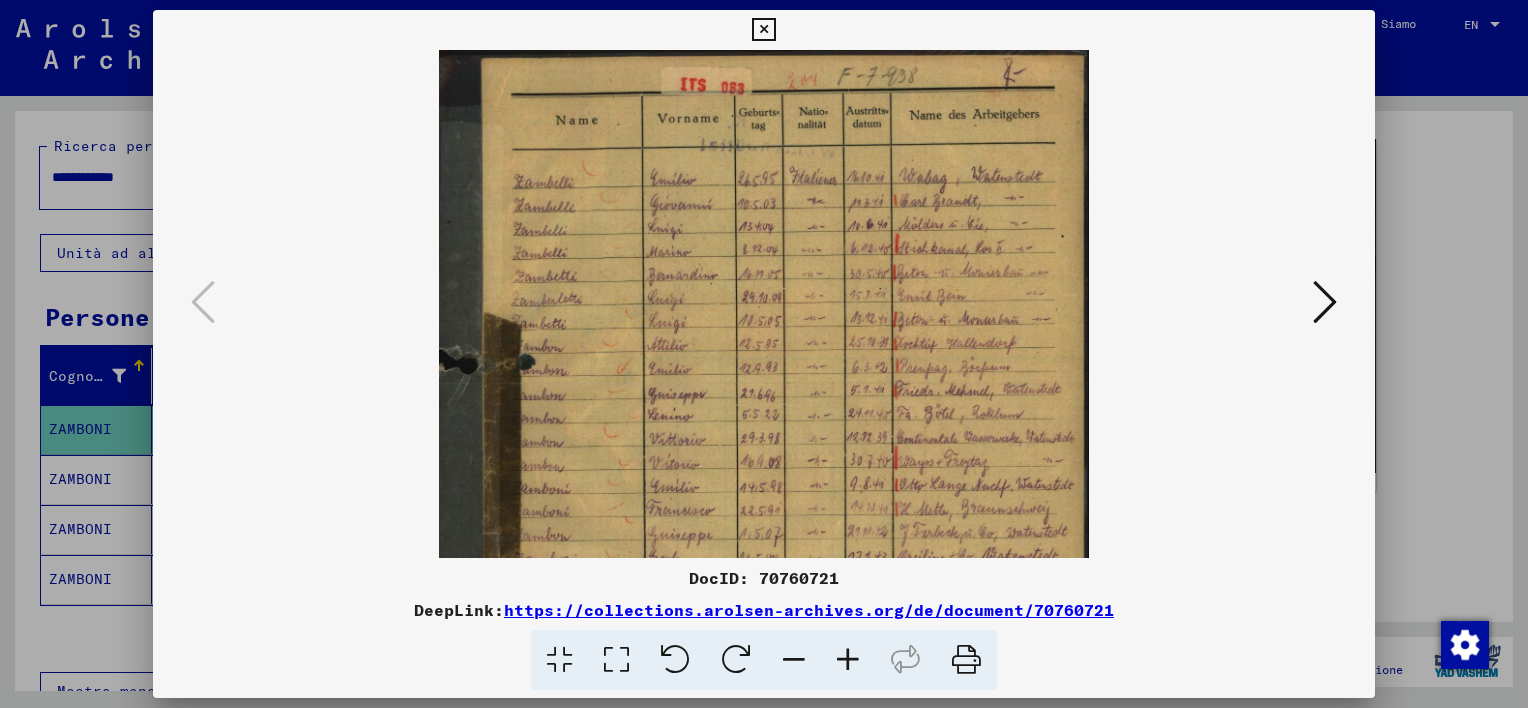 click at bounding box center (848, 660) 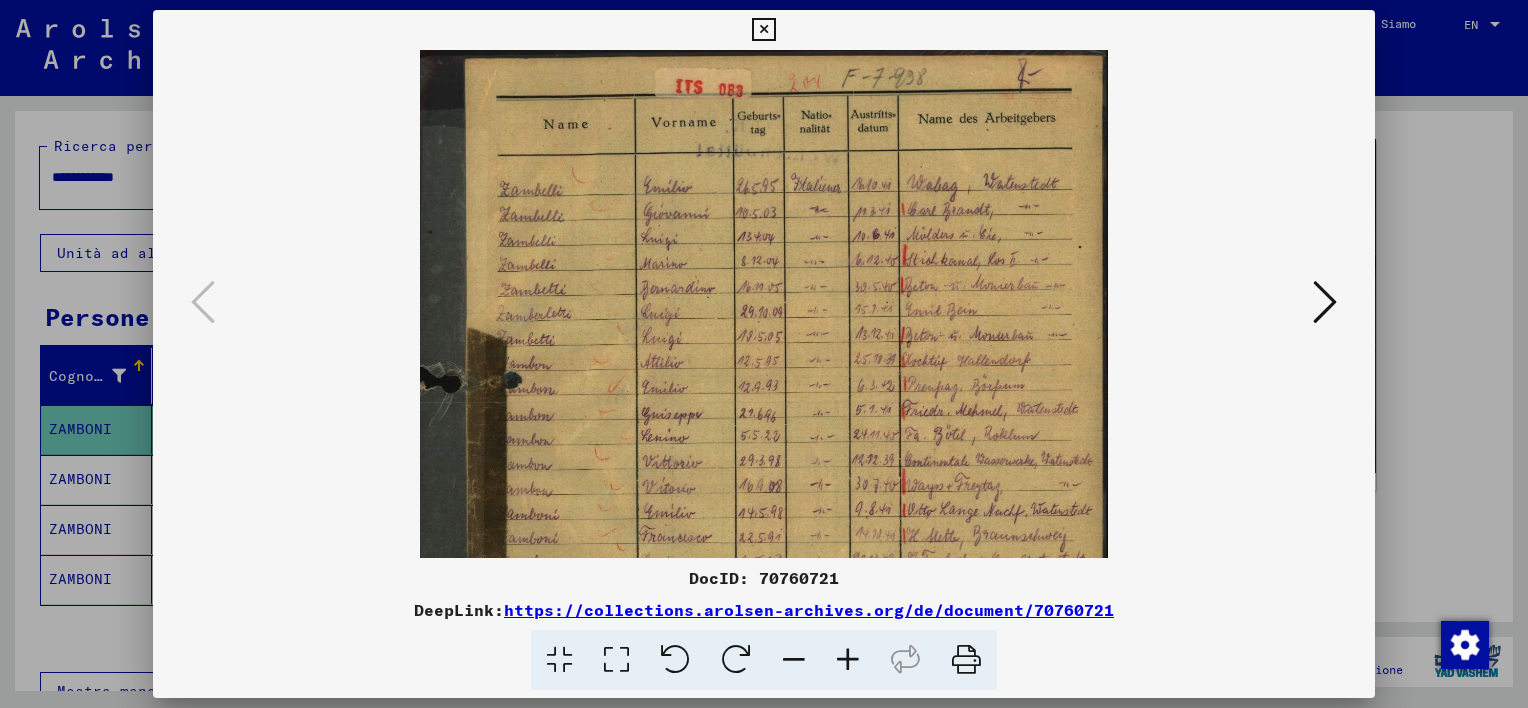 click at bounding box center [848, 660] 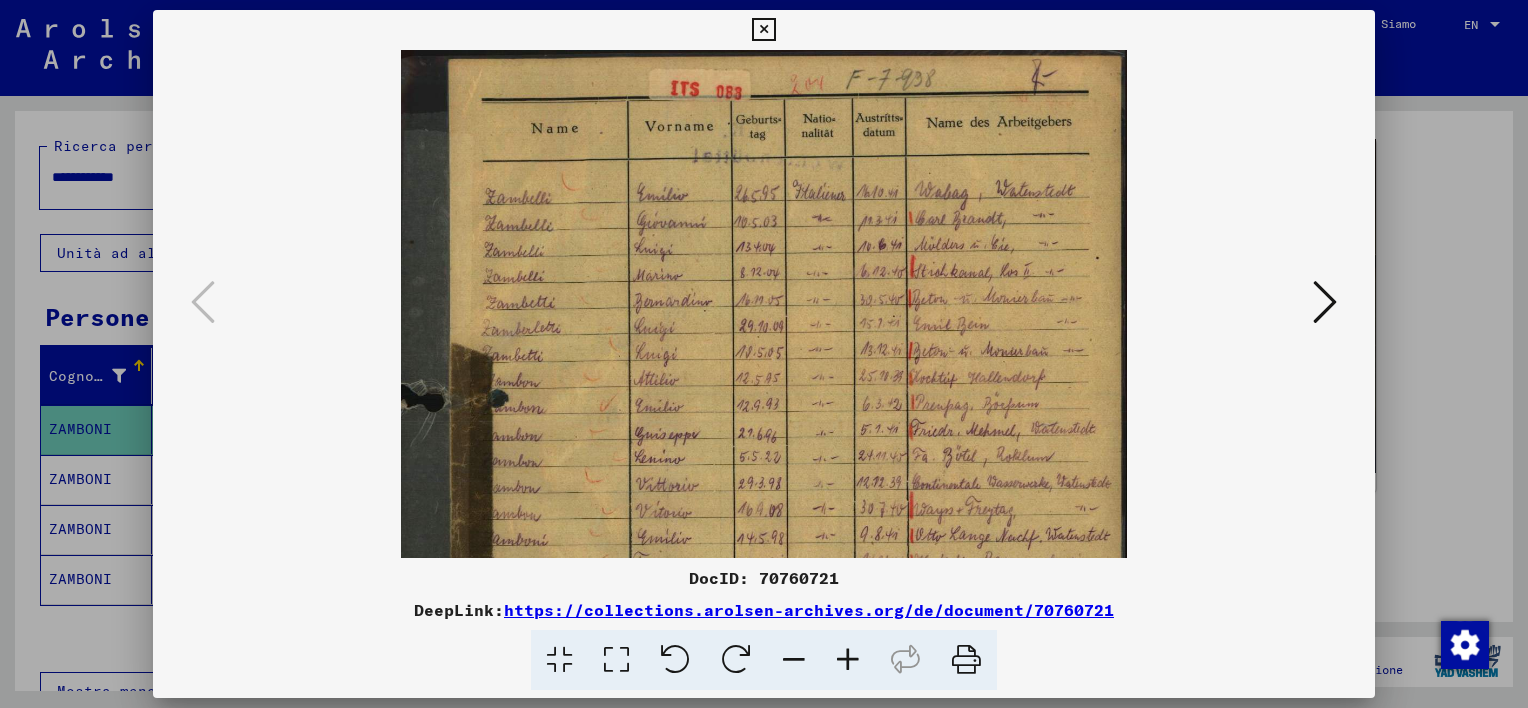 click at bounding box center (848, 660) 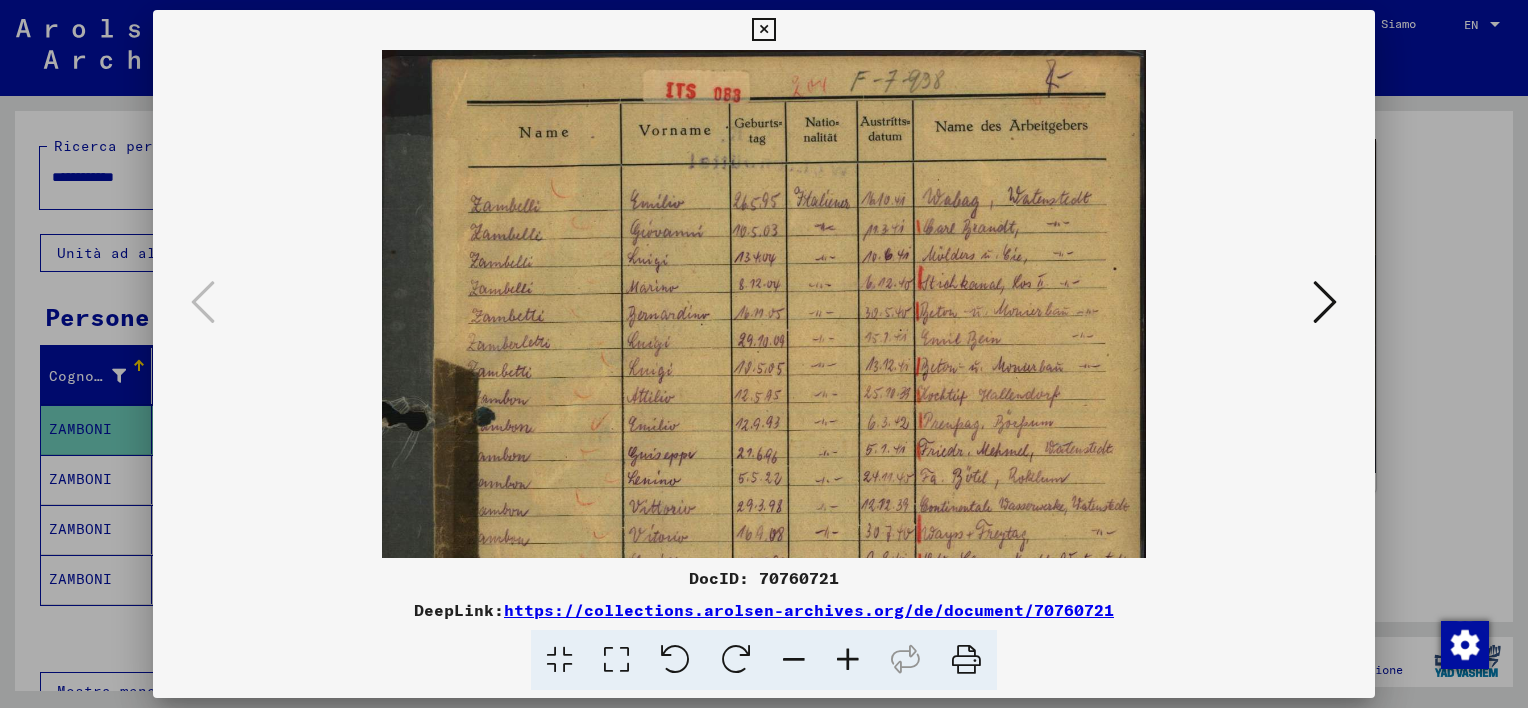 click at bounding box center (848, 660) 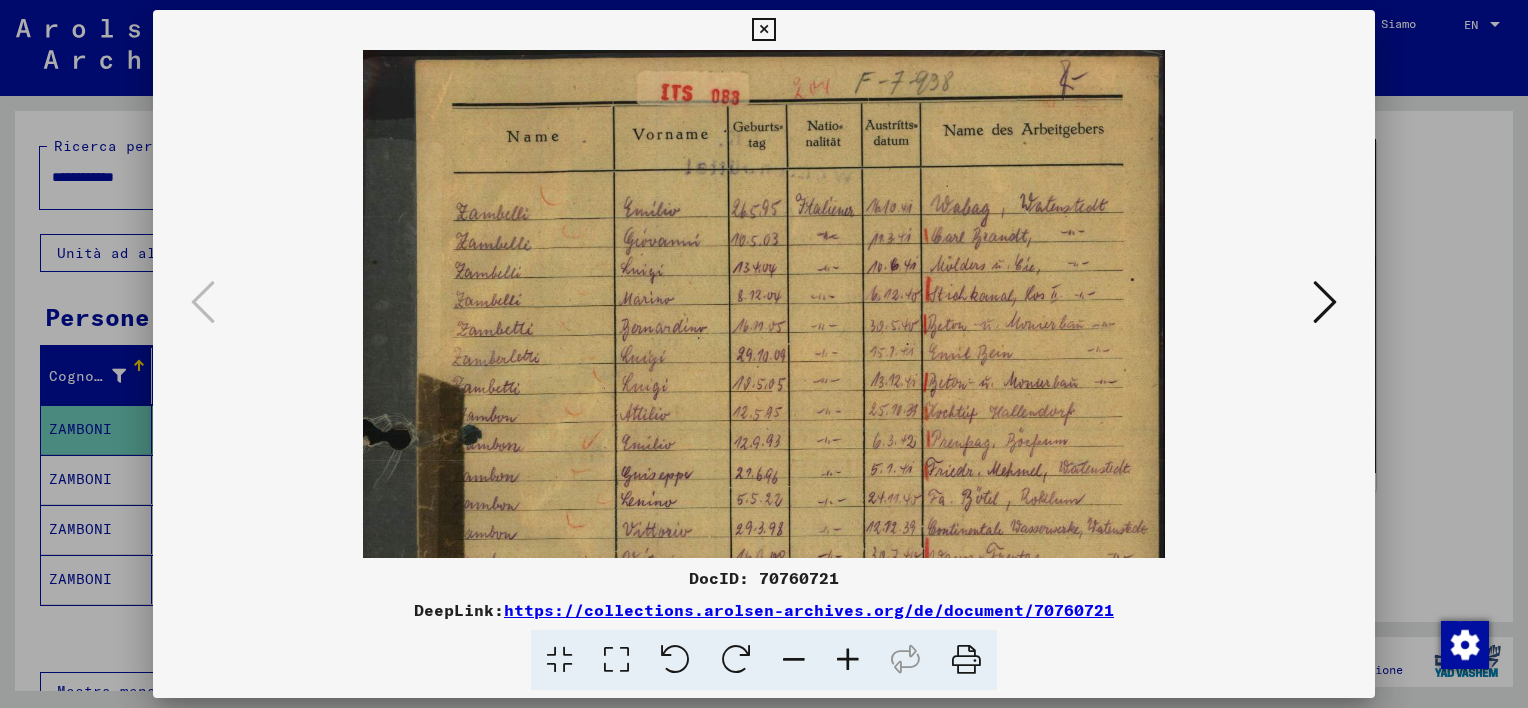 click at bounding box center (848, 660) 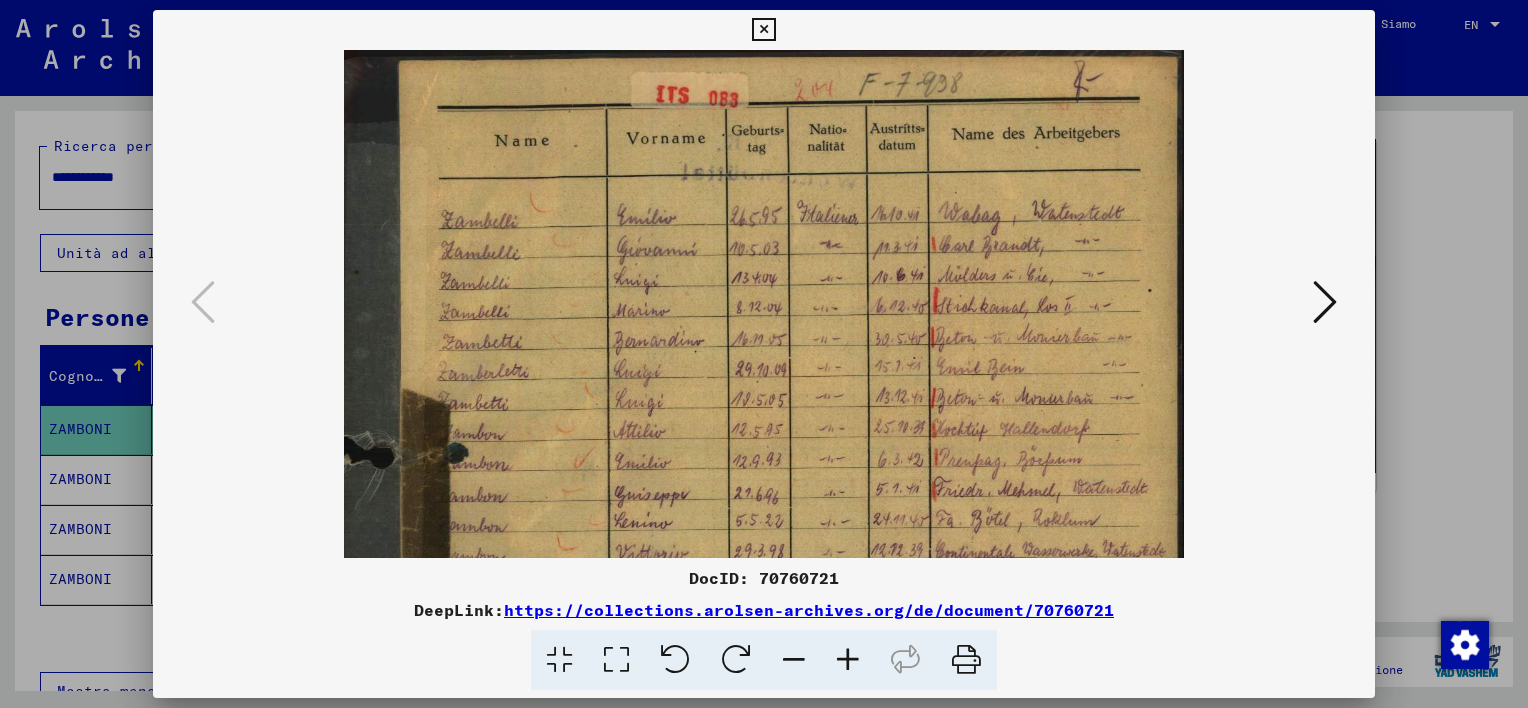 click at bounding box center (848, 660) 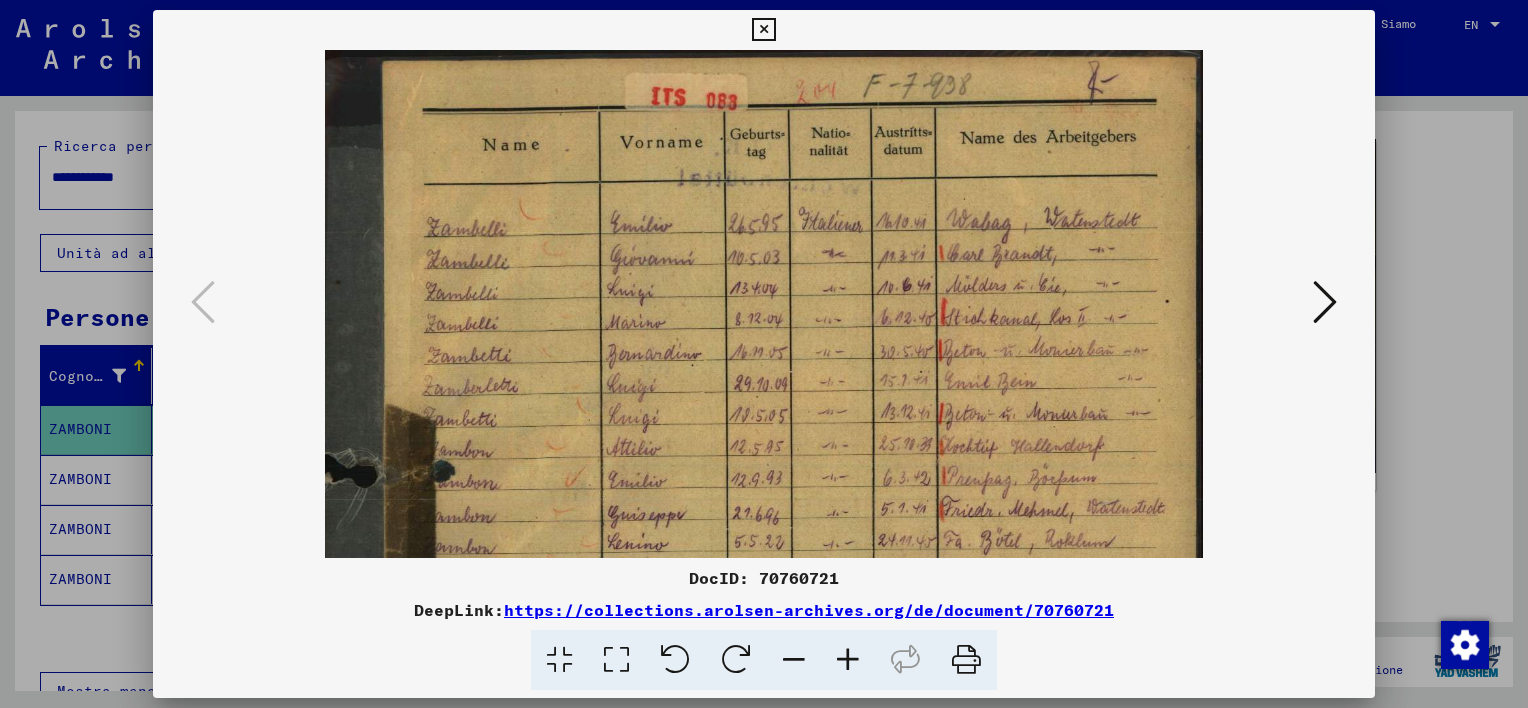 click at bounding box center [848, 660] 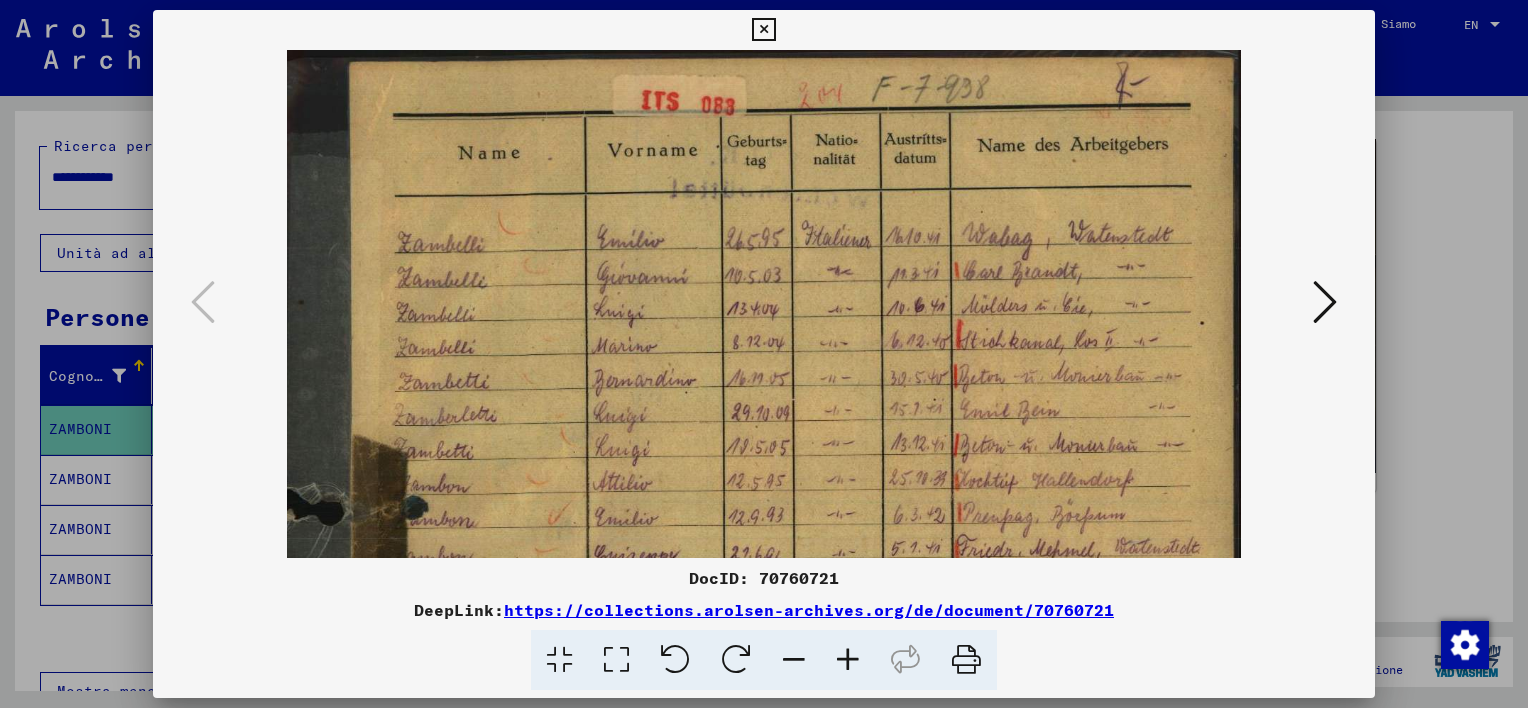 click on "DocID: 70760721 DeepLink: https://collections.arolsen-archives.org/de/document/70760721" at bounding box center [764, 628] 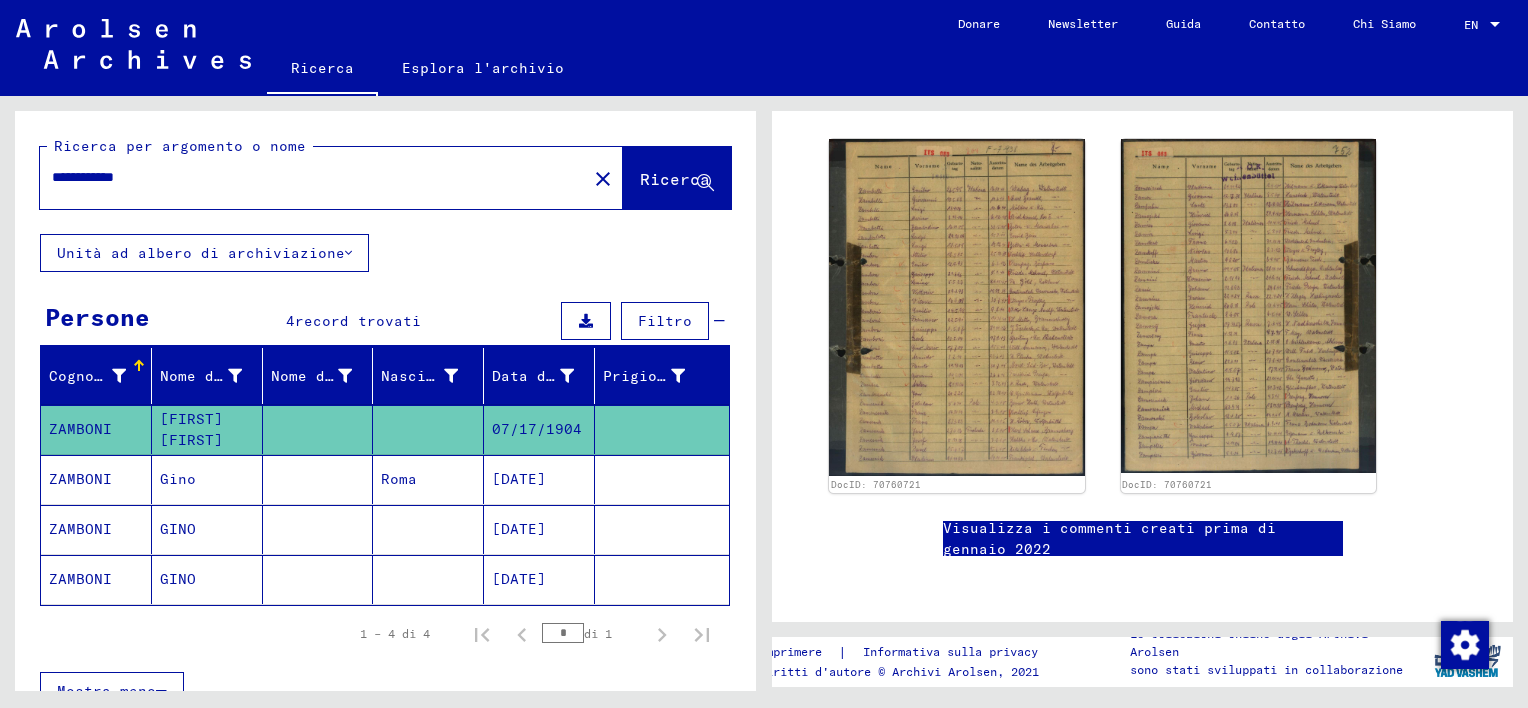 click at bounding box center (318, 529) 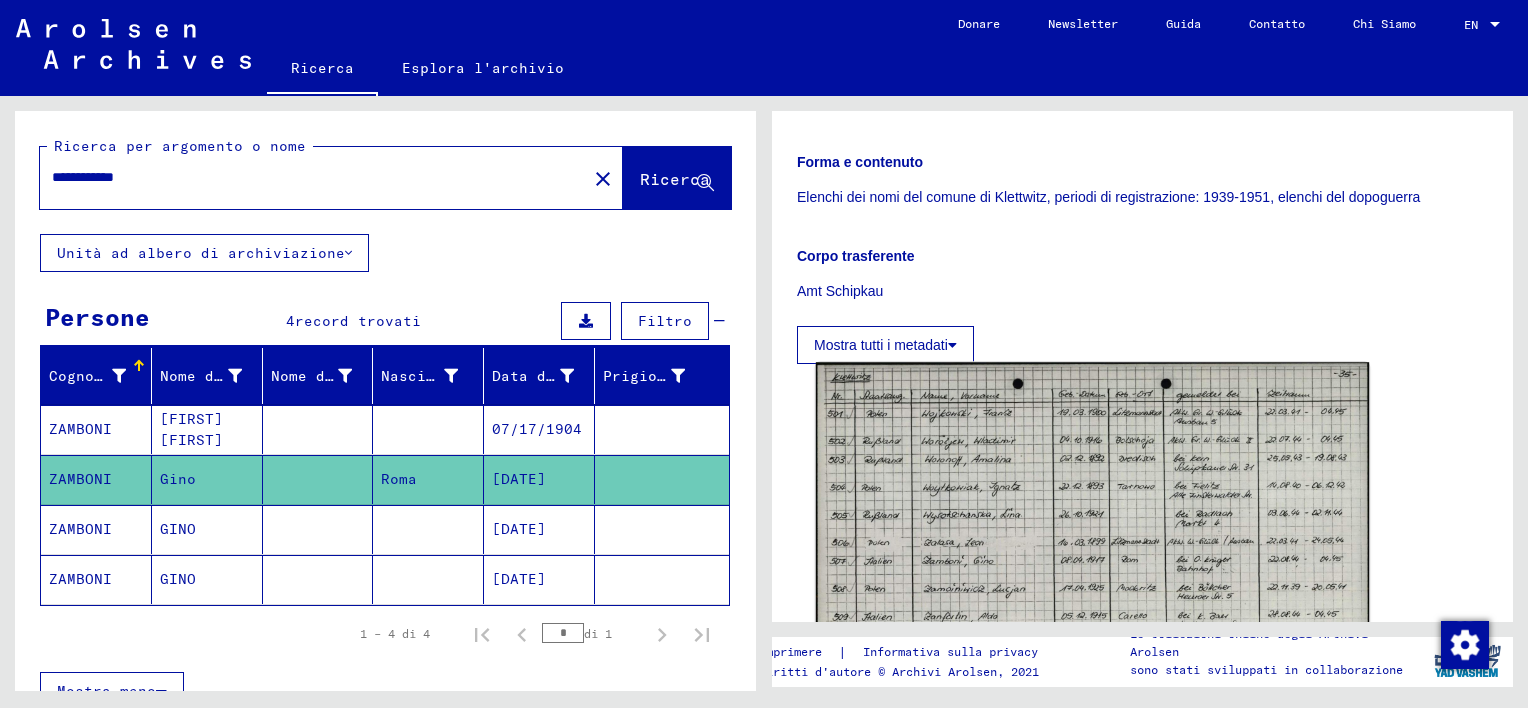 scroll, scrollTop: 0, scrollLeft: 0, axis: both 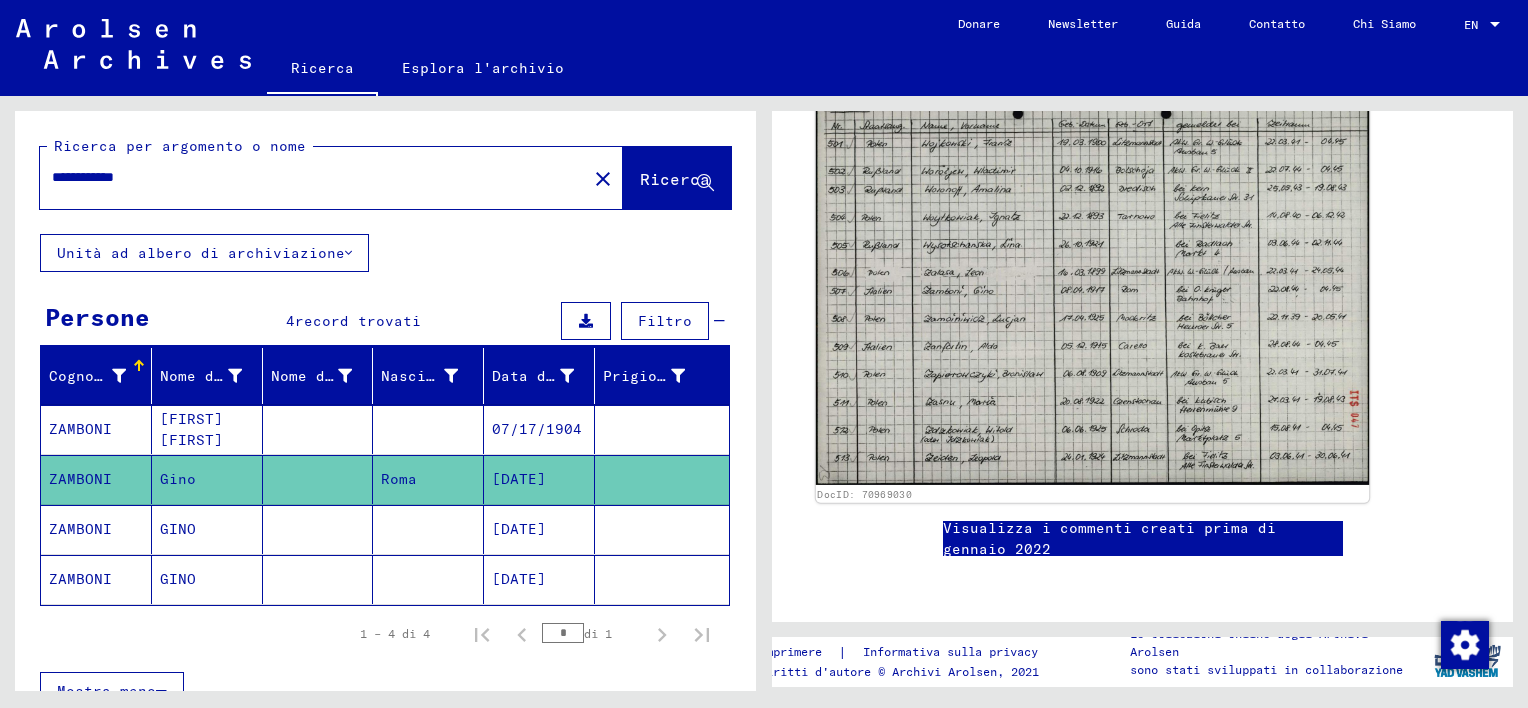 click 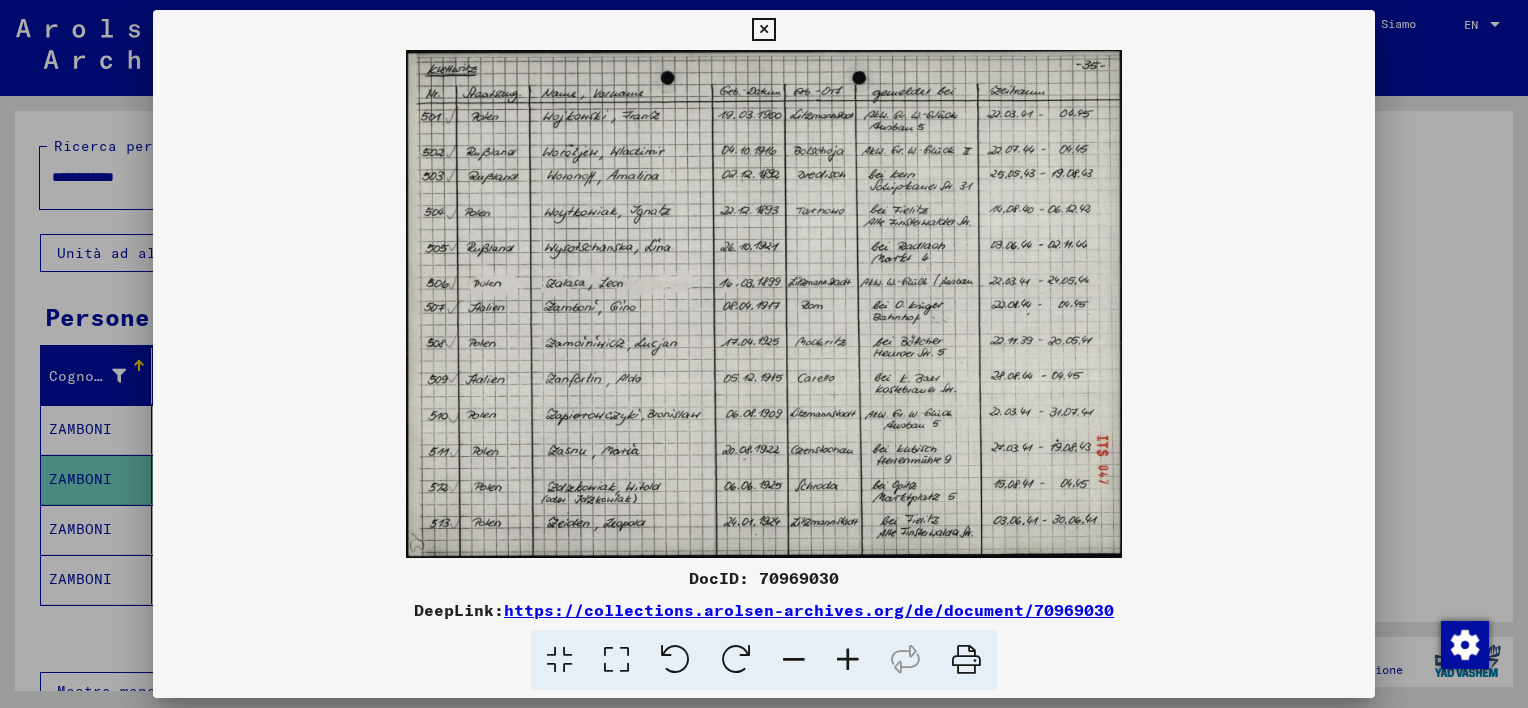click at bounding box center (848, 660) 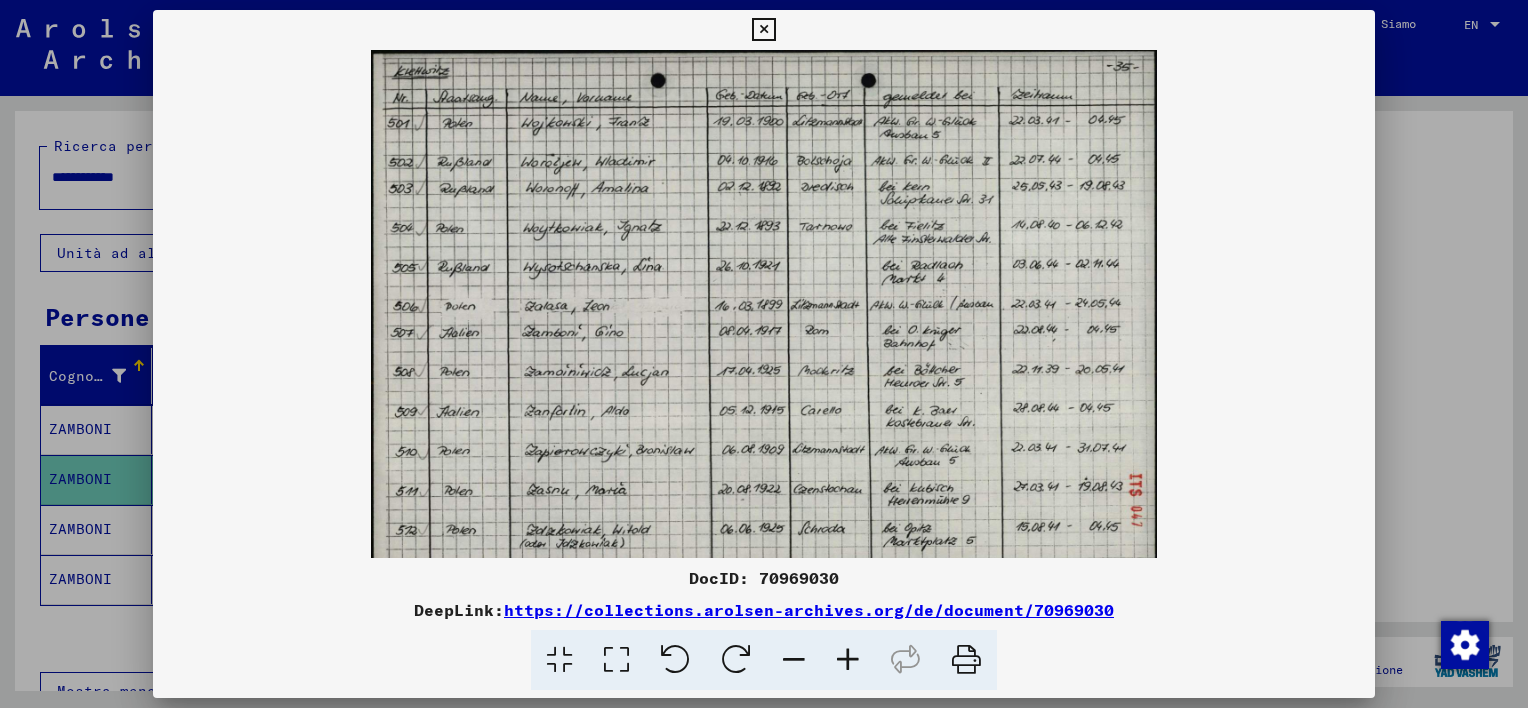 click at bounding box center (848, 660) 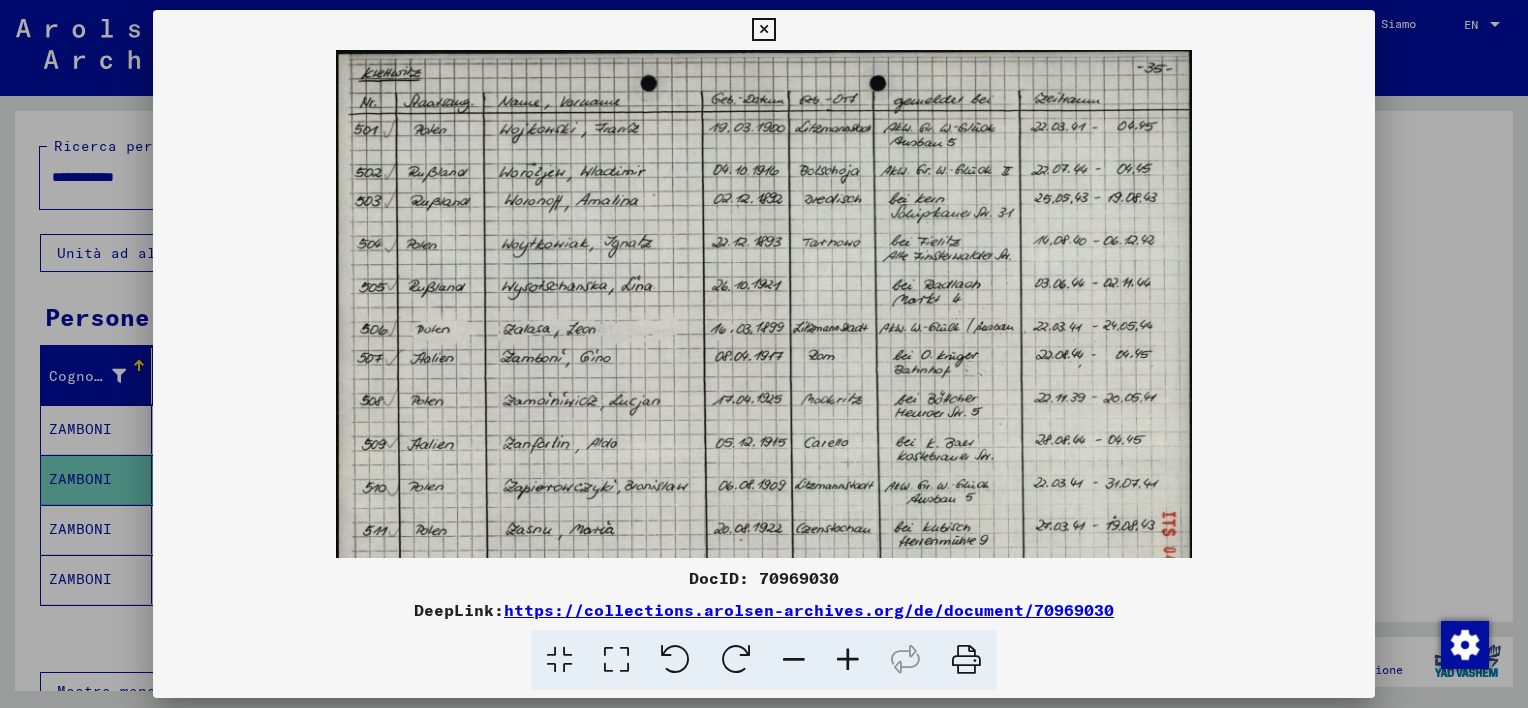click at bounding box center [848, 660] 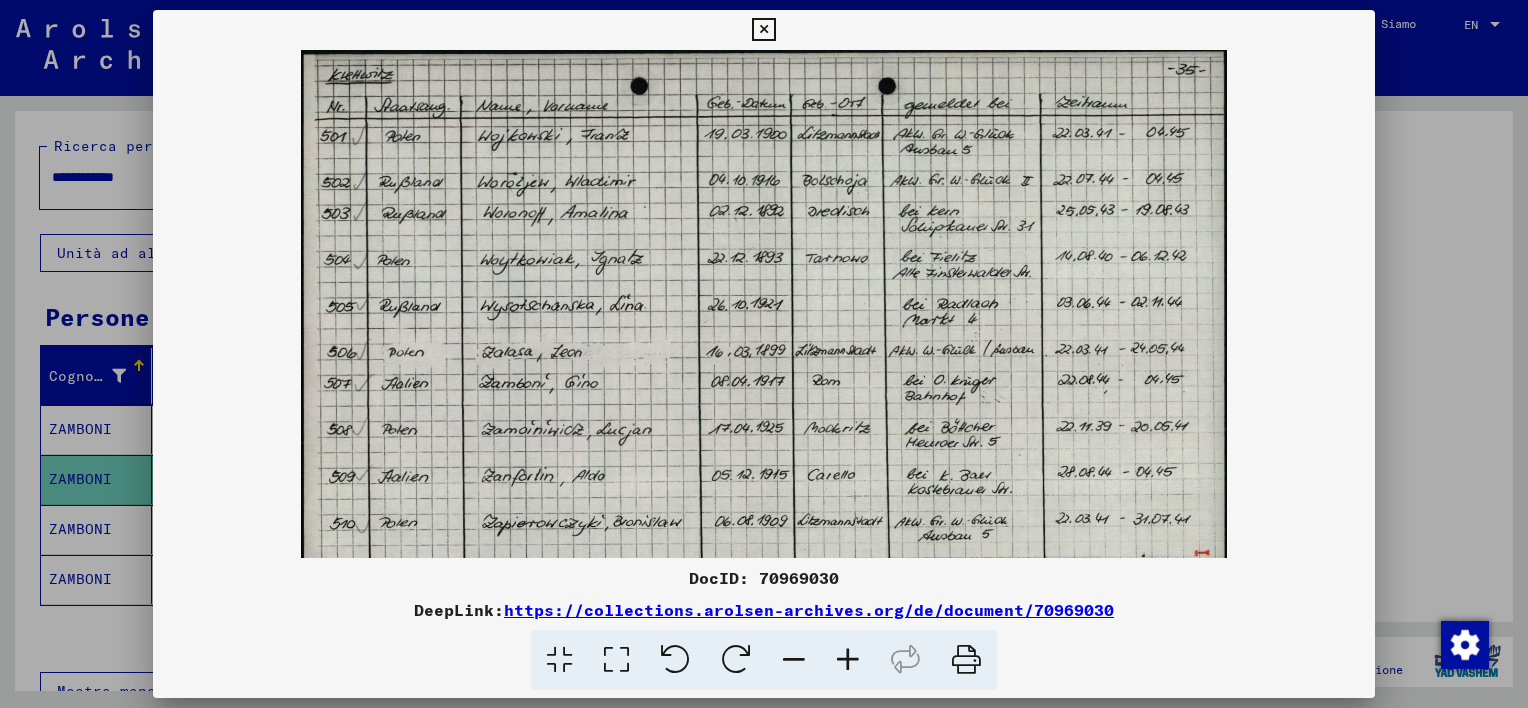 click at bounding box center [848, 660] 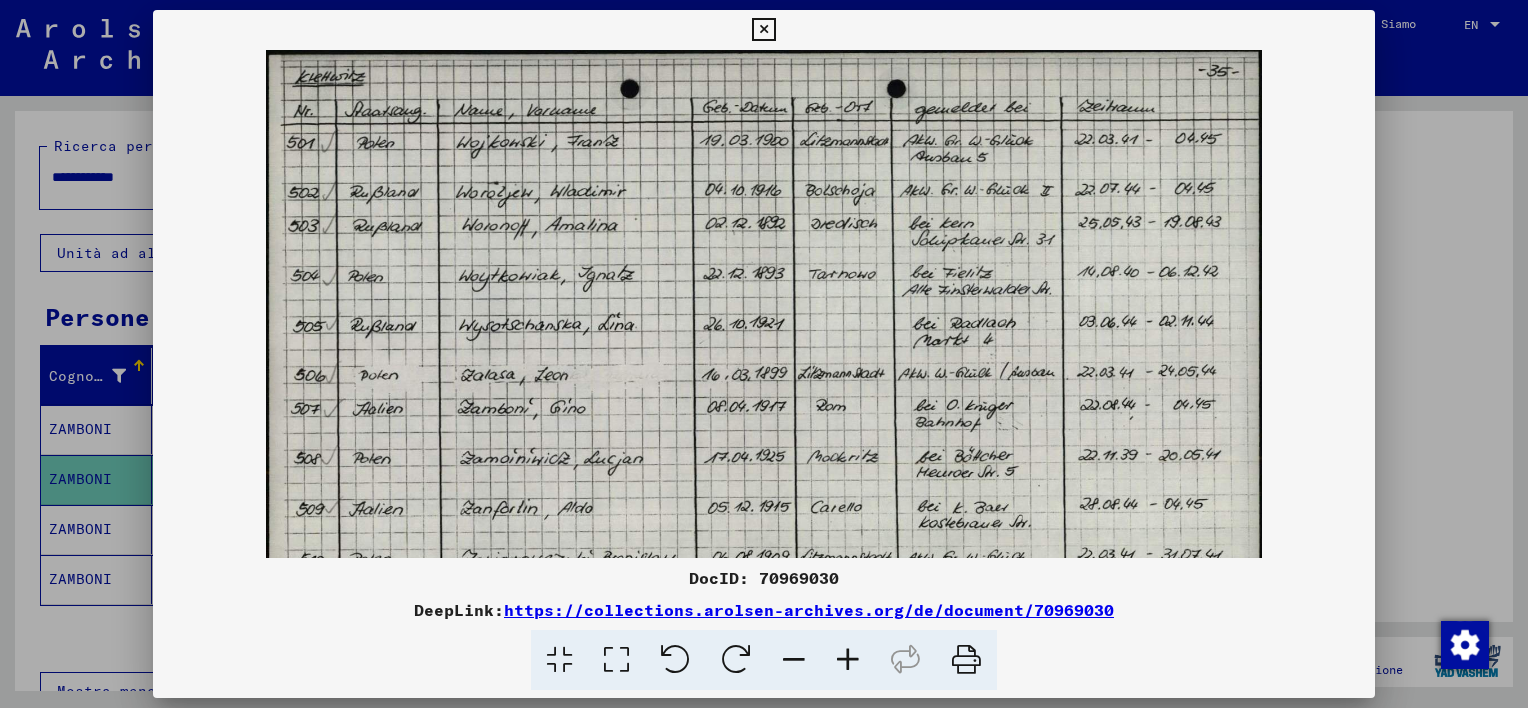 click at bounding box center (848, 660) 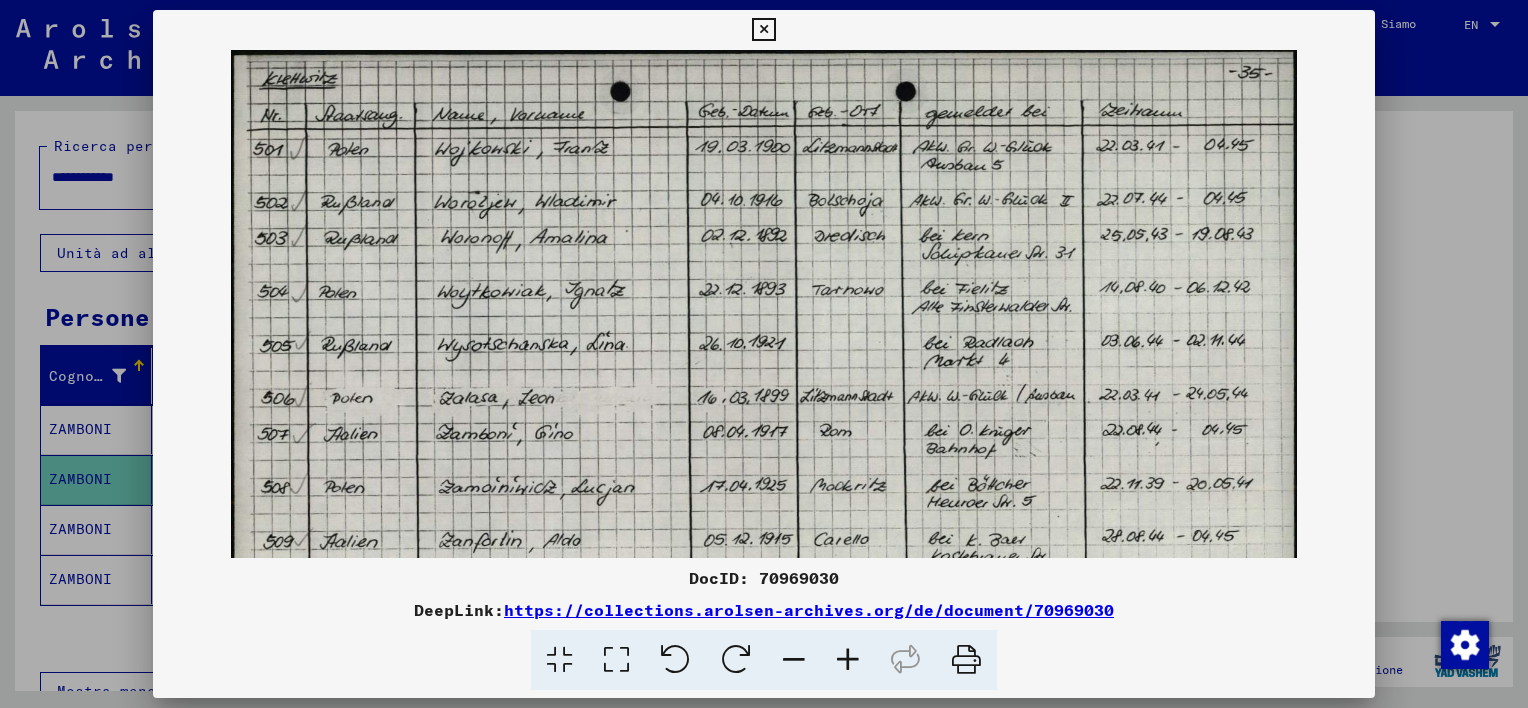 click at bounding box center (848, 660) 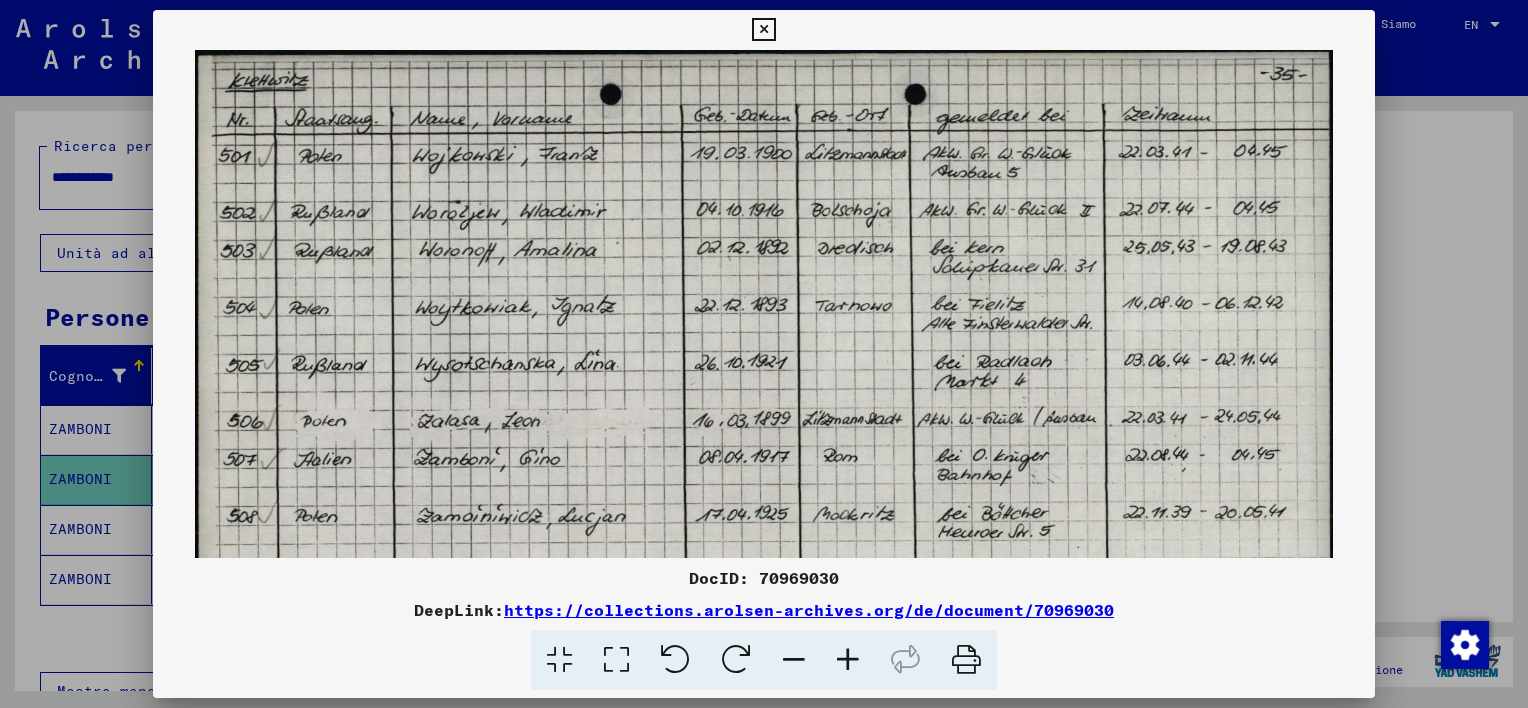 click at bounding box center (848, 660) 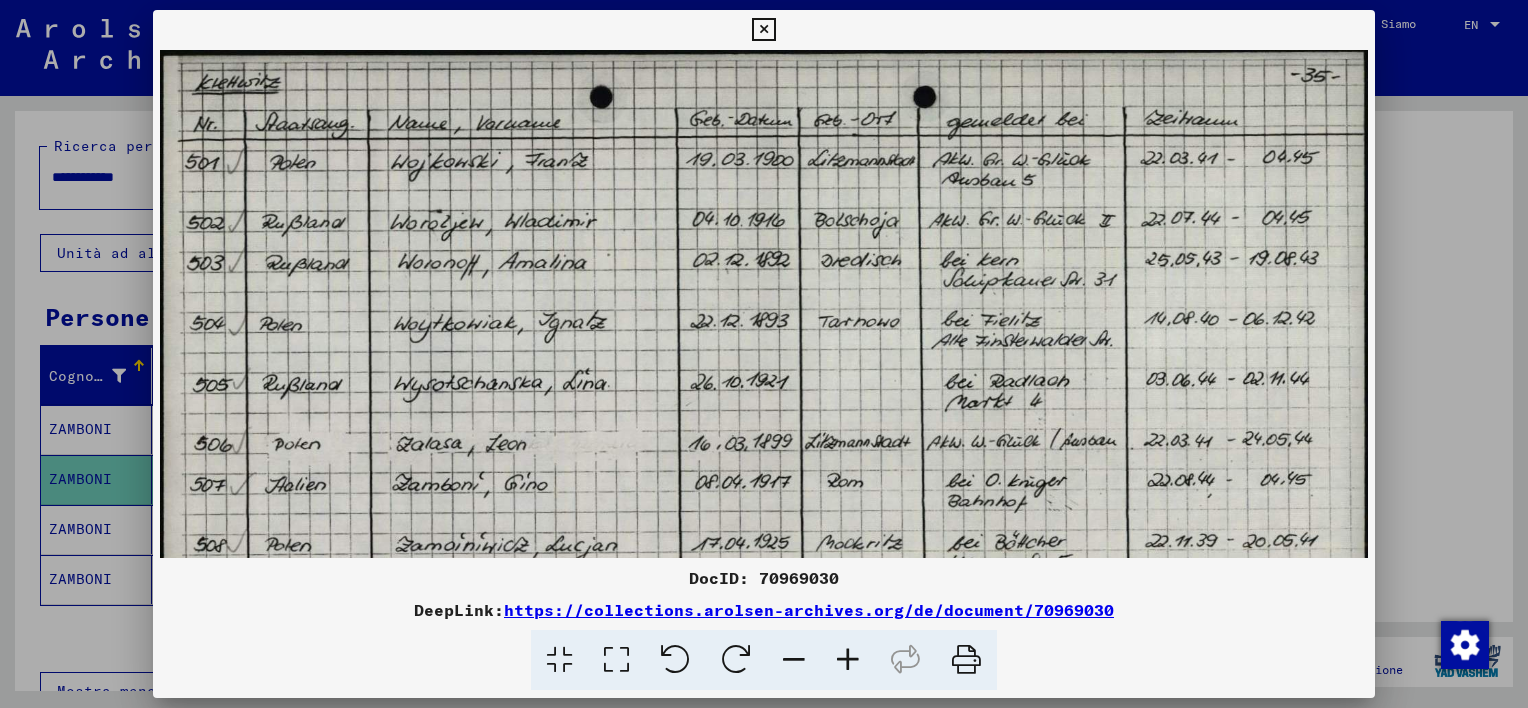 click at bounding box center [848, 660] 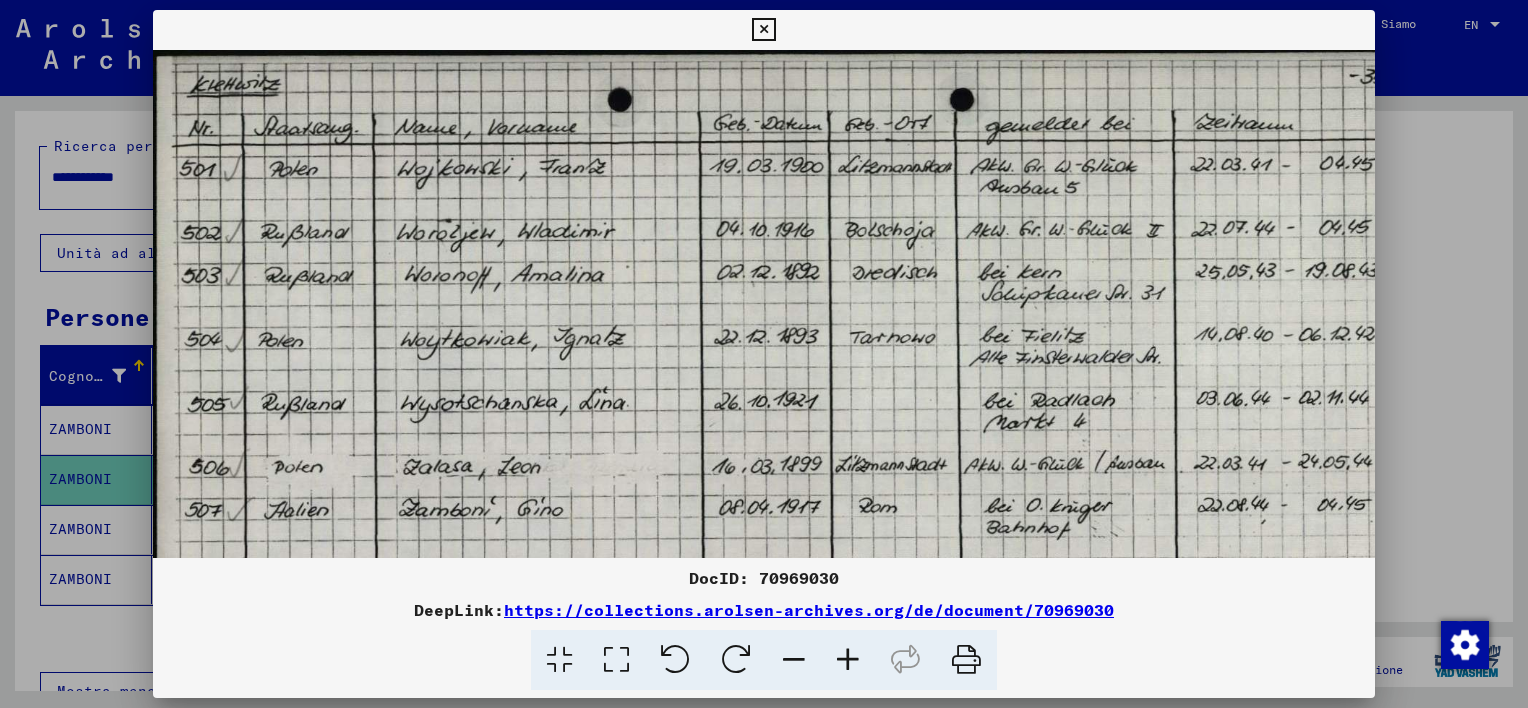 click at bounding box center (848, 660) 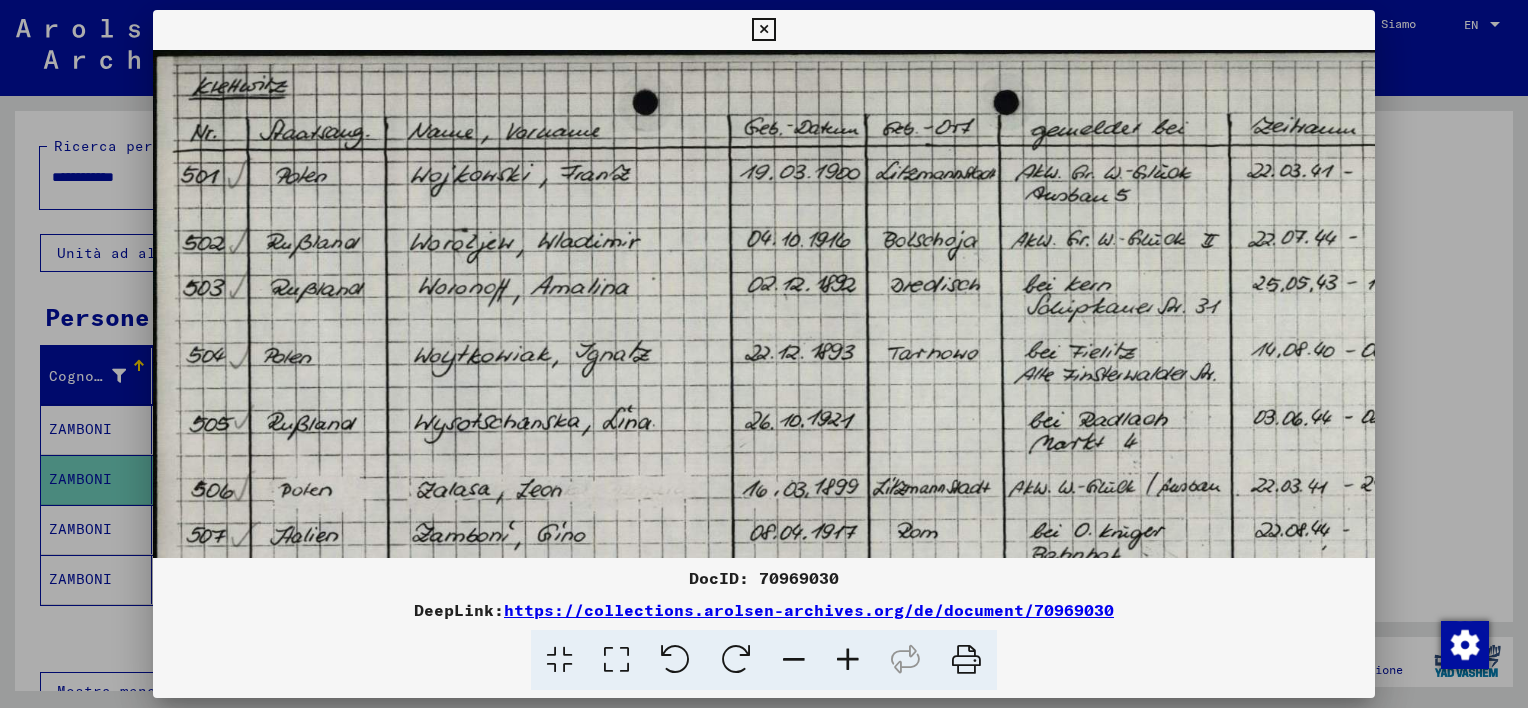 scroll, scrollTop: 98, scrollLeft: 0, axis: vertical 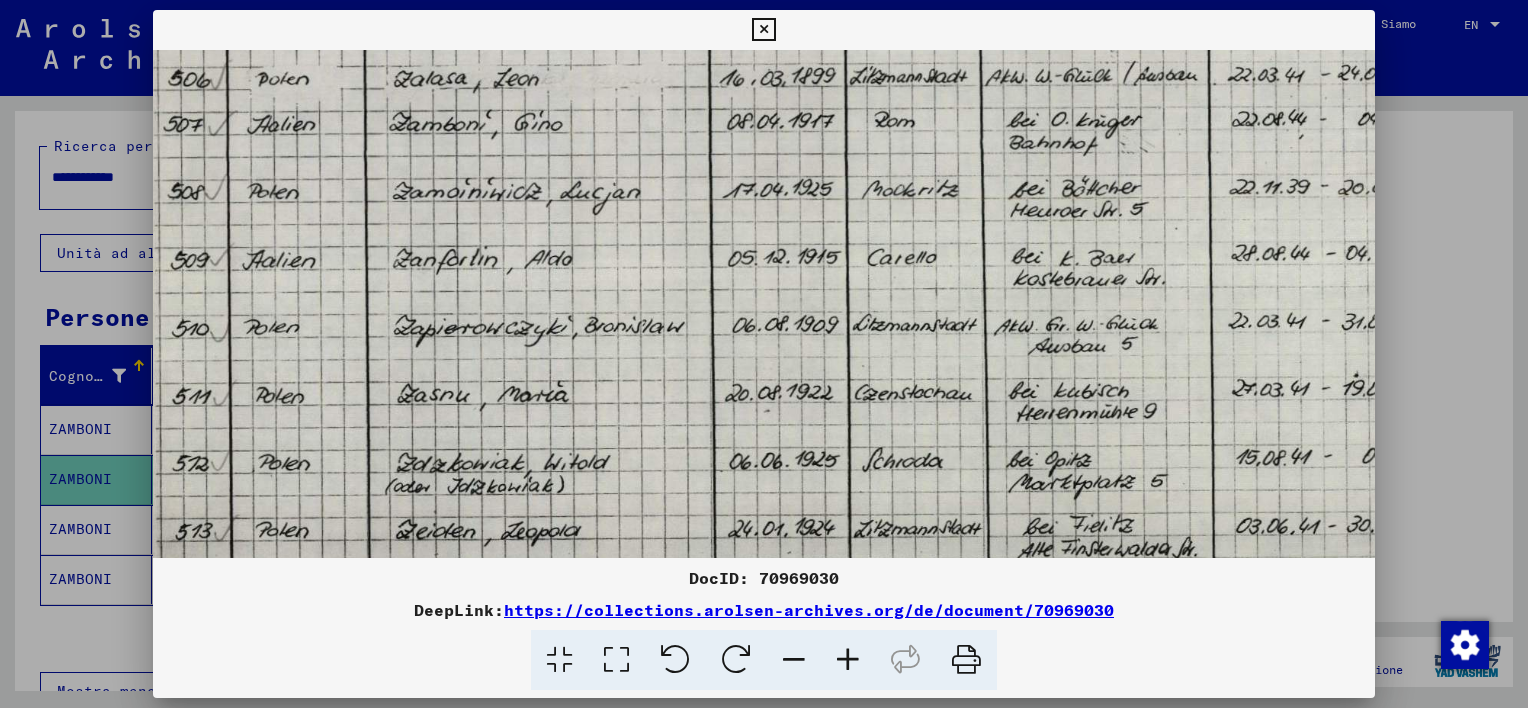 drag, startPoint x: 818, startPoint y: 359, endPoint x: 794, endPoint y: 64, distance: 295.97467 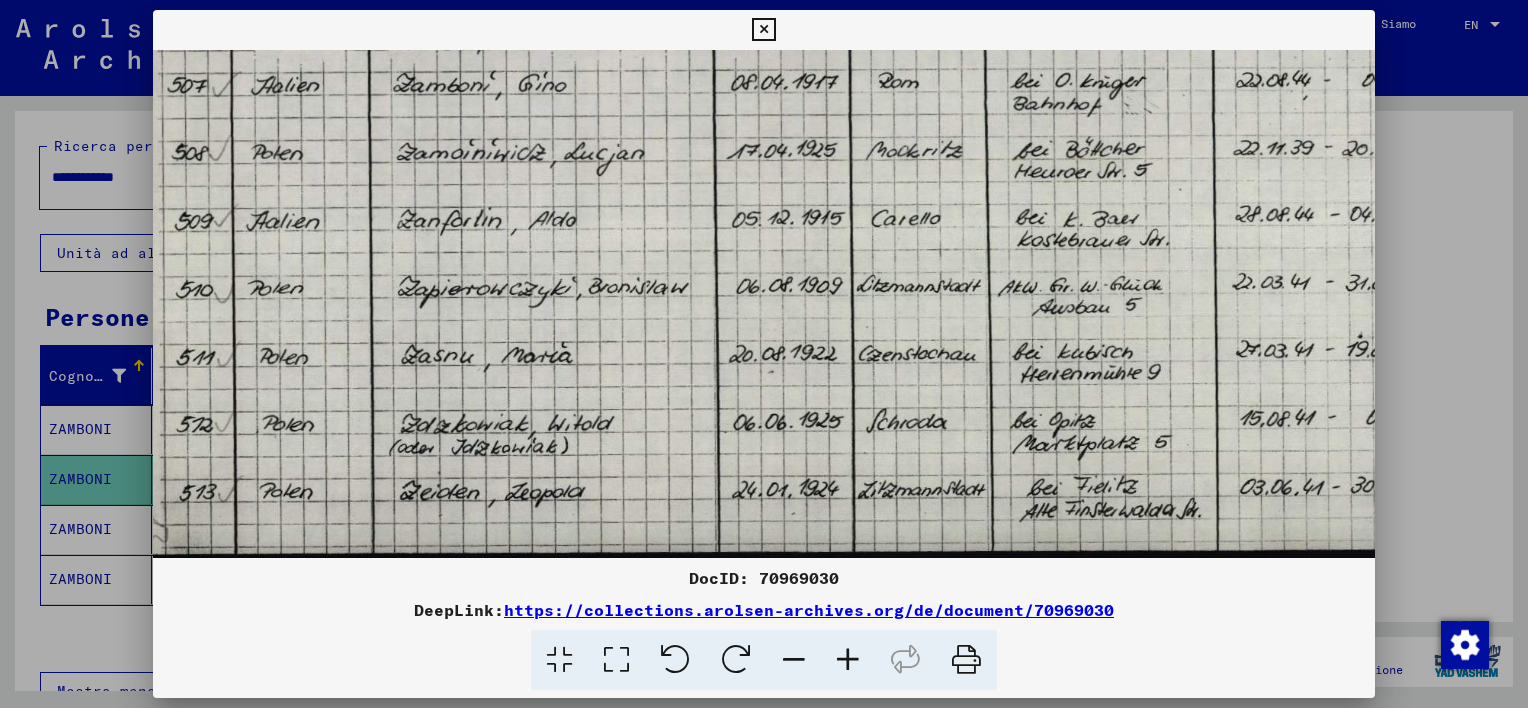 drag, startPoint x: 758, startPoint y: 386, endPoint x: 759, endPoint y: 319, distance: 67.00746 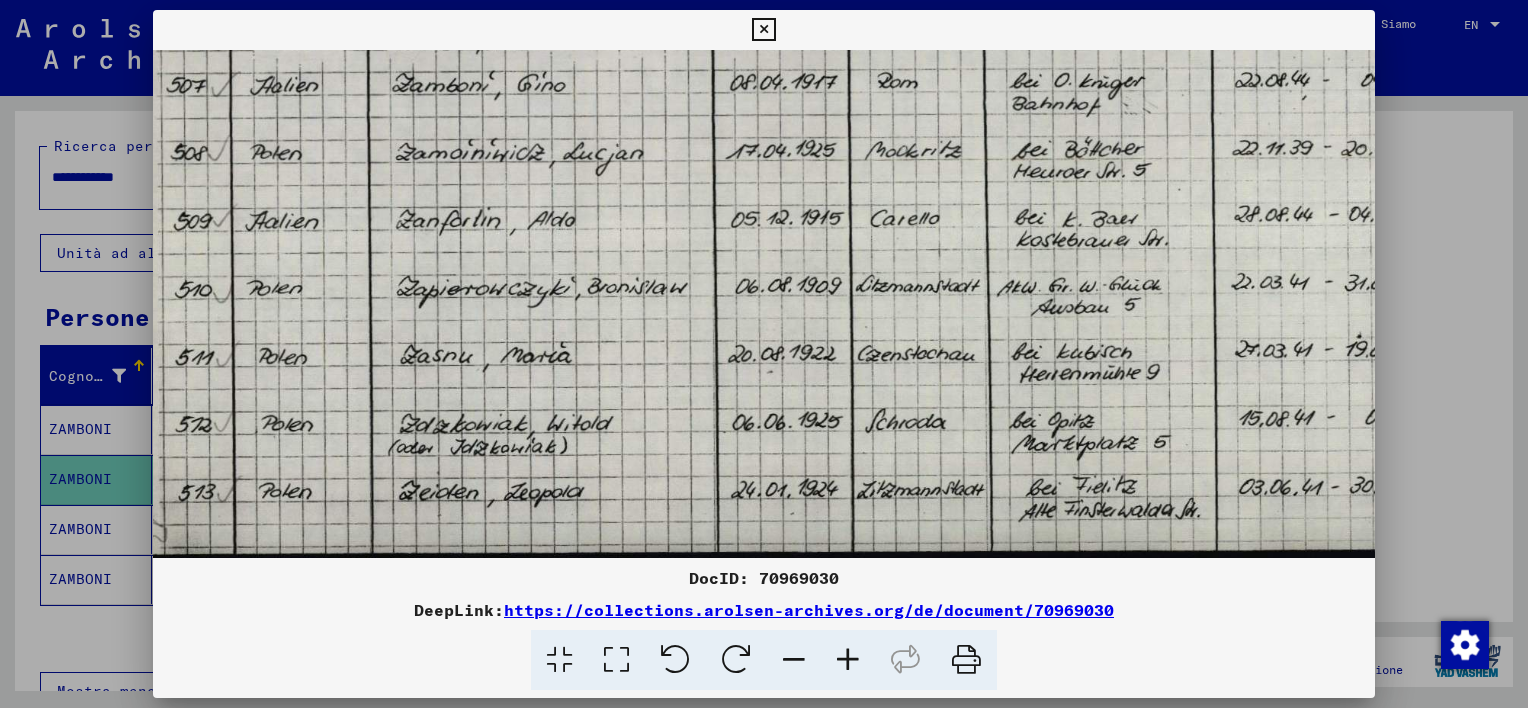 click at bounding box center [763, 30] 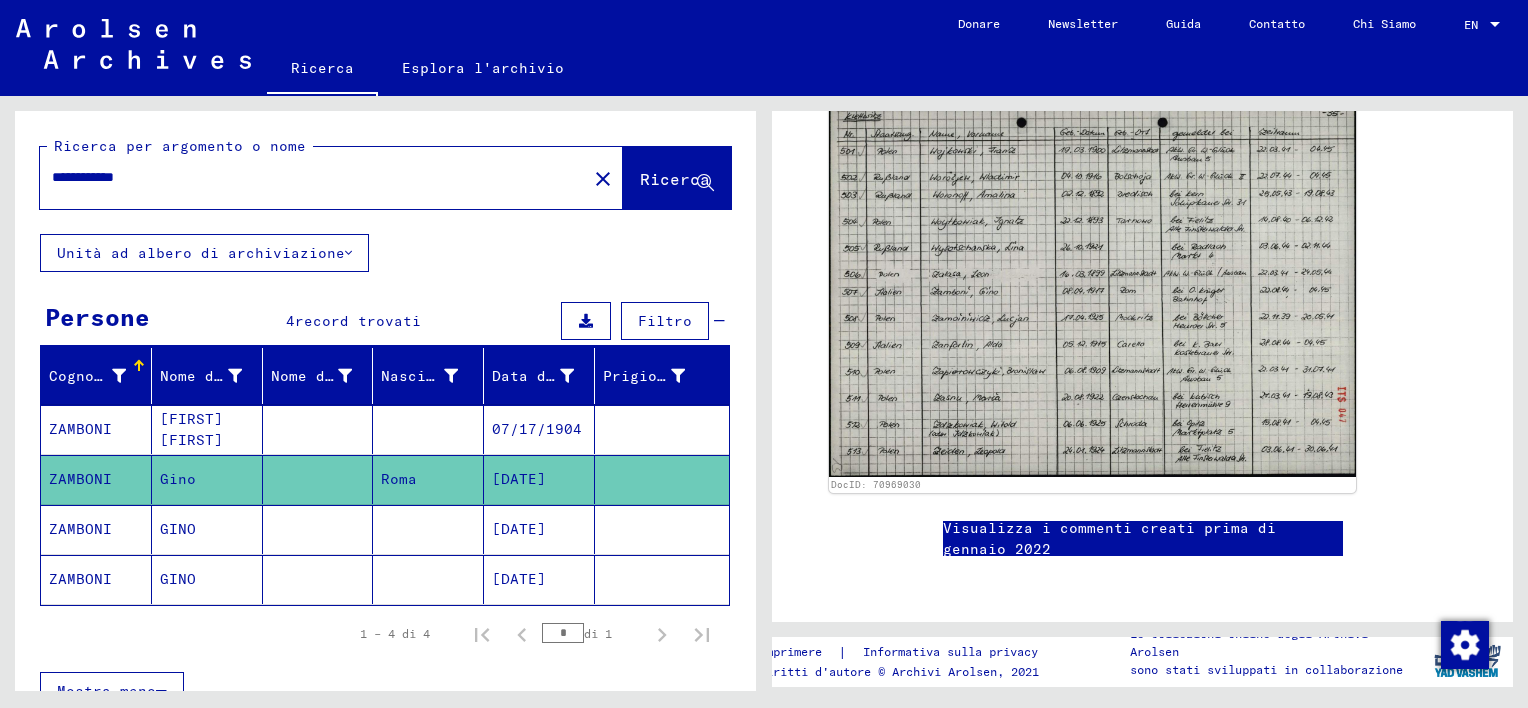 click at bounding box center (318, 579) 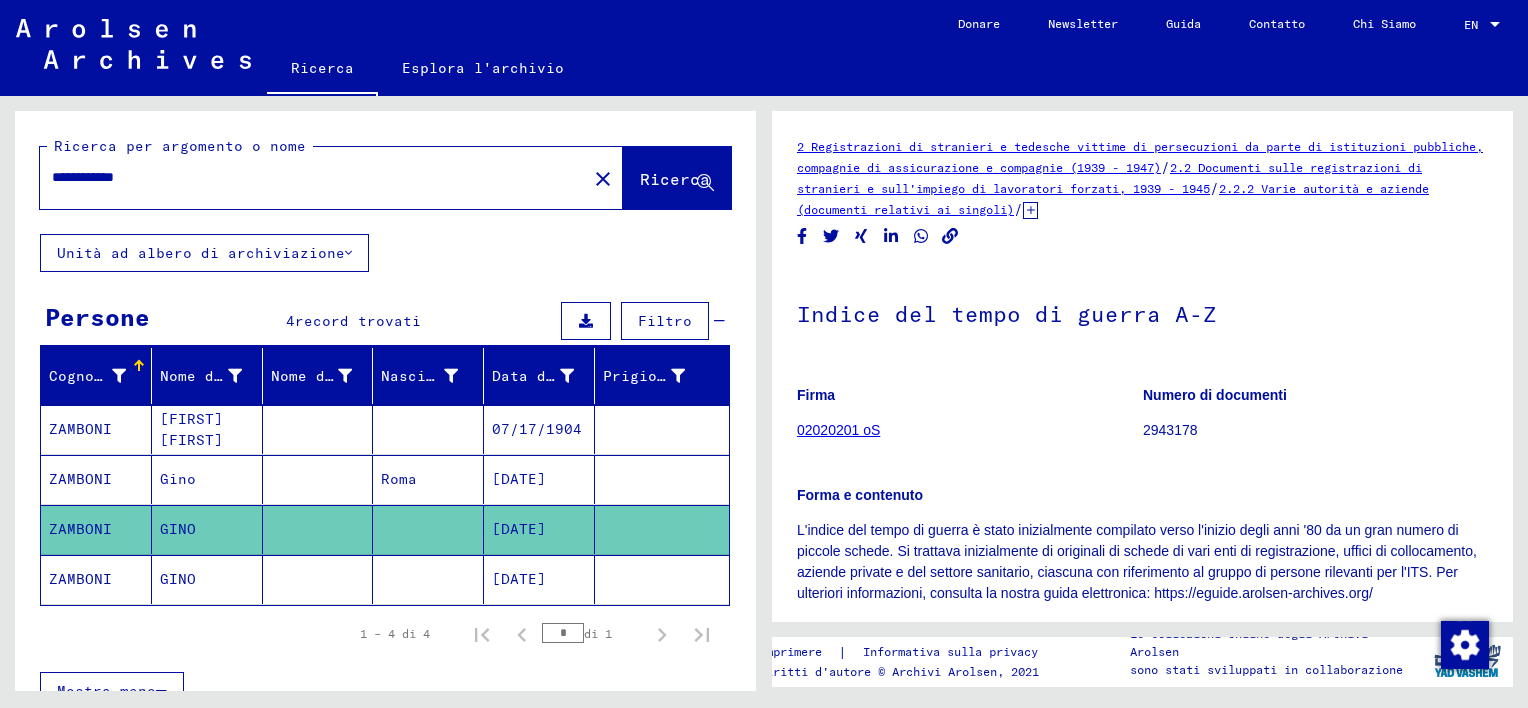 scroll, scrollTop: 0, scrollLeft: 0, axis: both 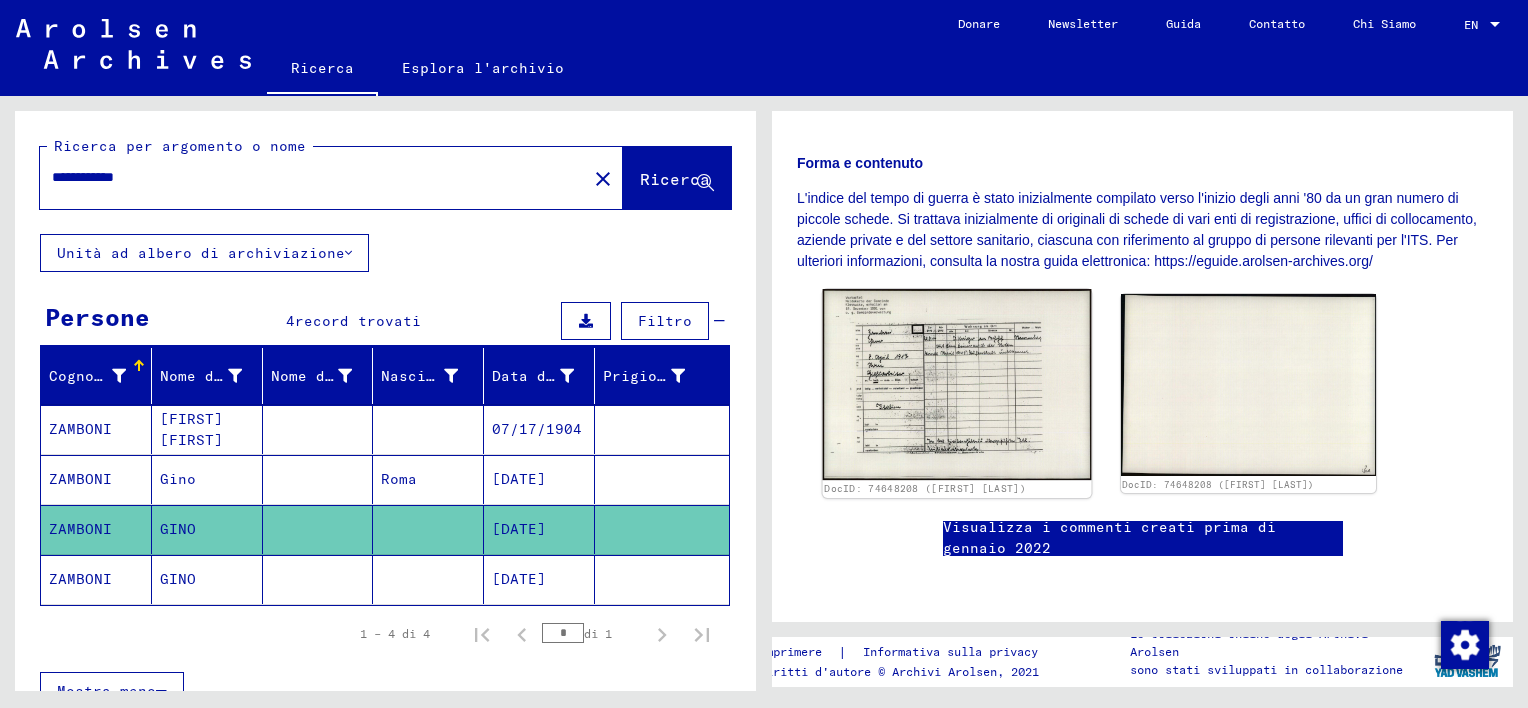 click 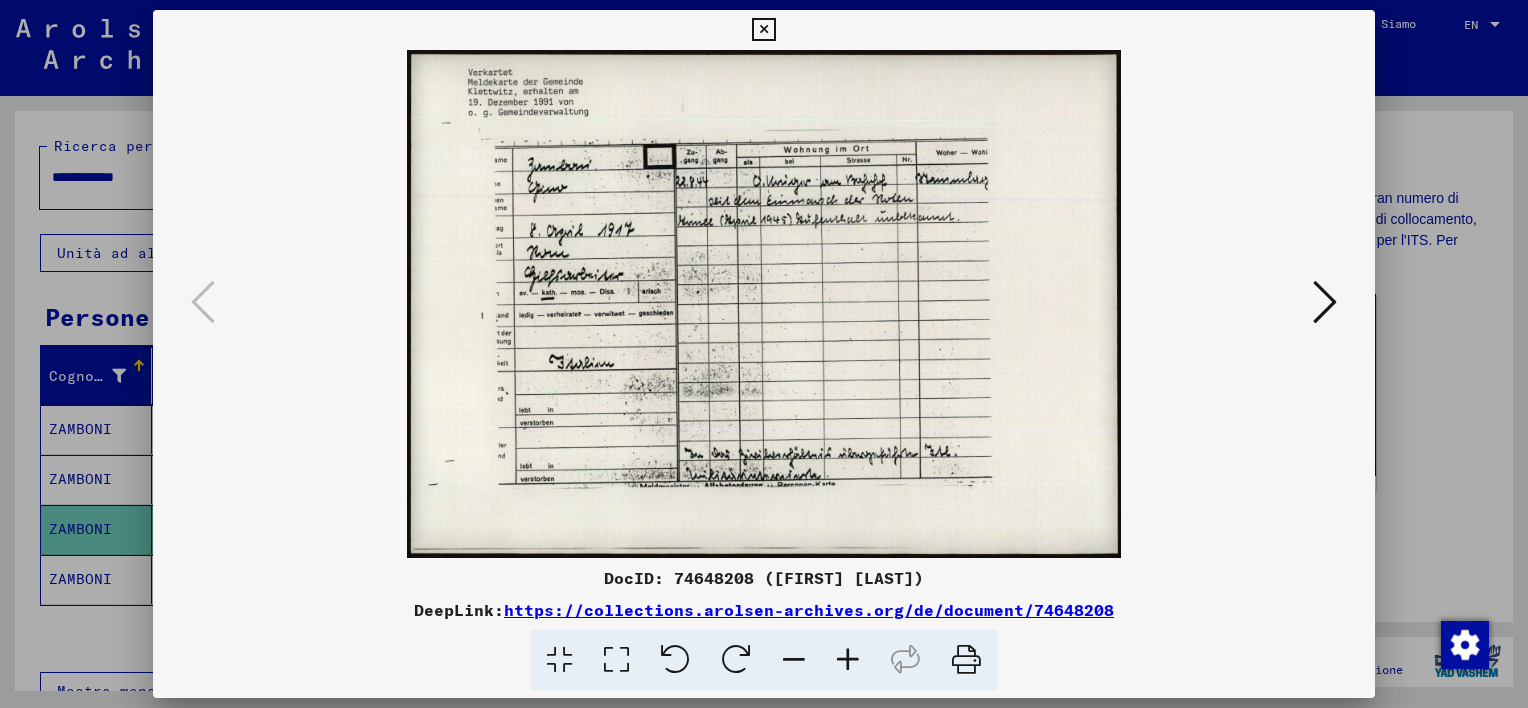 click at bounding box center (848, 660) 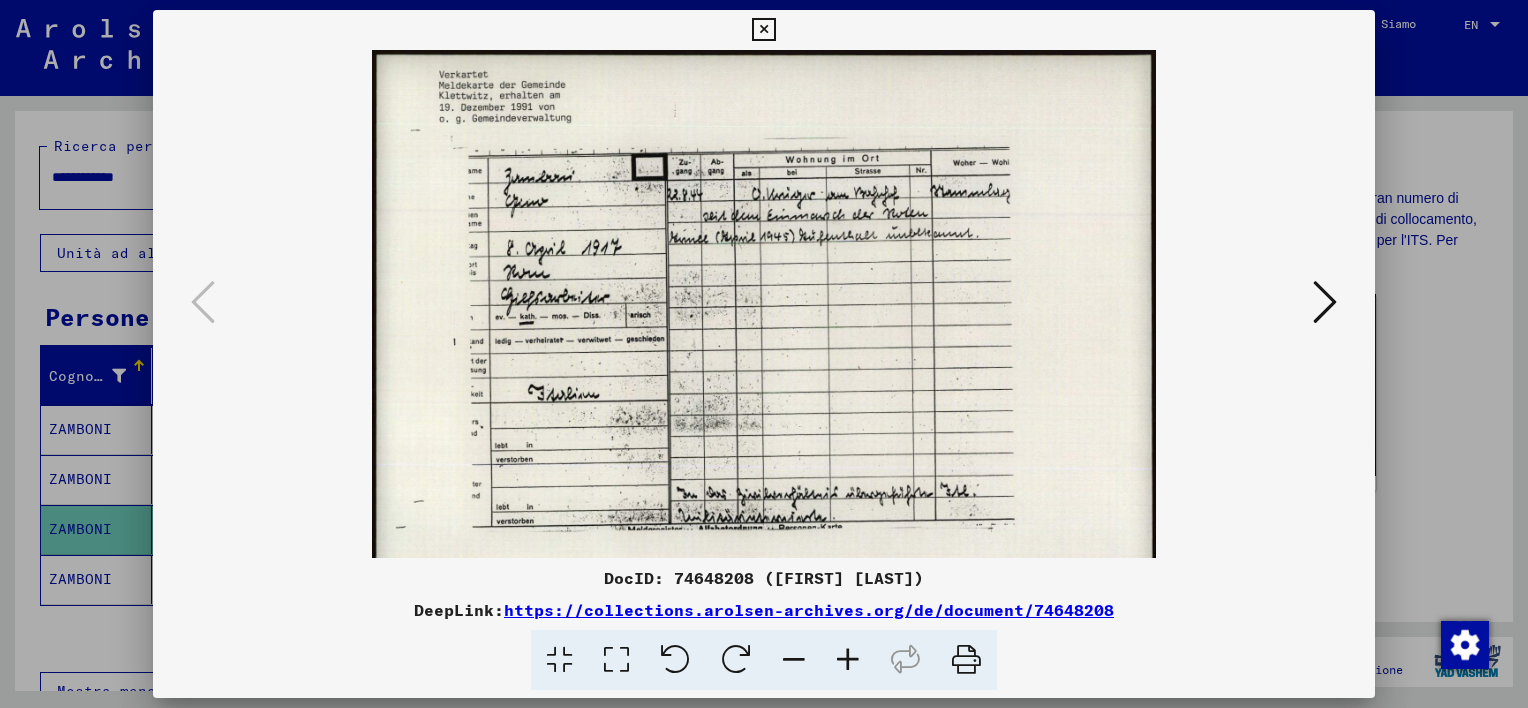click at bounding box center (848, 660) 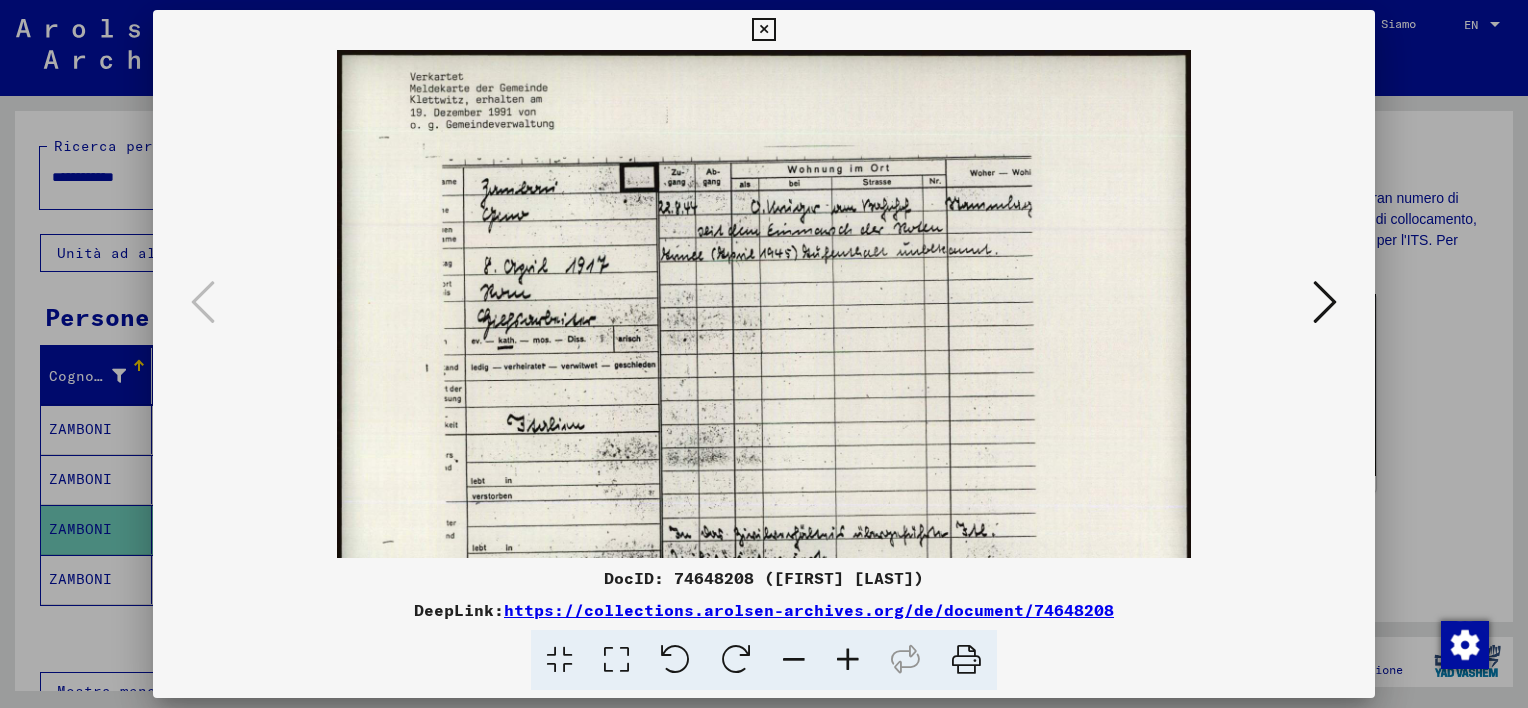 click at bounding box center (848, 660) 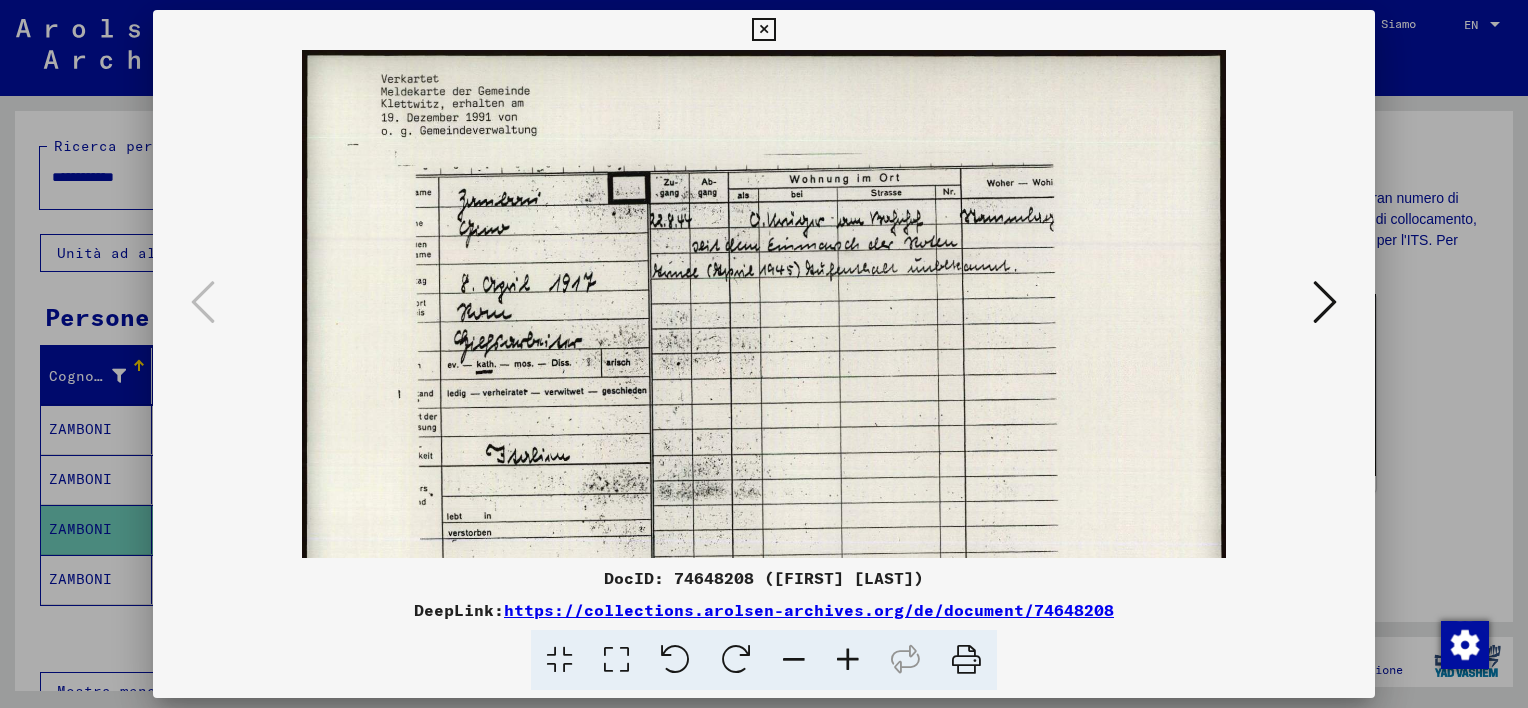 click at bounding box center [848, 660] 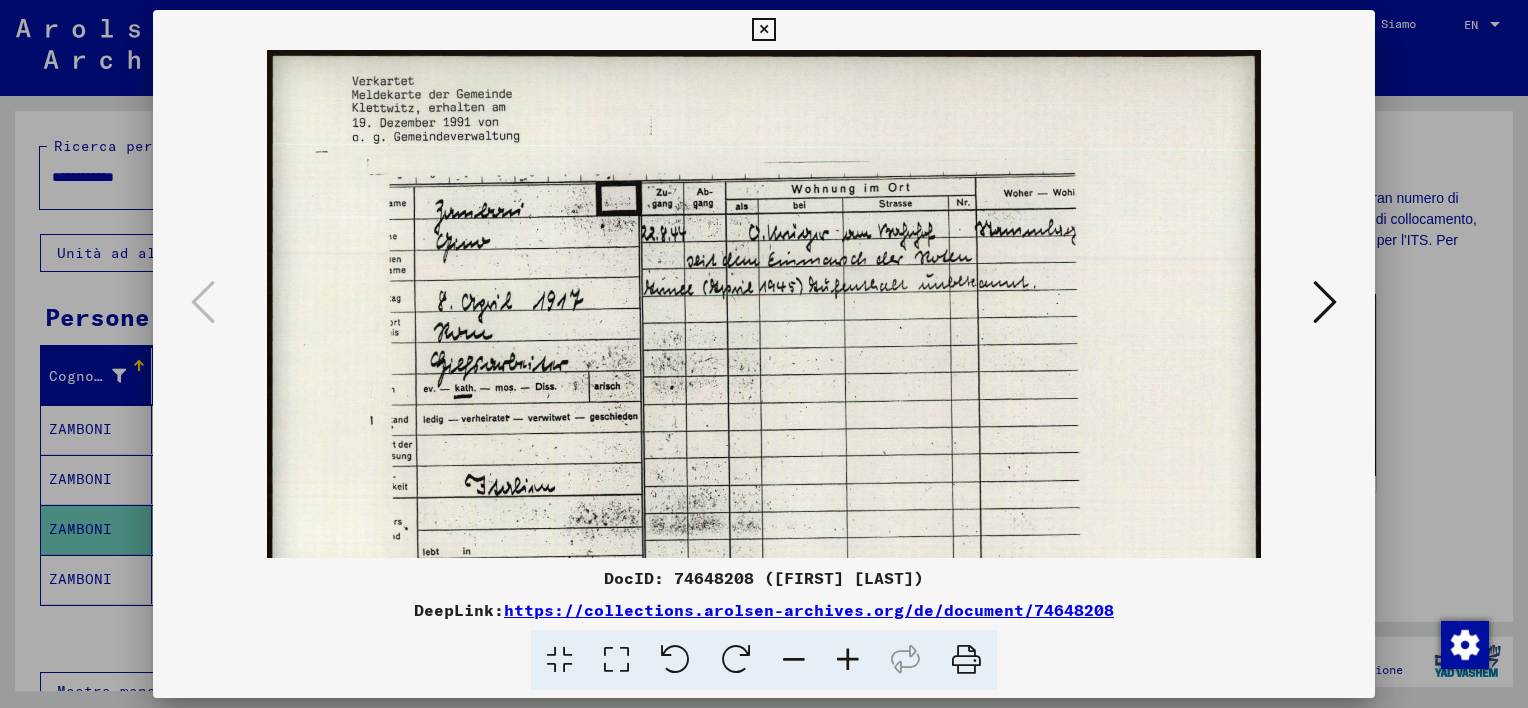 click at bounding box center (848, 660) 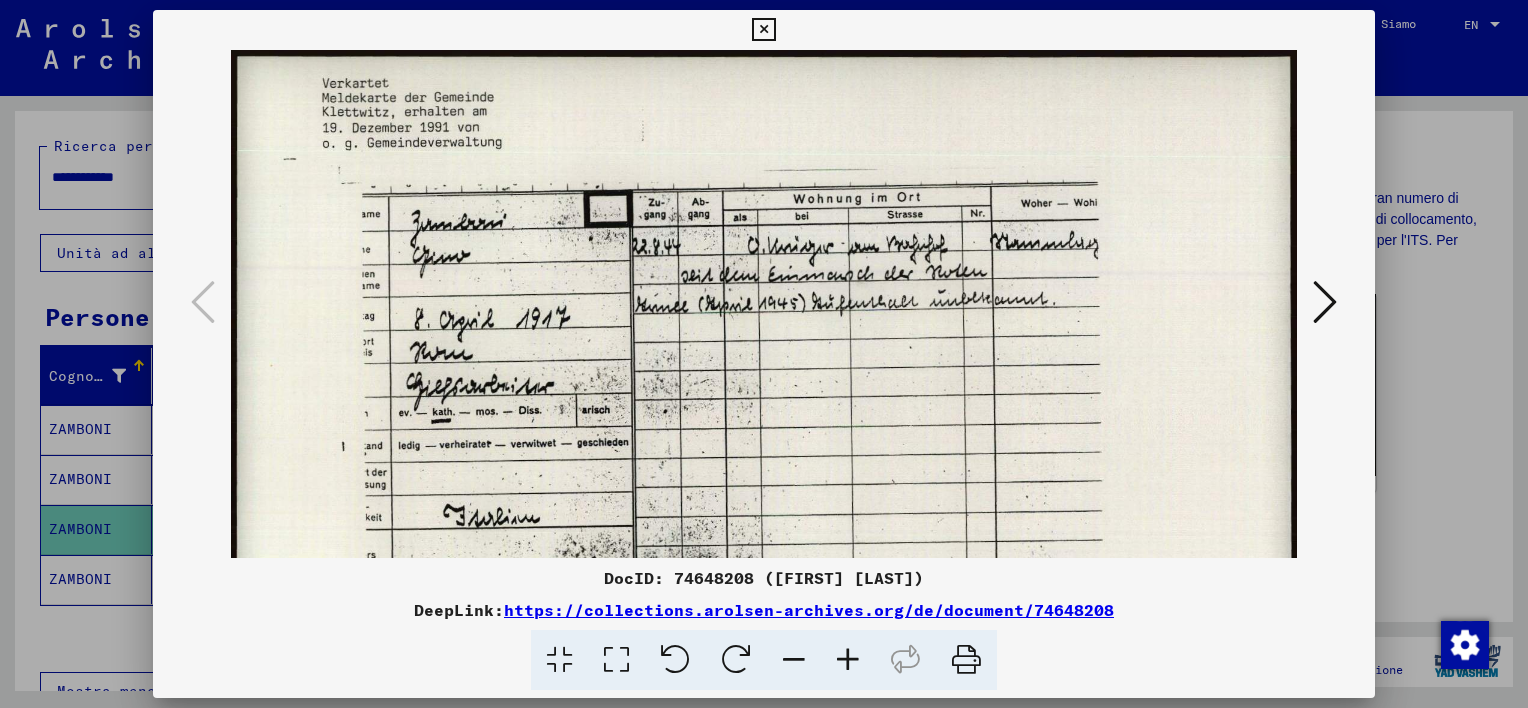 click at bounding box center [848, 660] 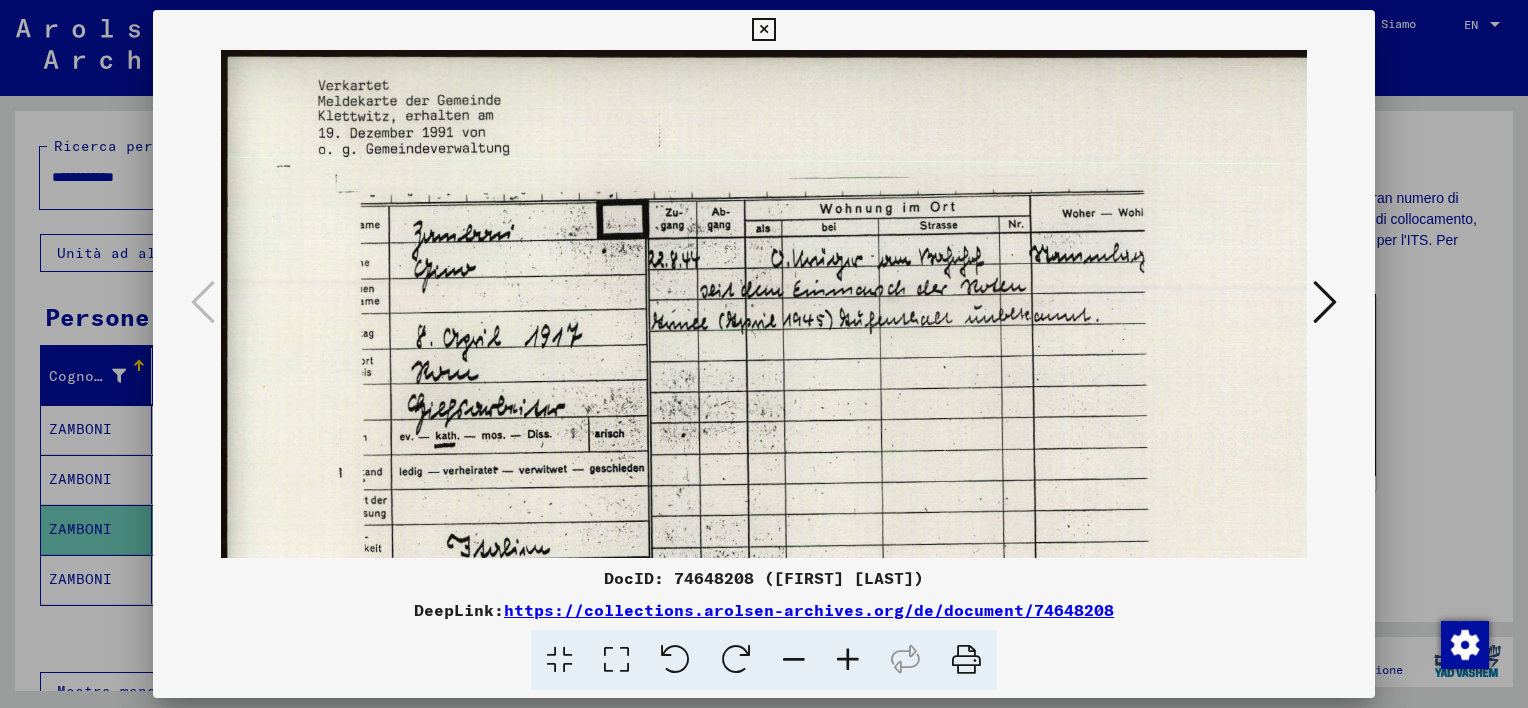 click at bounding box center (848, 660) 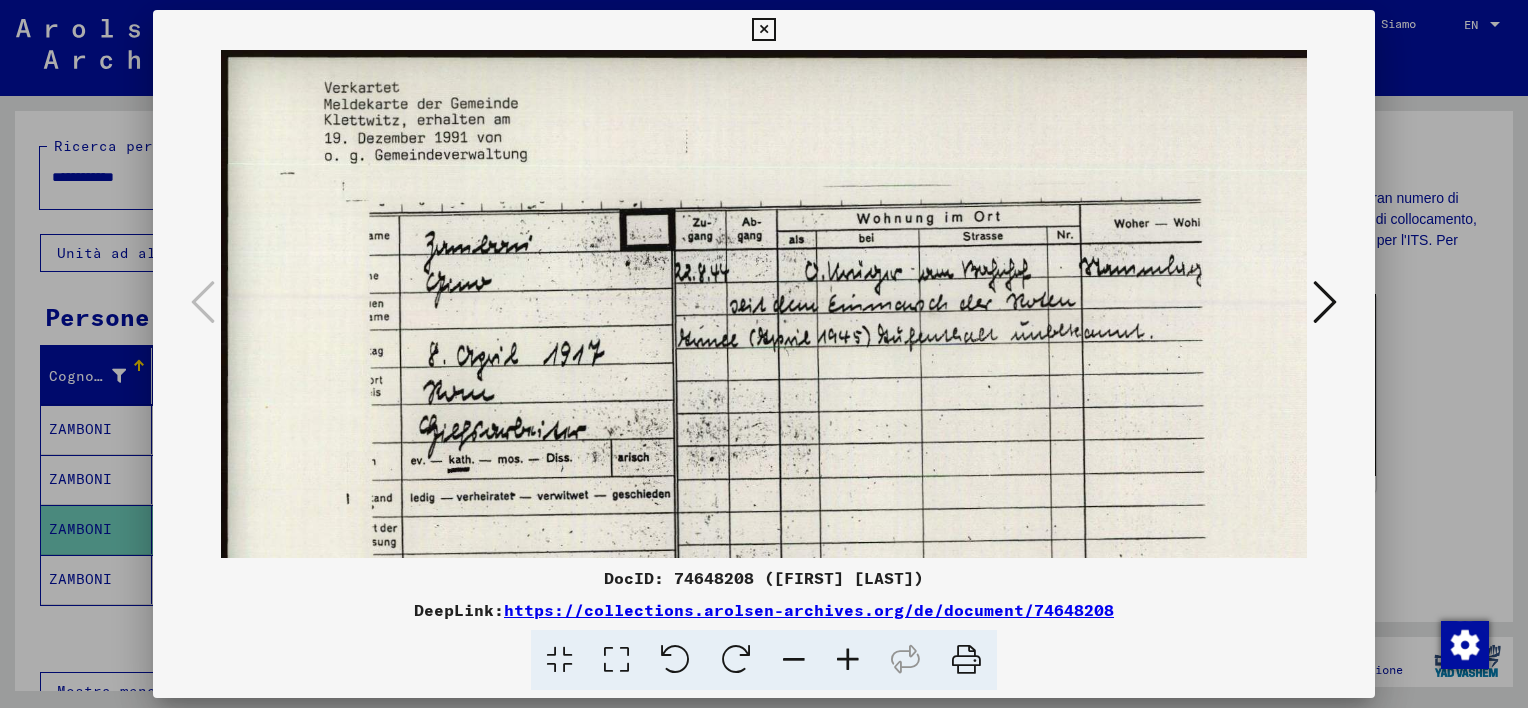 click at bounding box center [848, 660] 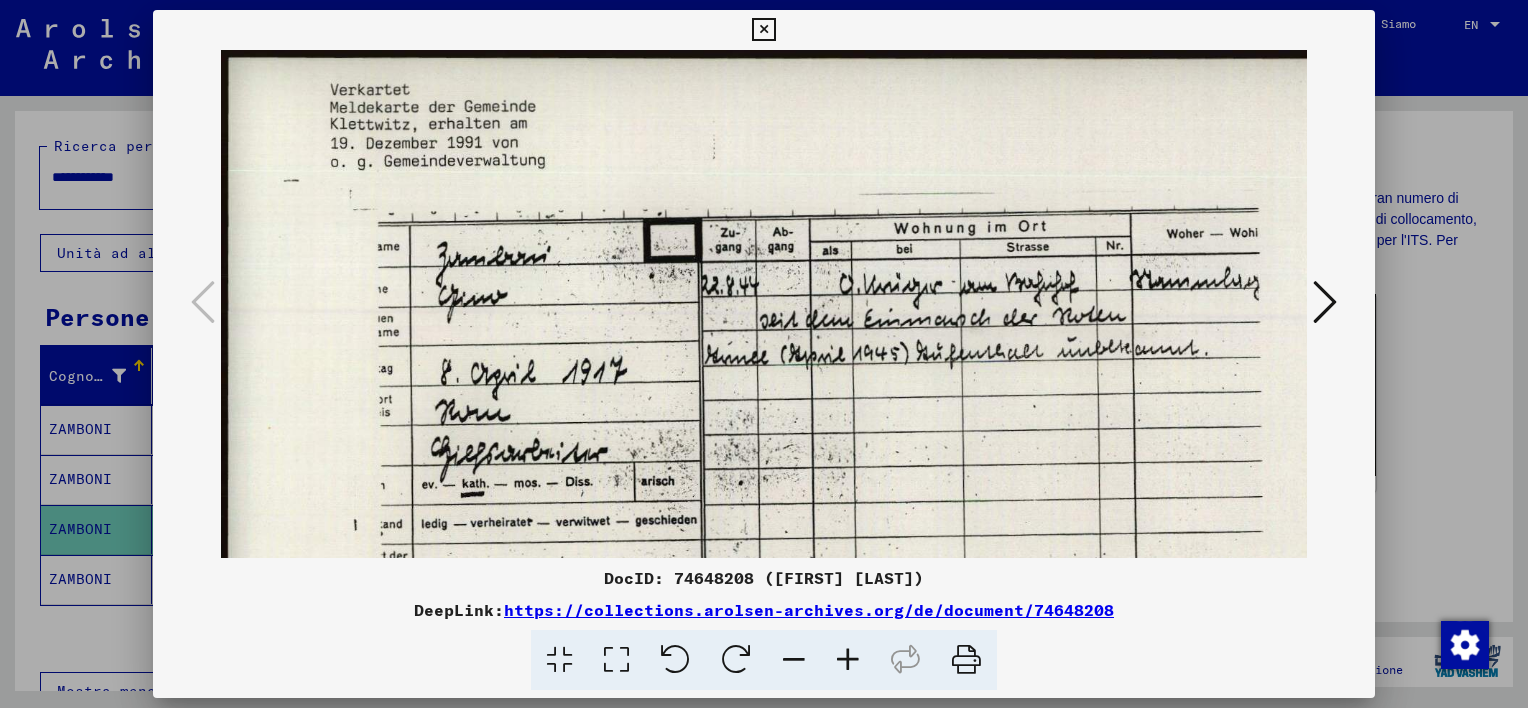 click at bounding box center [763, 30] 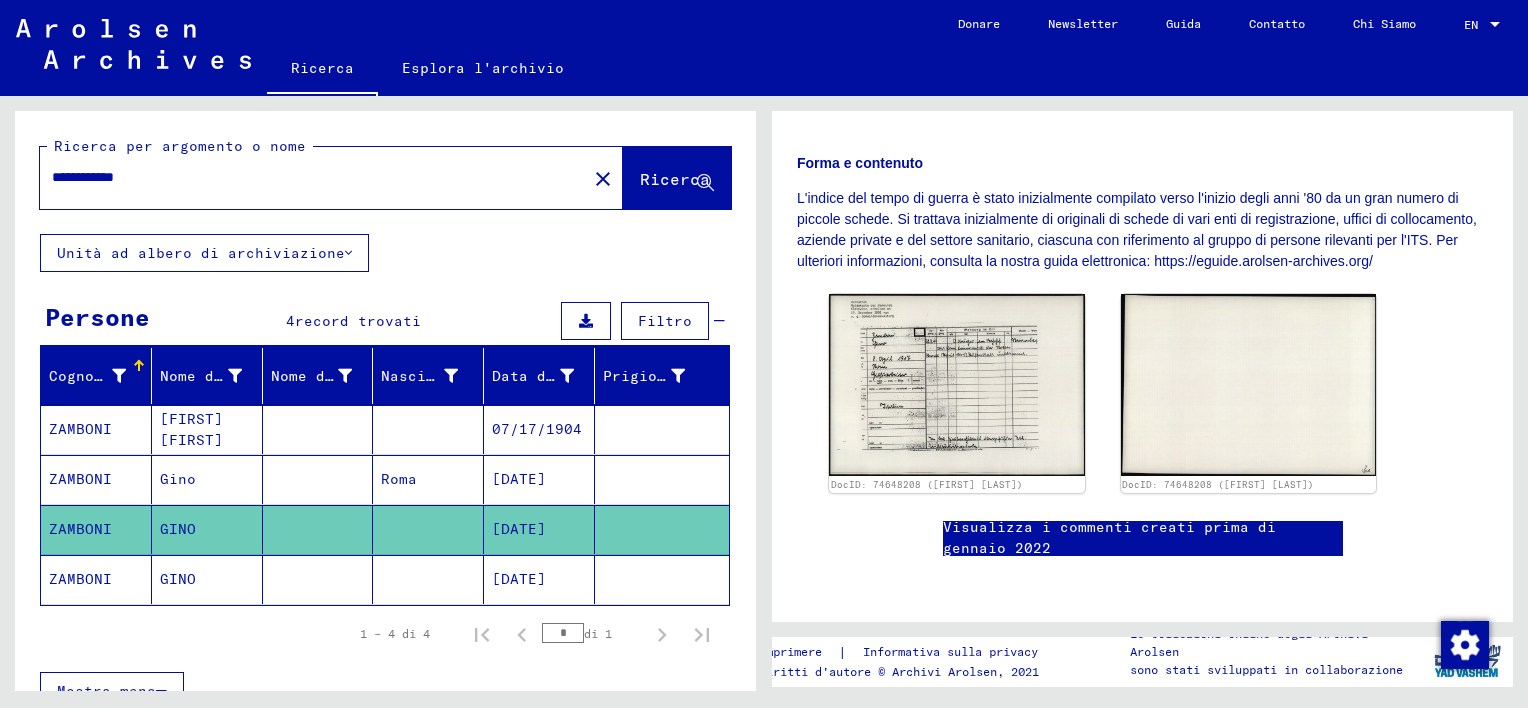 click on "GINO" 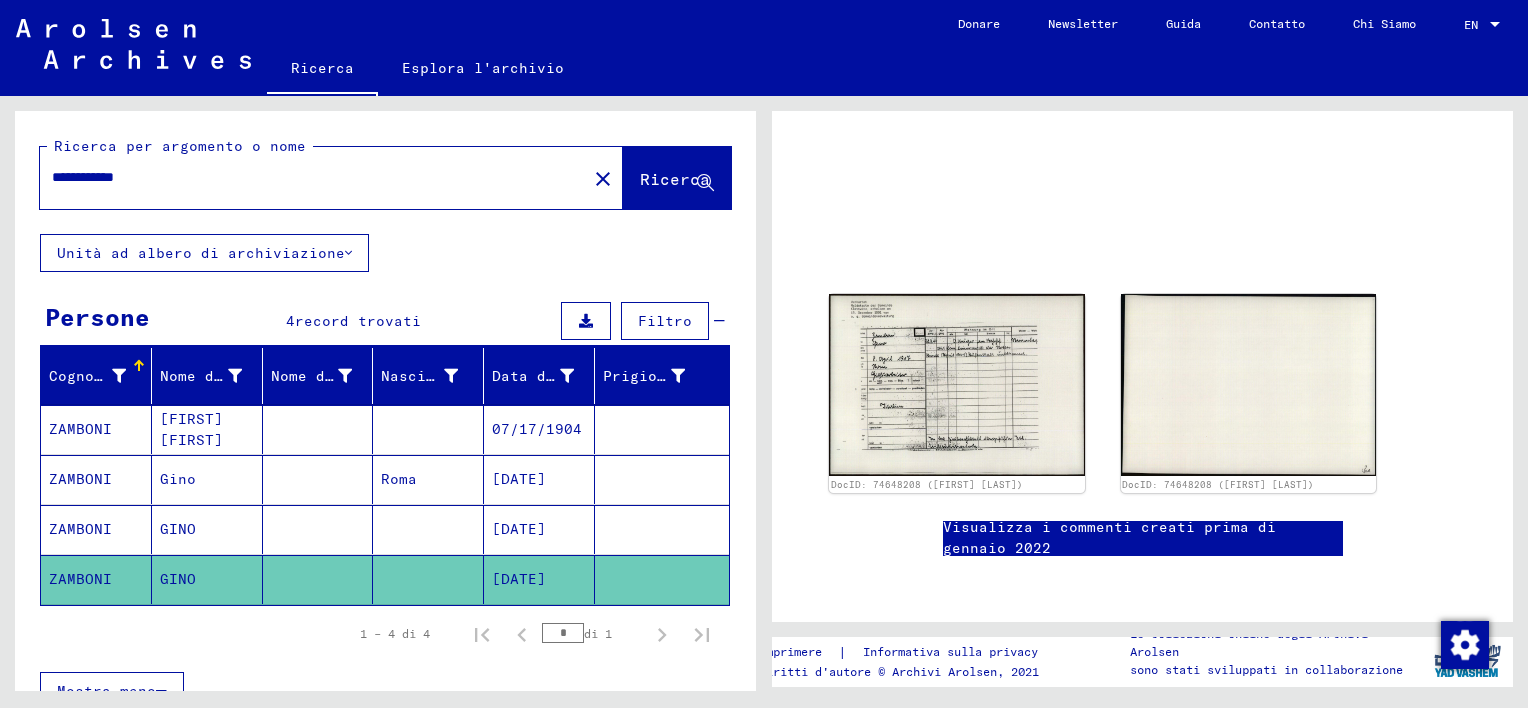 scroll, scrollTop: 283, scrollLeft: 0, axis: vertical 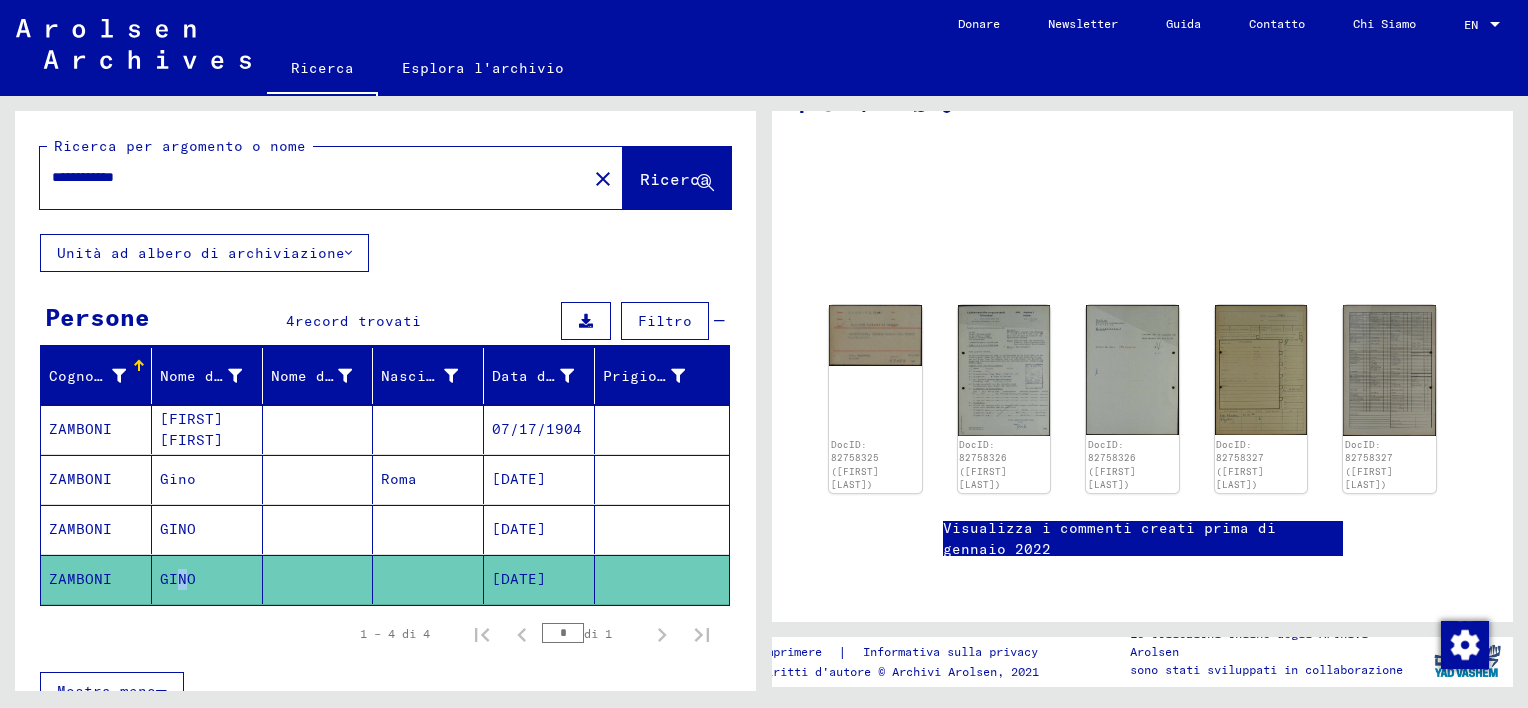 click on "GINO" 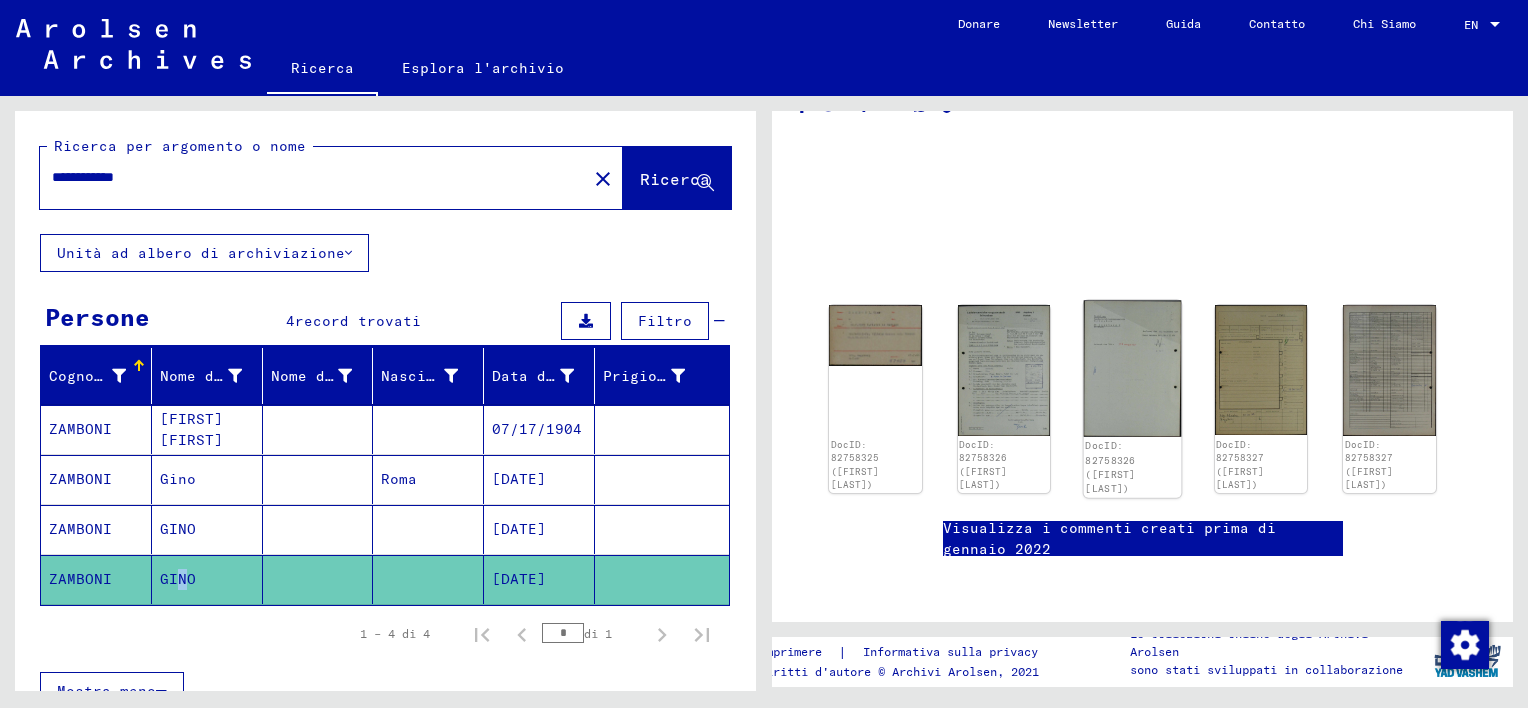 scroll, scrollTop: 83, scrollLeft: 0, axis: vertical 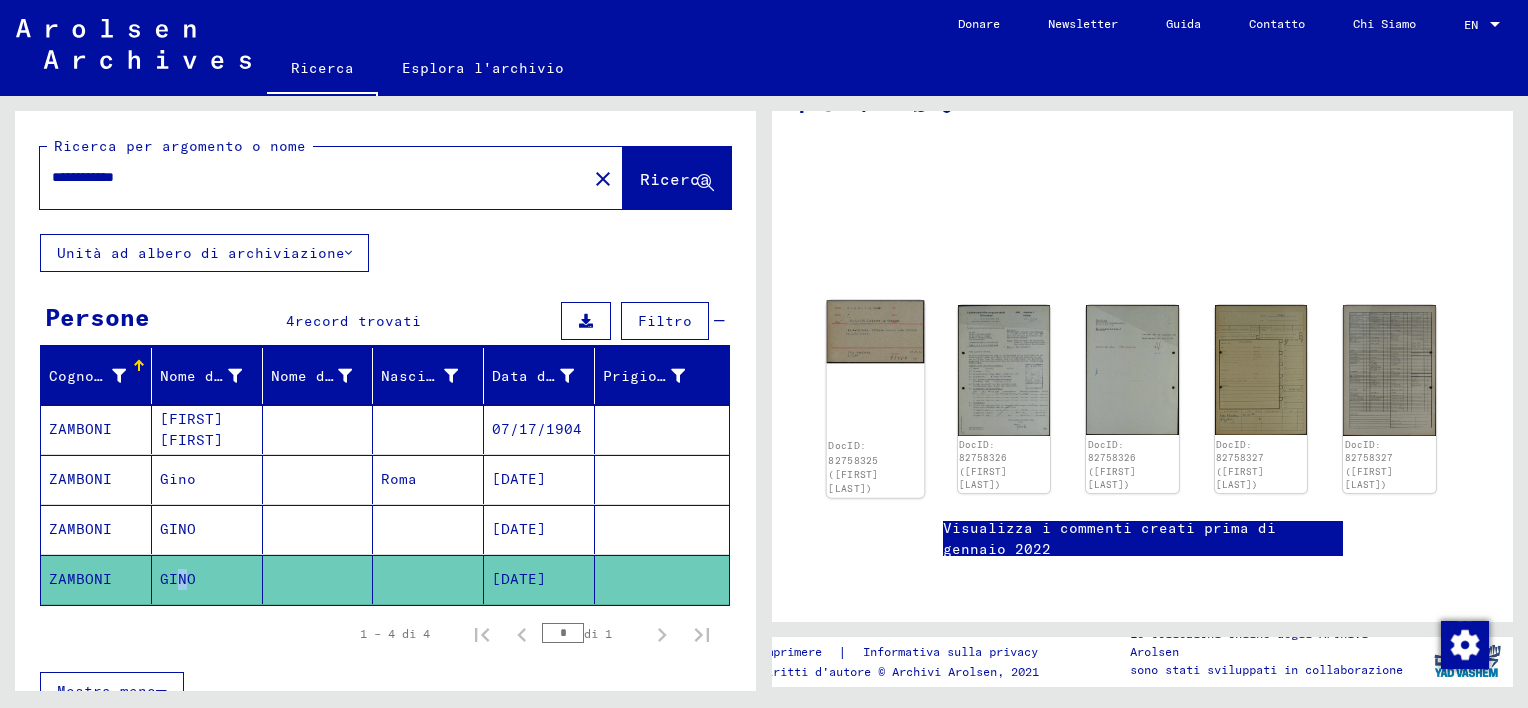 click 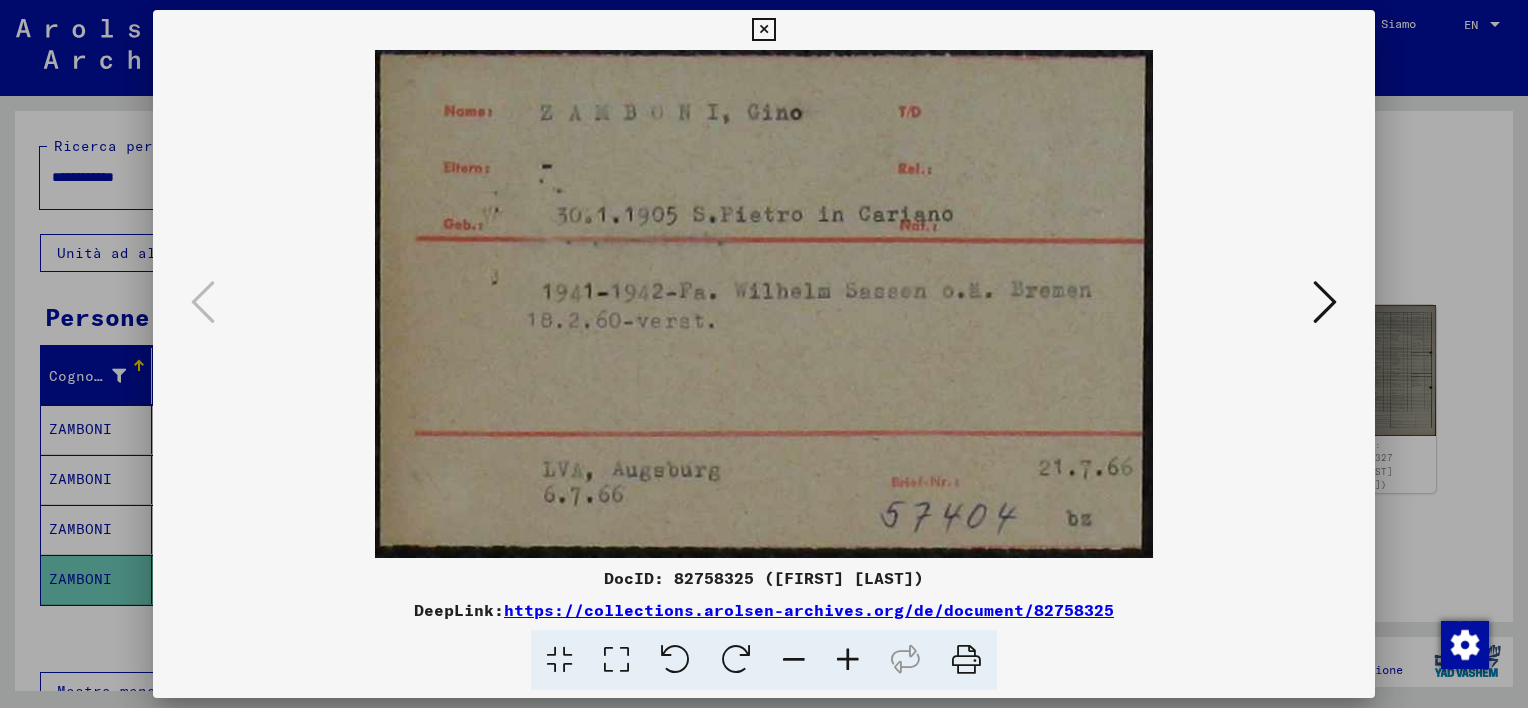 click at bounding box center [763, 30] 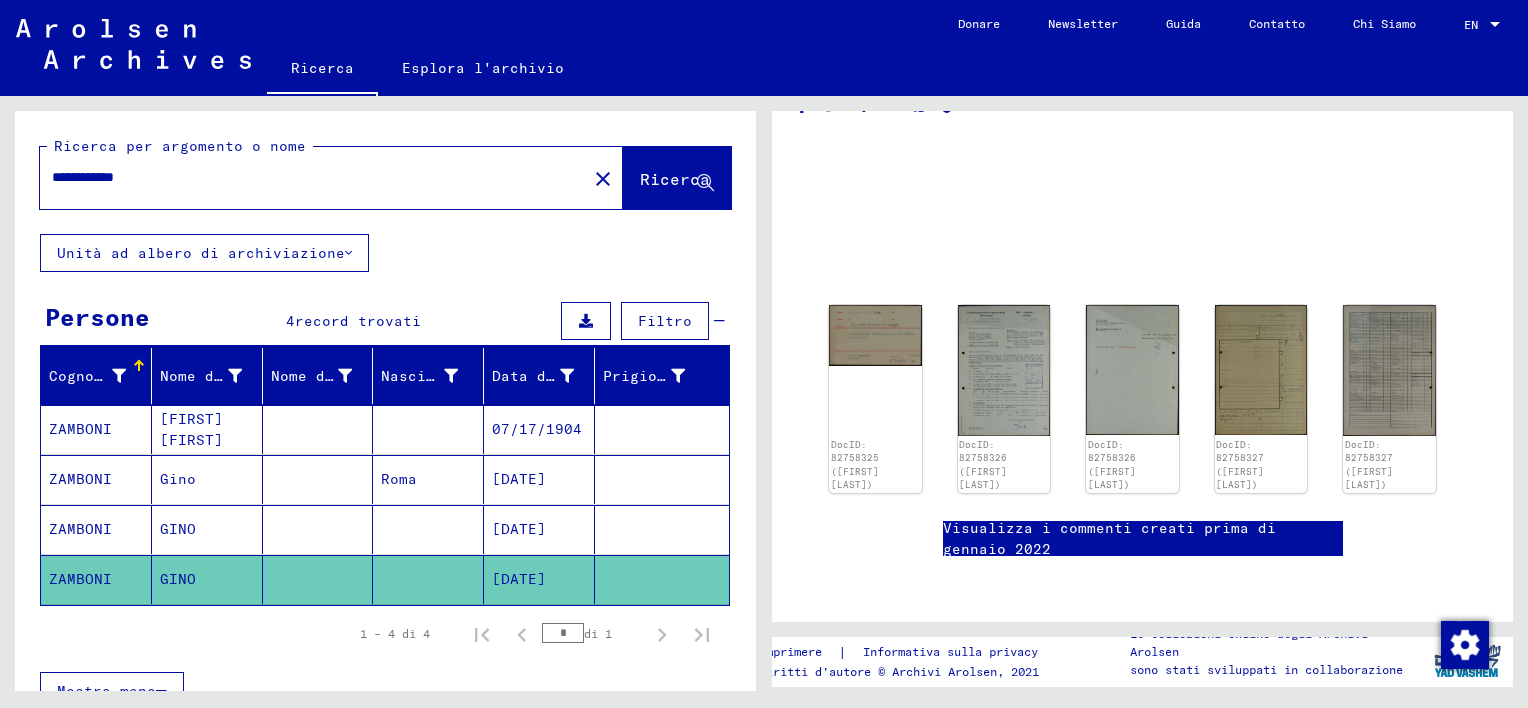 drag, startPoint x: 53, startPoint y: 173, endPoint x: 504, endPoint y: 167, distance: 451.03992 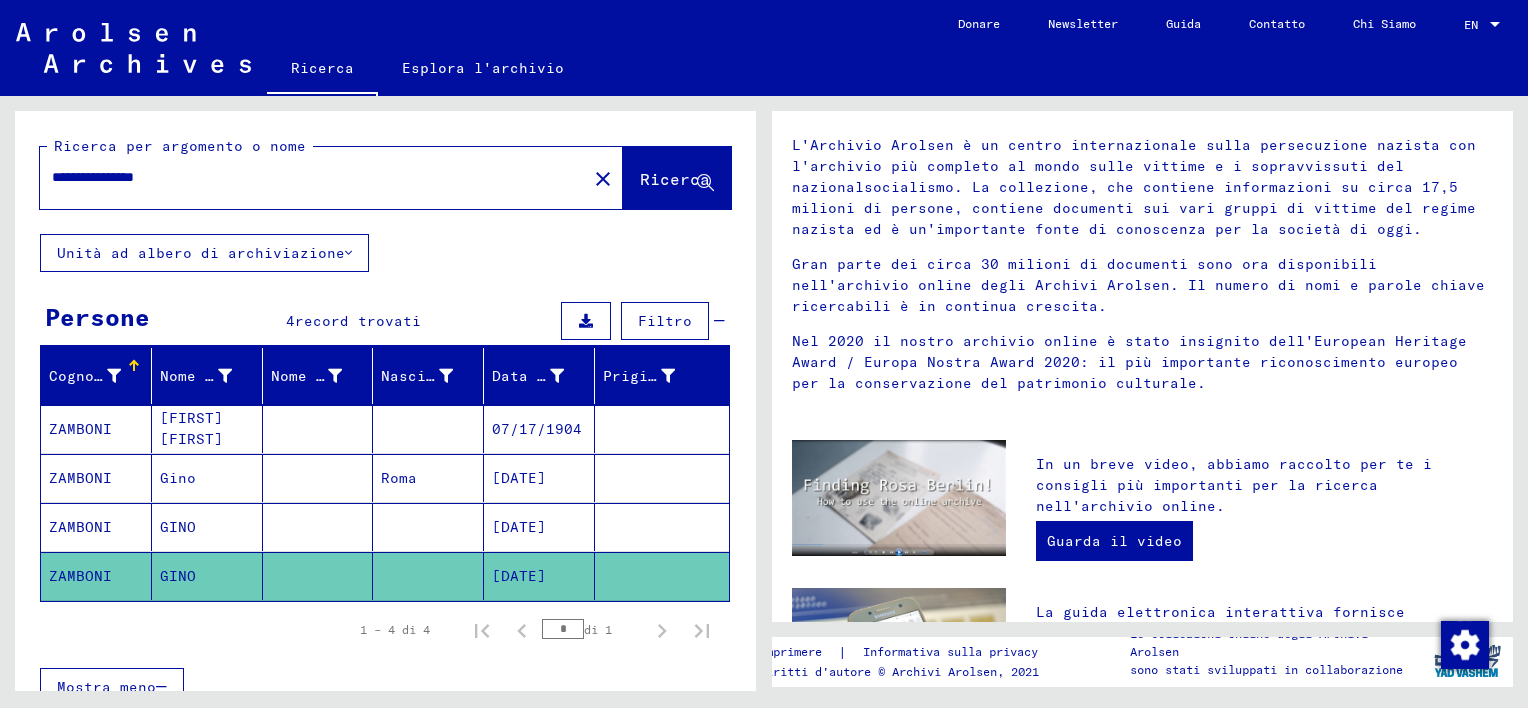 scroll, scrollTop: 0, scrollLeft: 0, axis: both 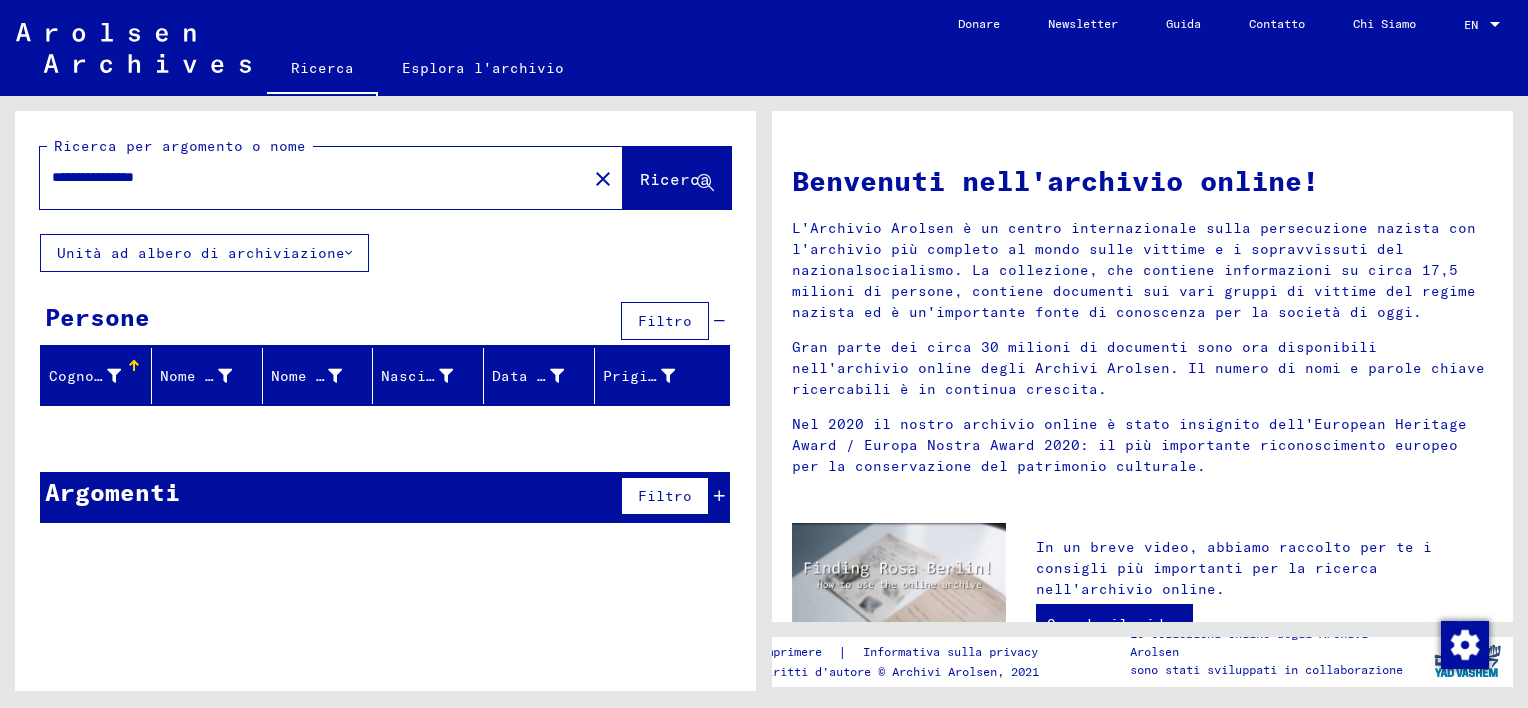 drag, startPoint x: 121, startPoint y: 175, endPoint x: 493, endPoint y: 187, distance: 372.1935 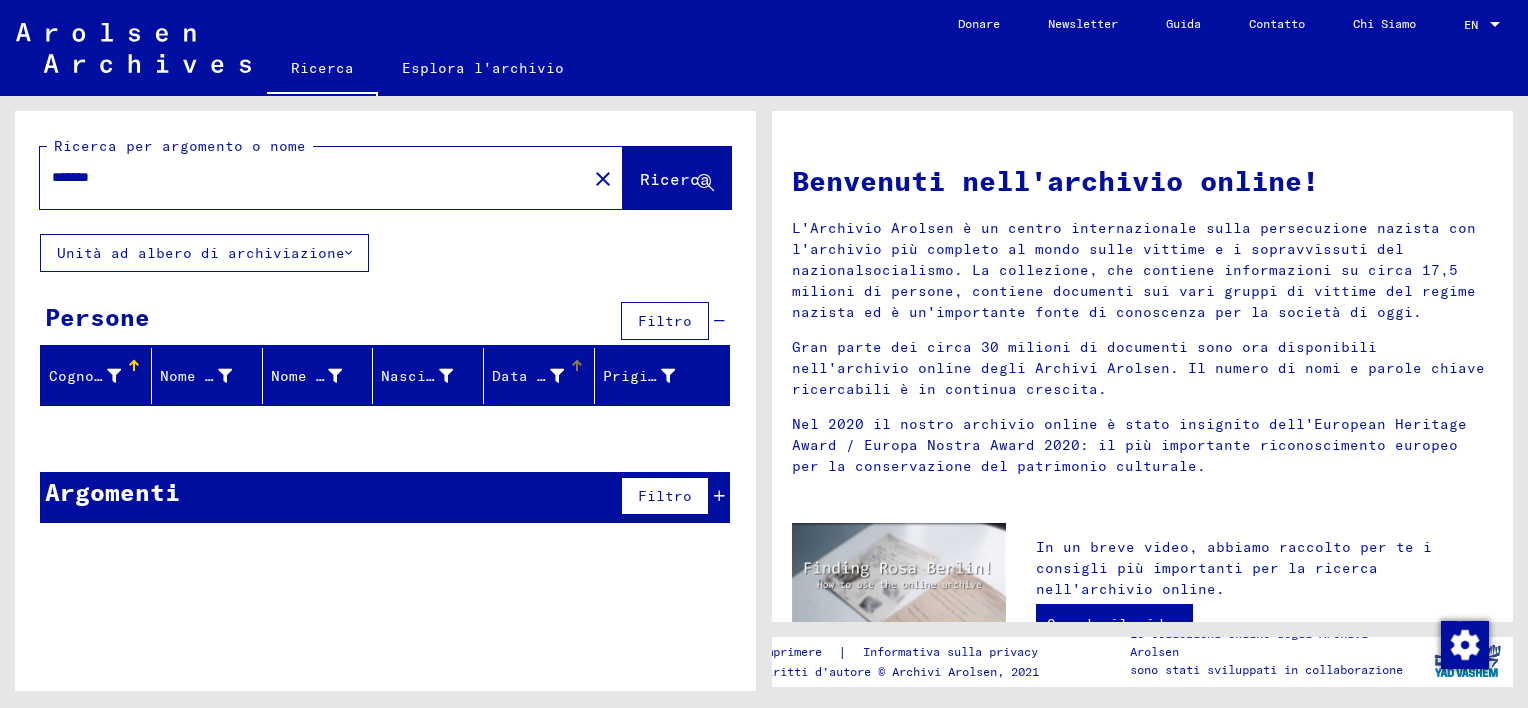 type on "*******" 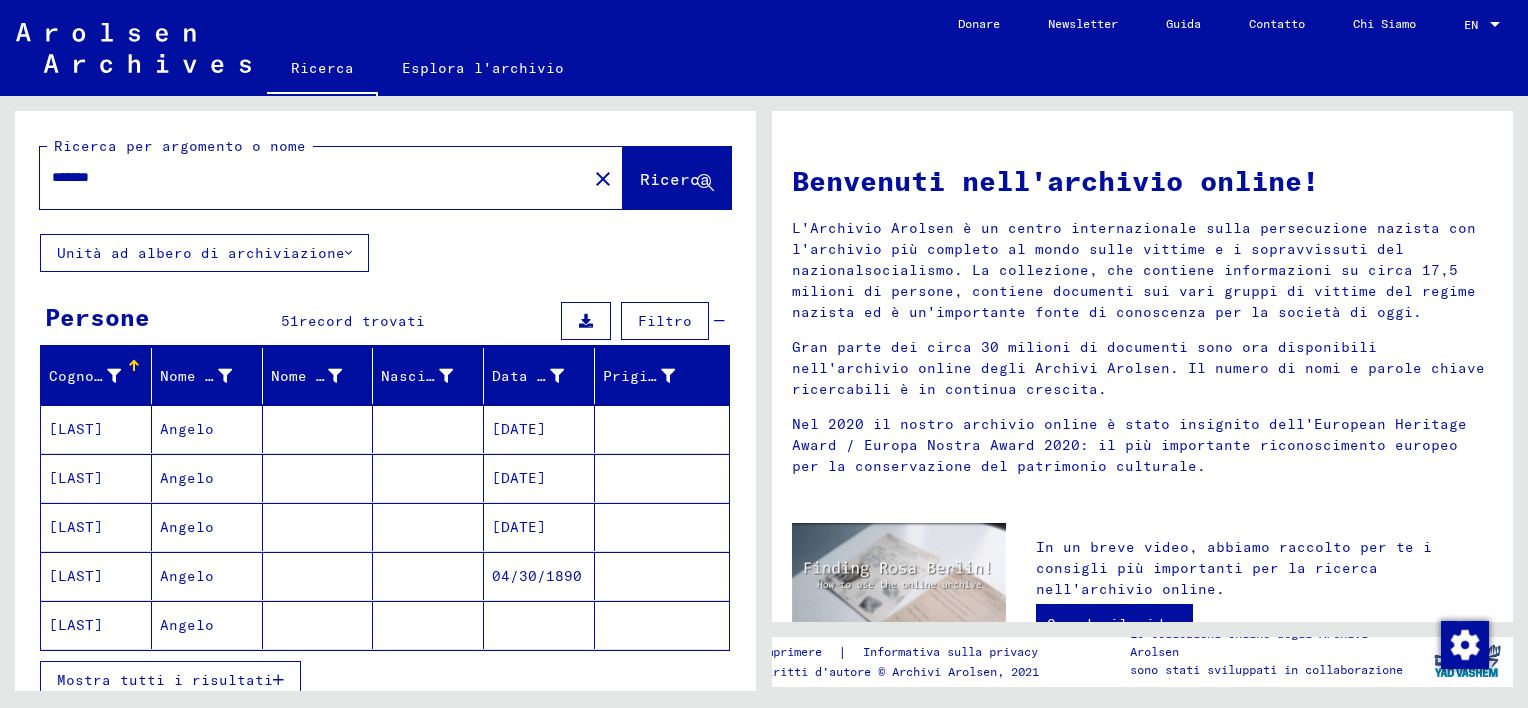 click at bounding box center [318, 478] 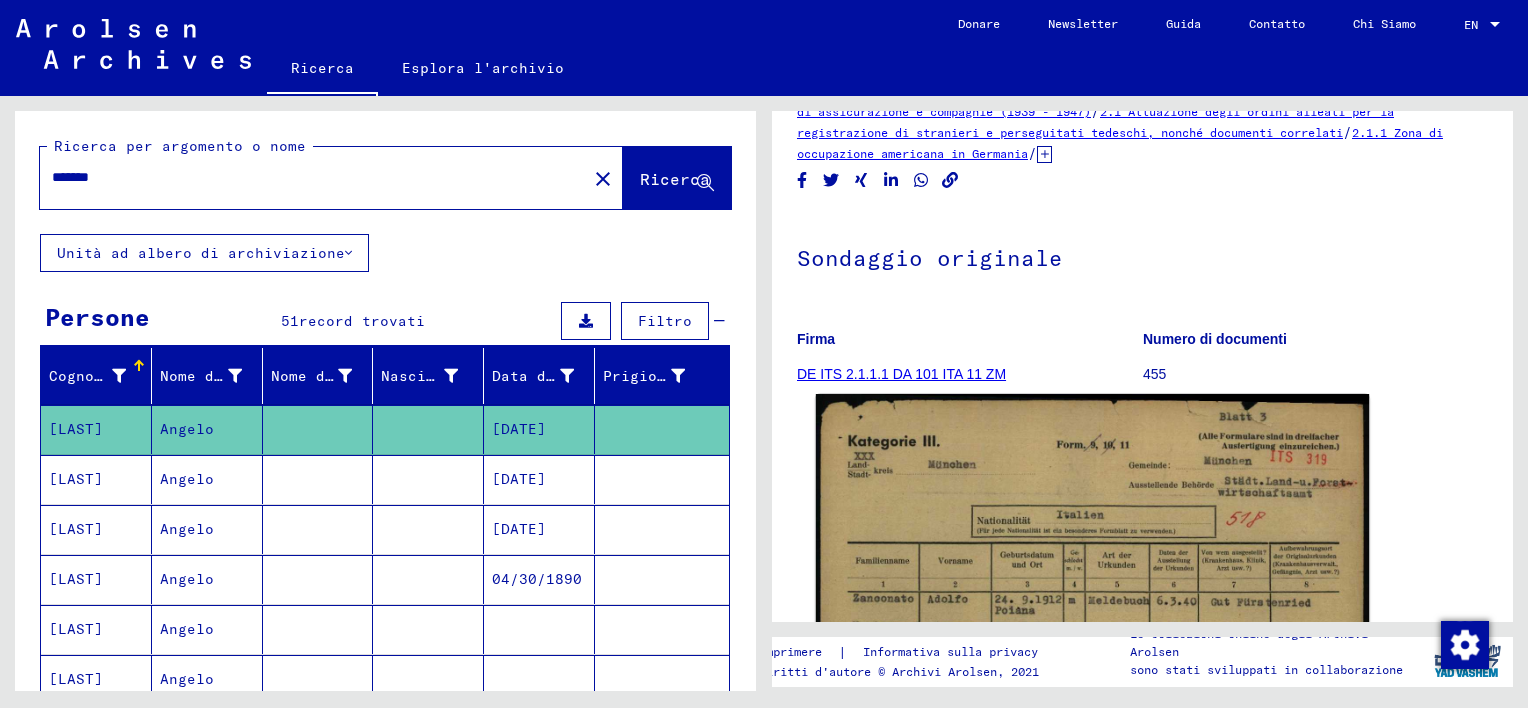 scroll, scrollTop: 300, scrollLeft: 0, axis: vertical 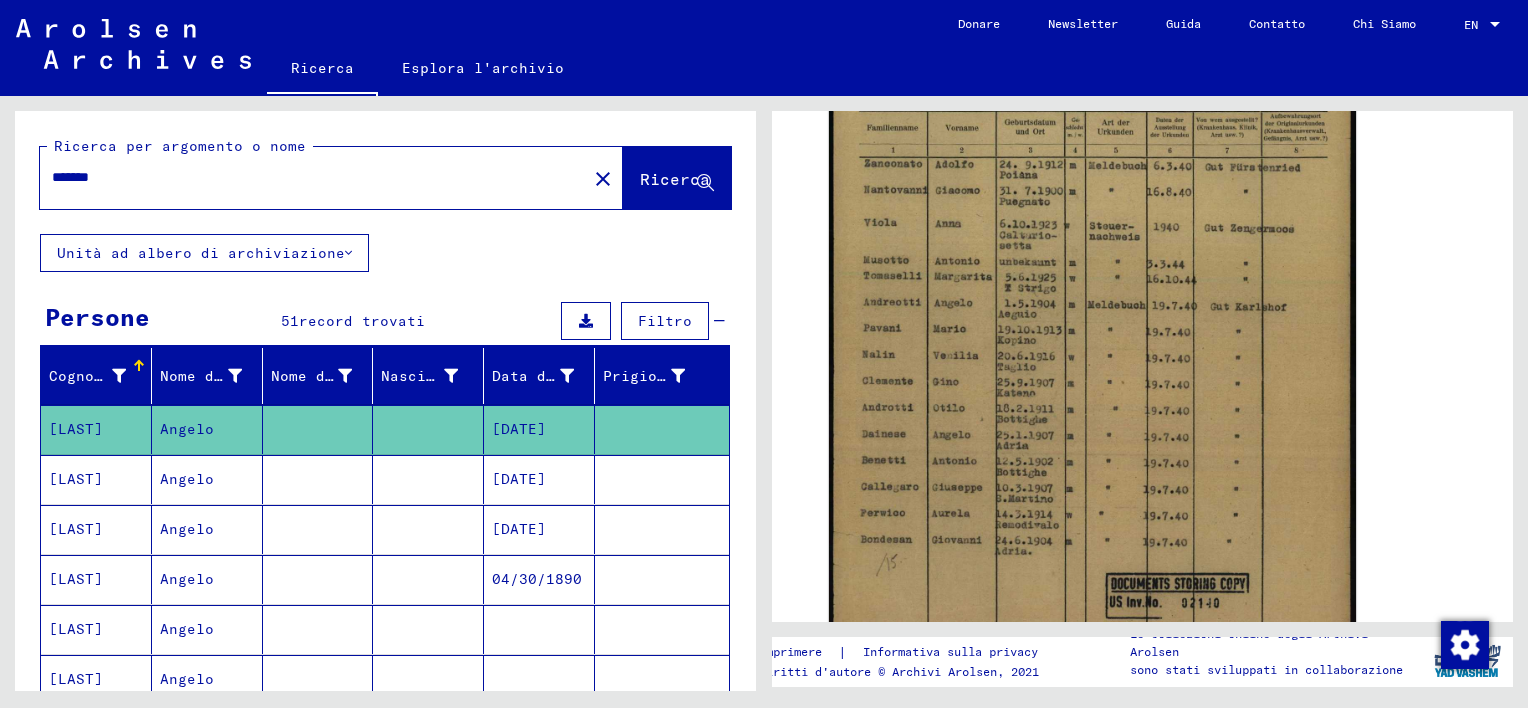click at bounding box center (318, 679) 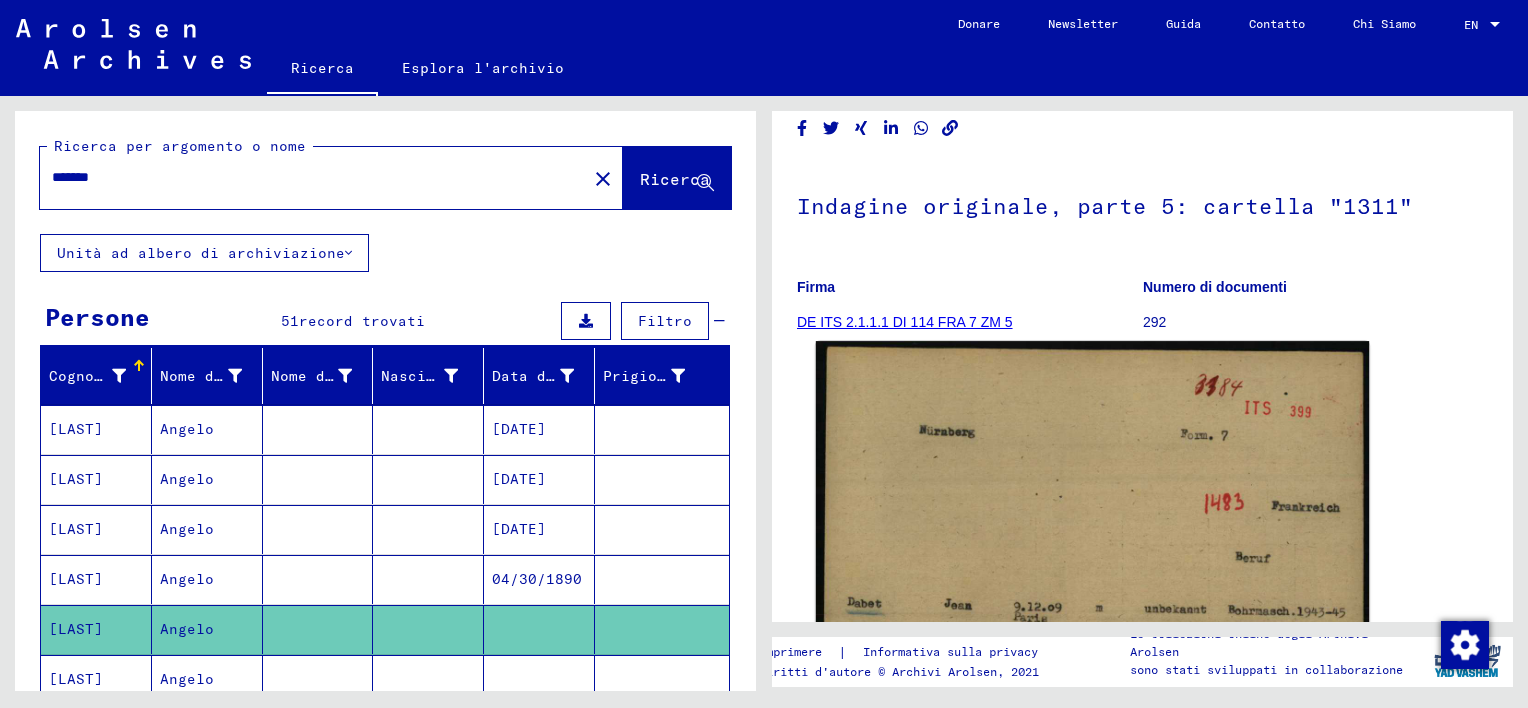scroll, scrollTop: 305, scrollLeft: 0, axis: vertical 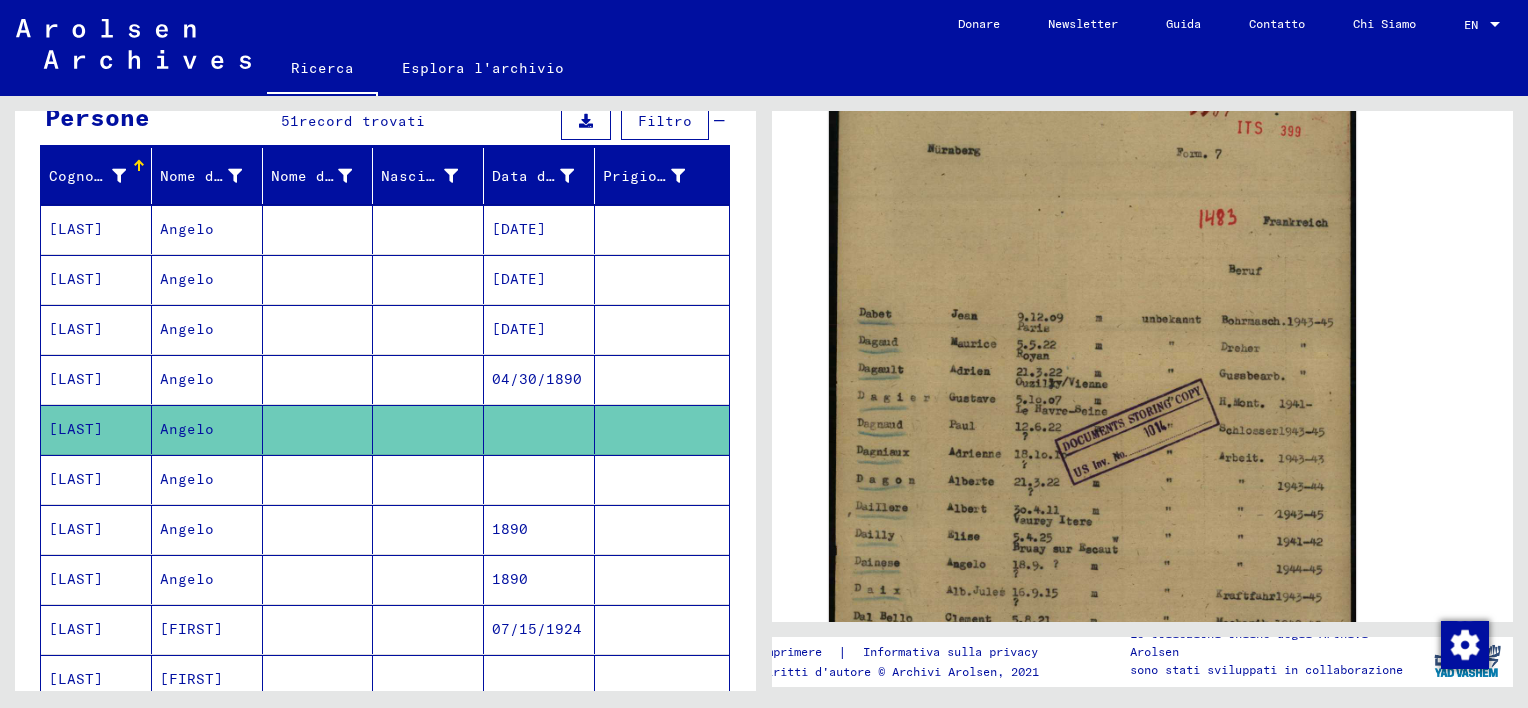 click at bounding box center (428, 679) 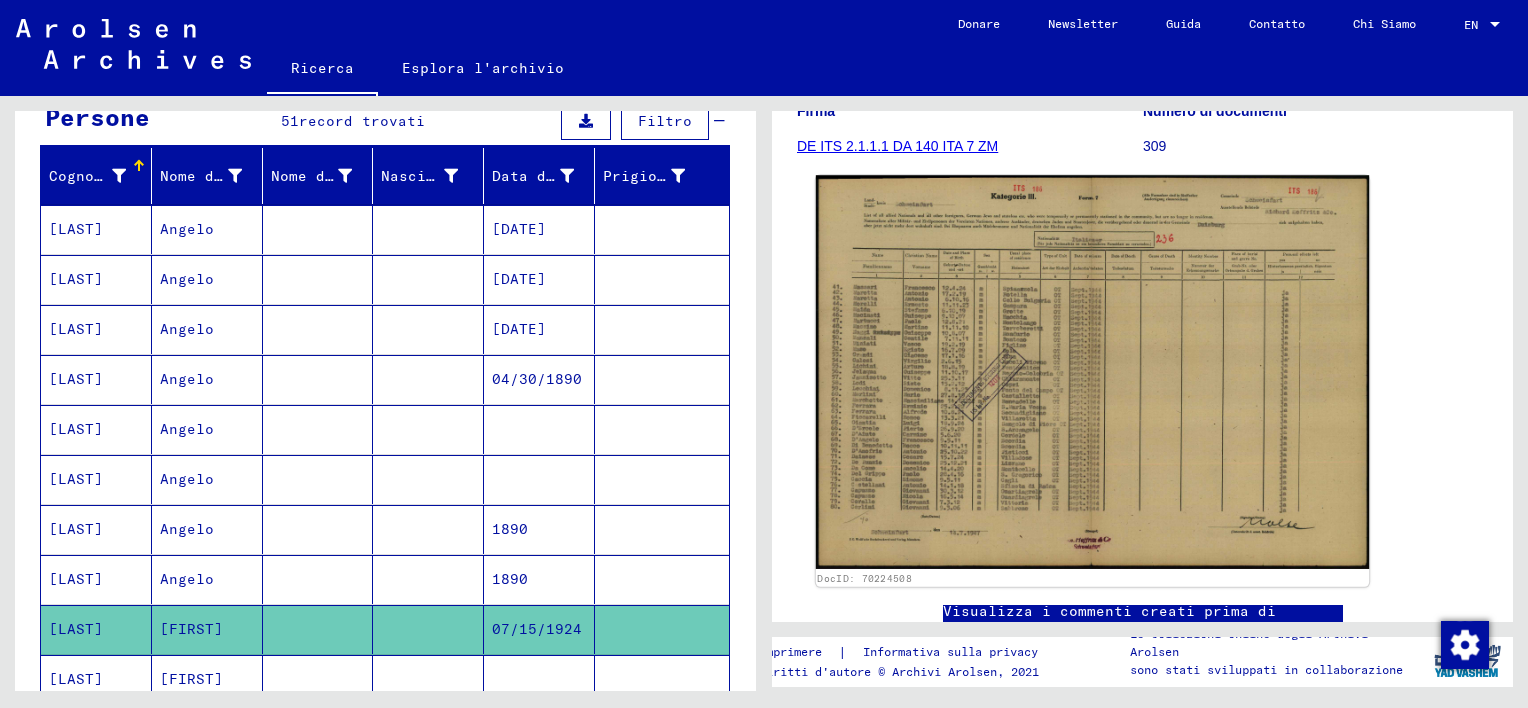 scroll, scrollTop: 300, scrollLeft: 0, axis: vertical 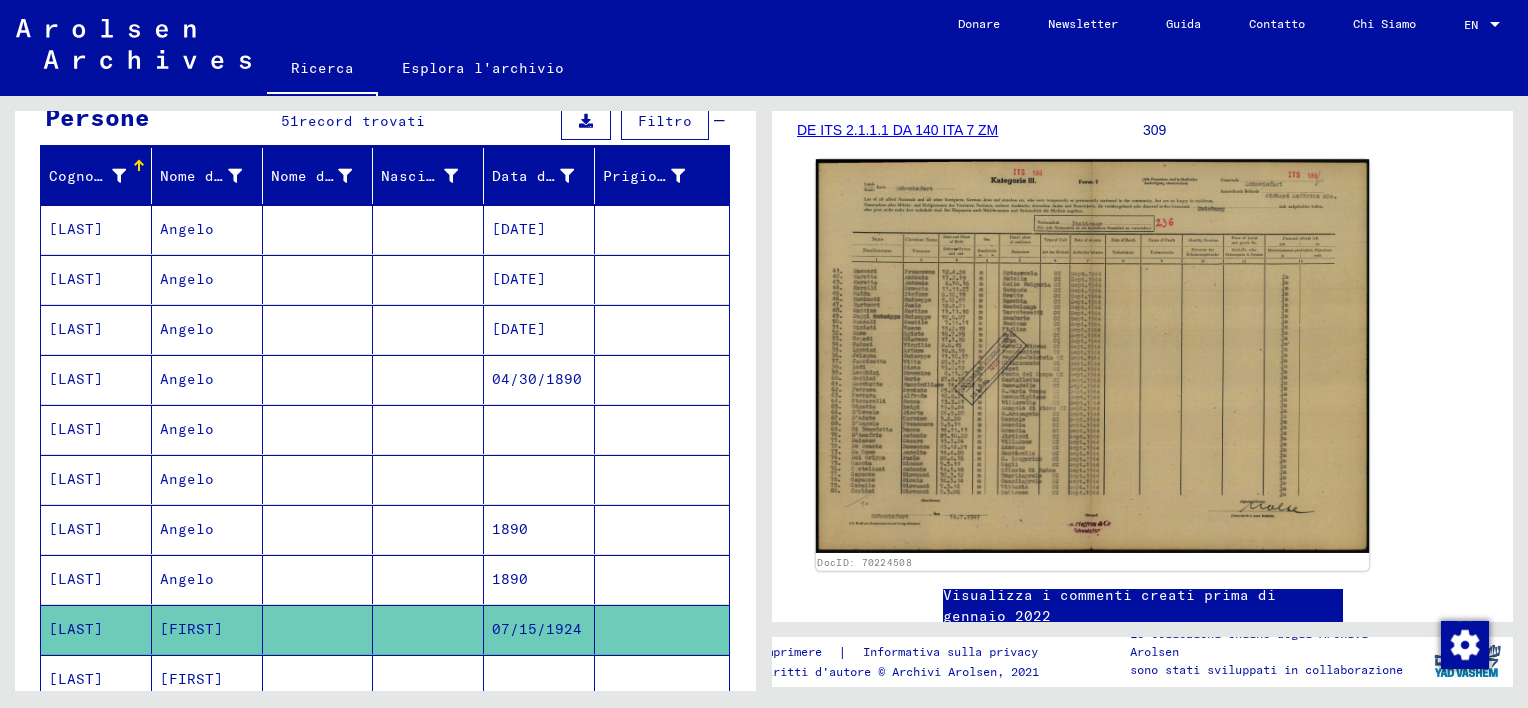 click 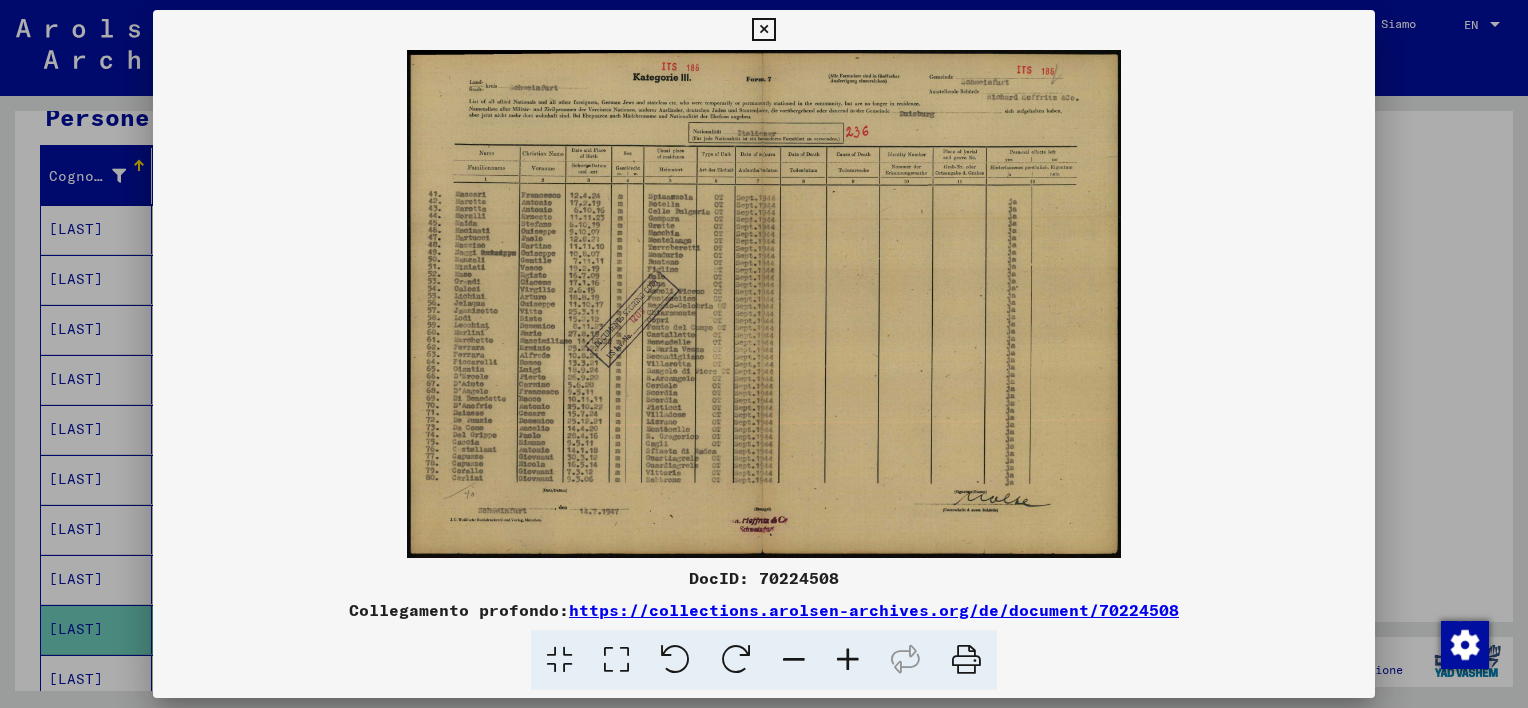 click at bounding box center (848, 660) 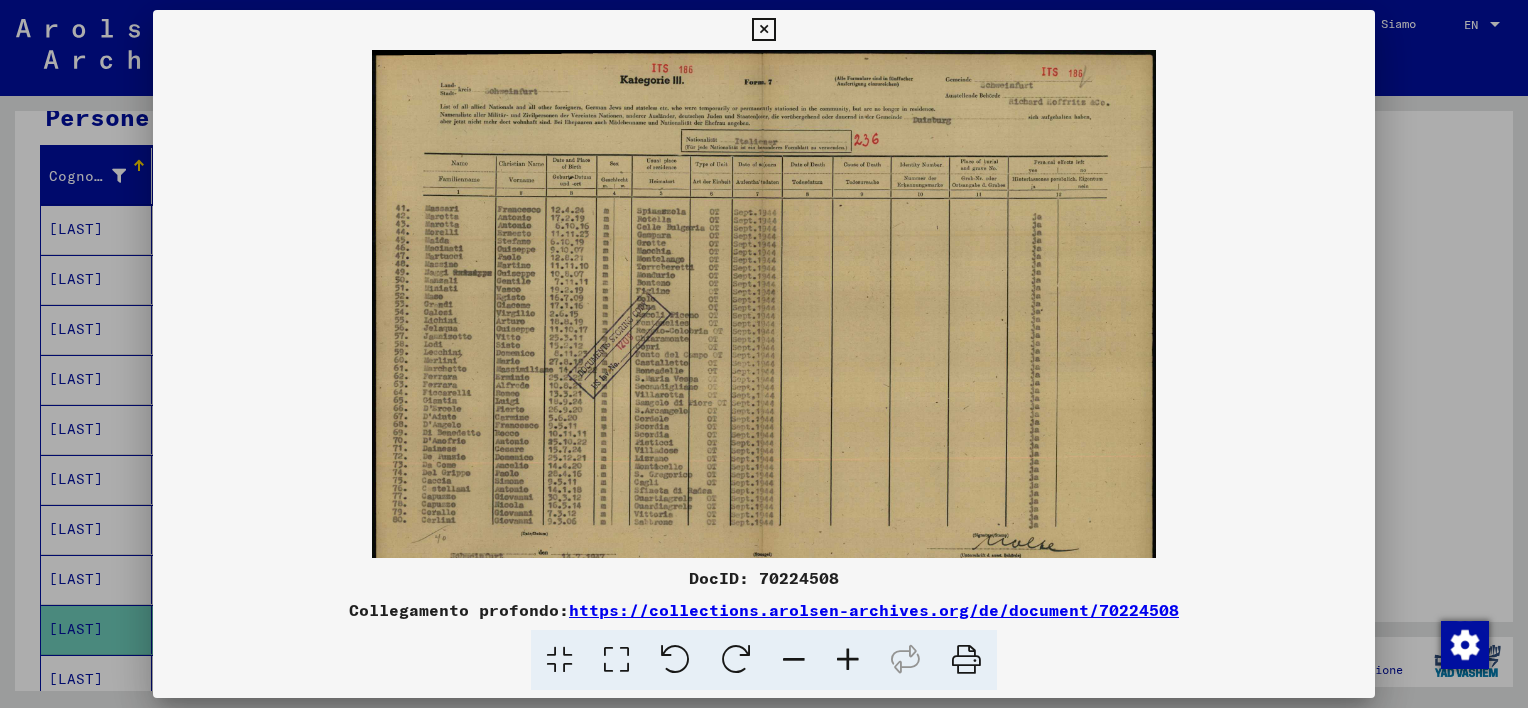 click at bounding box center [848, 660] 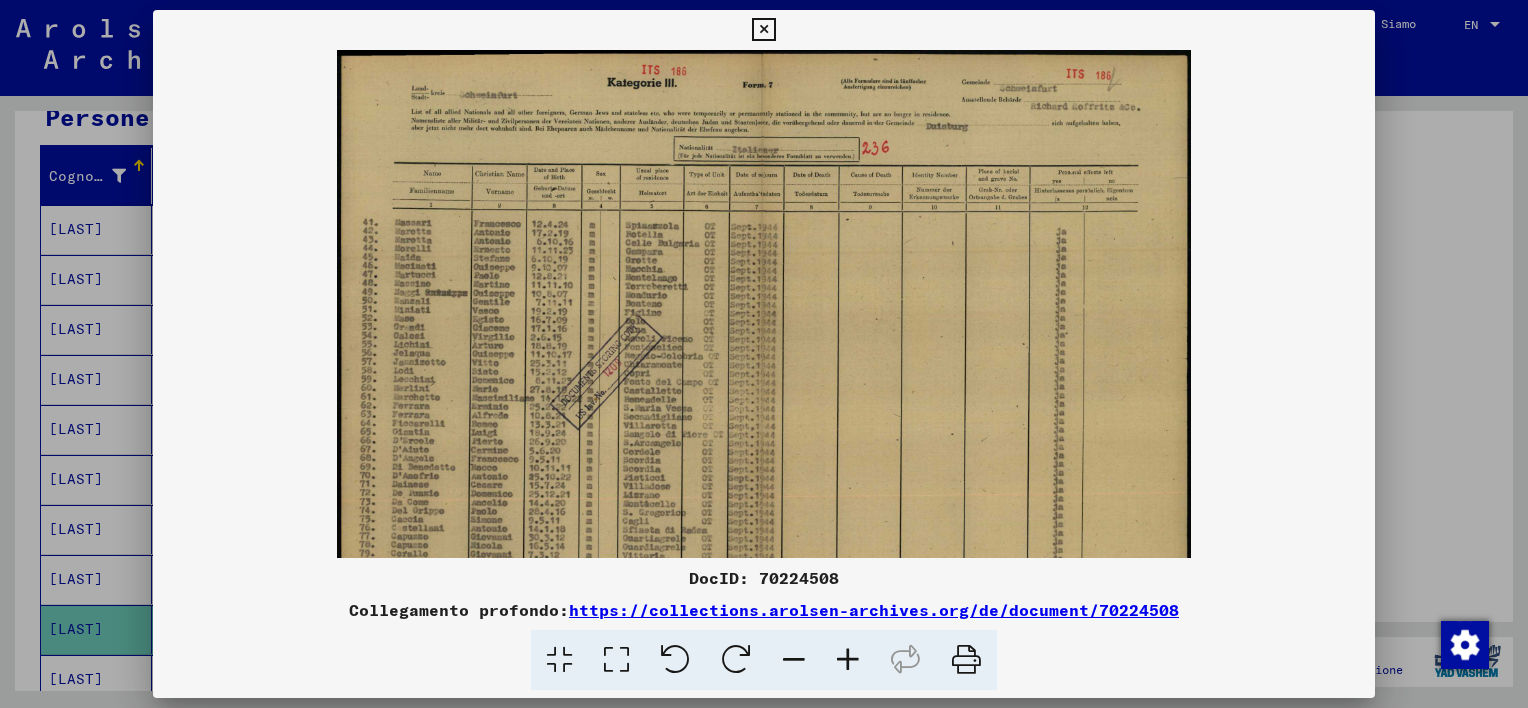 click at bounding box center [848, 660] 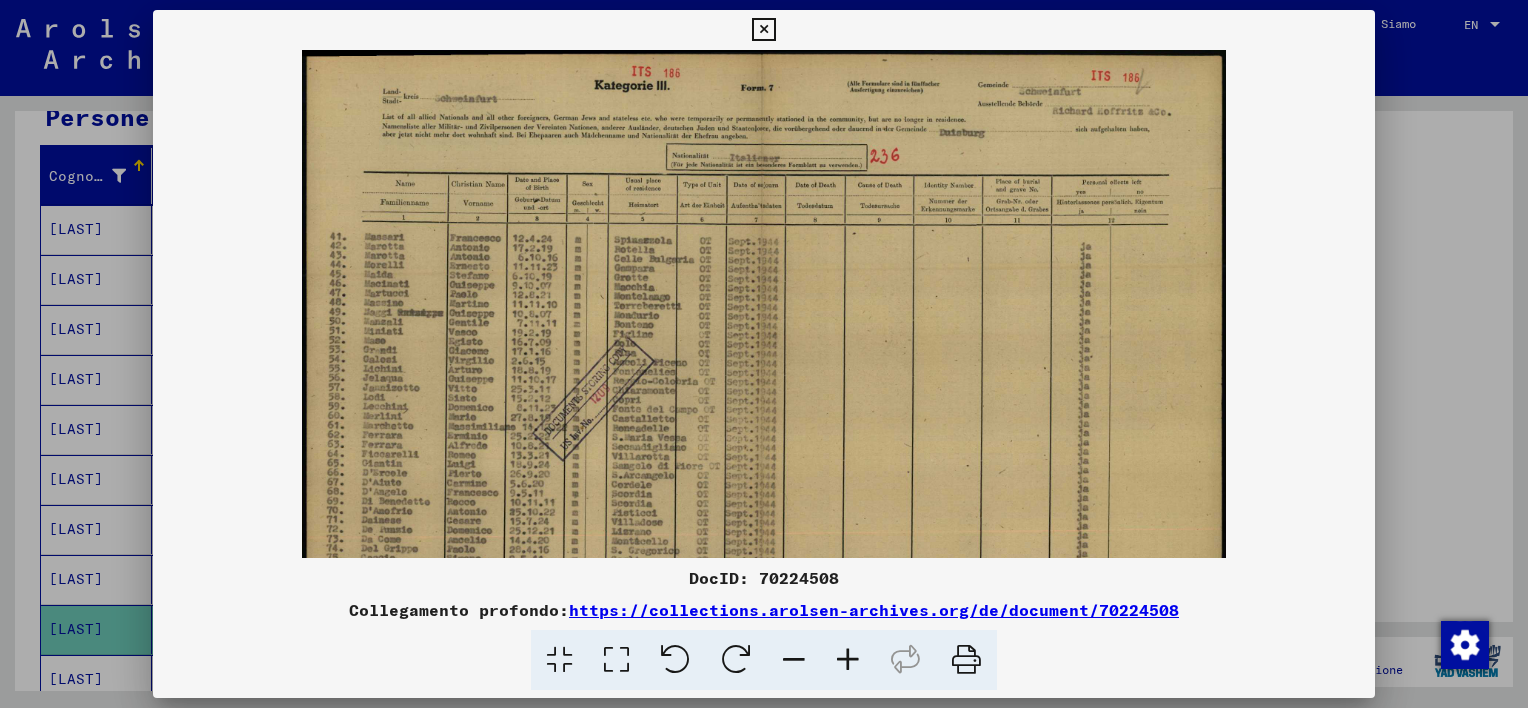 click at bounding box center [848, 660] 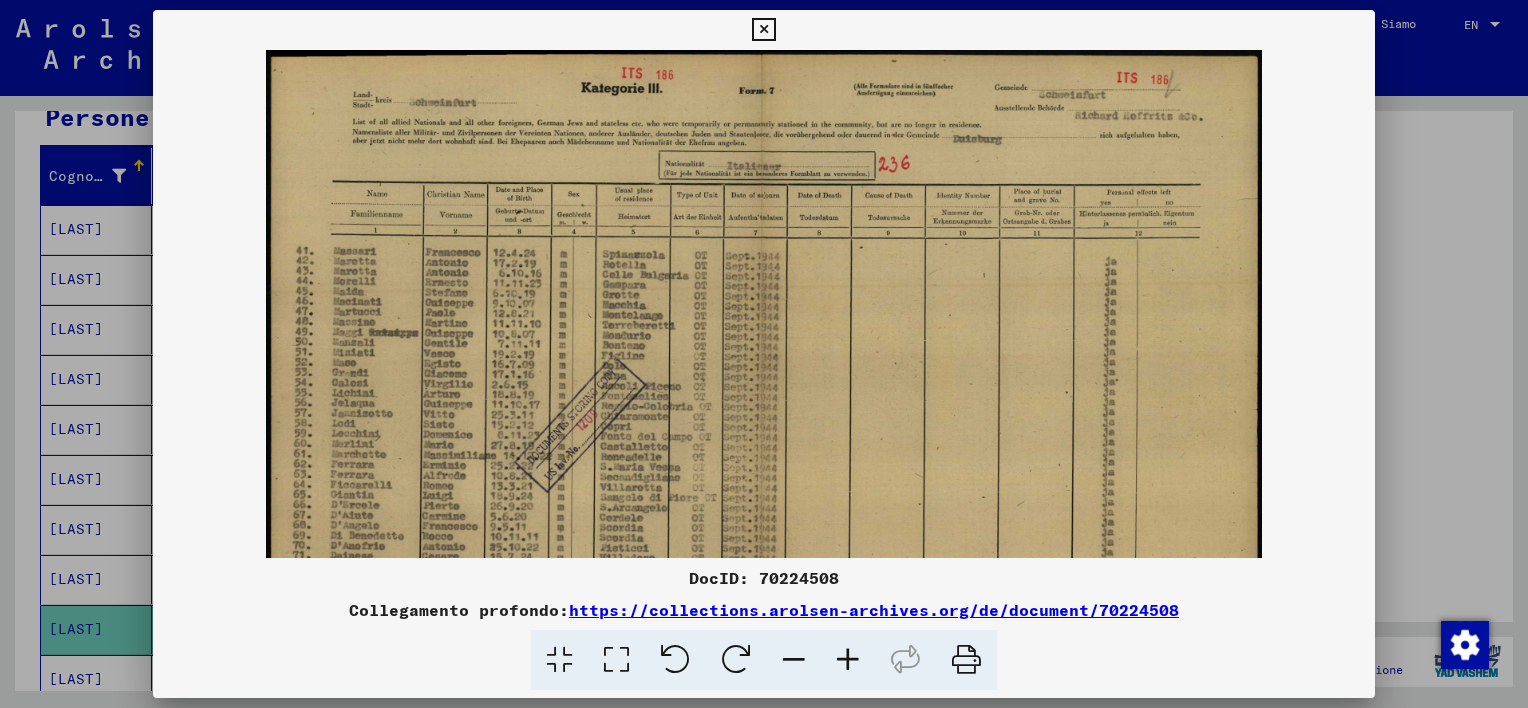 click at bounding box center [848, 660] 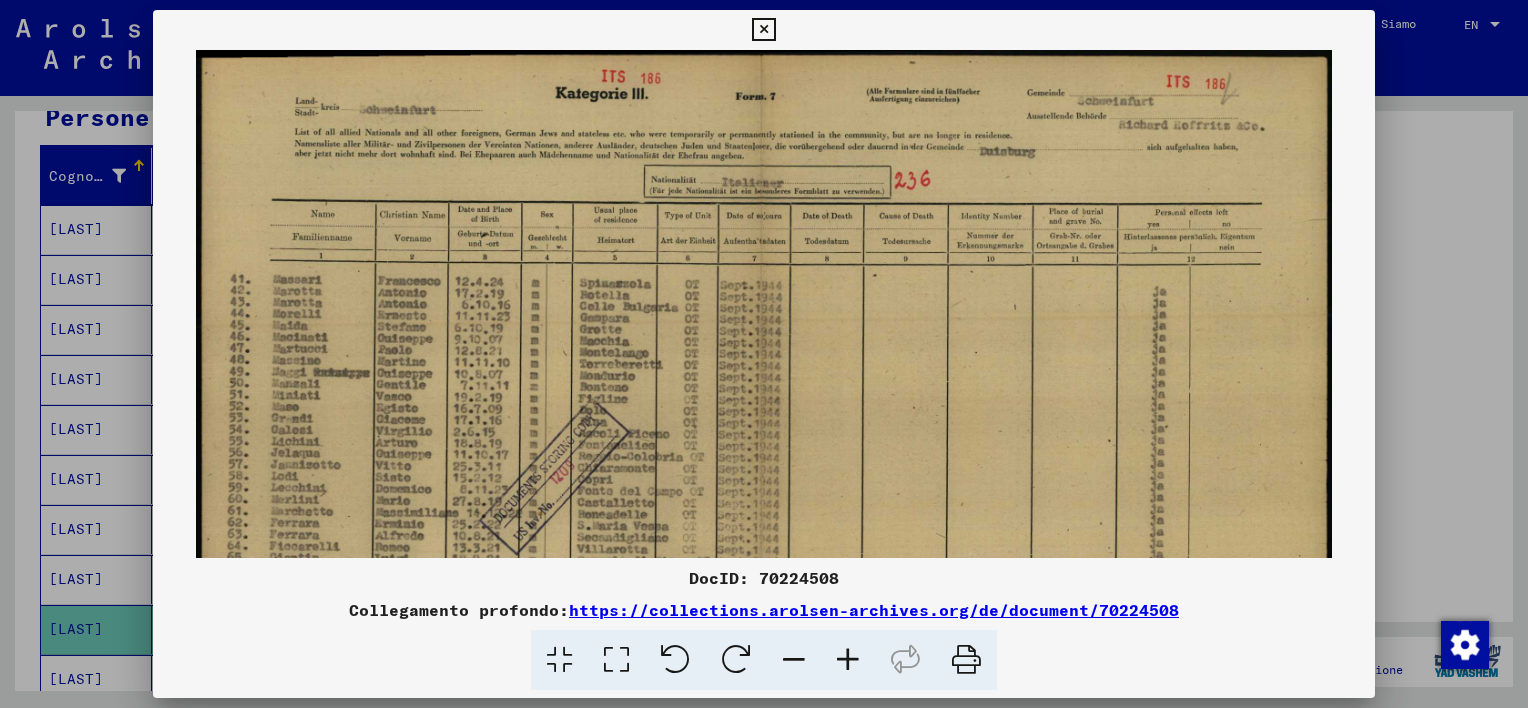 click at bounding box center (848, 660) 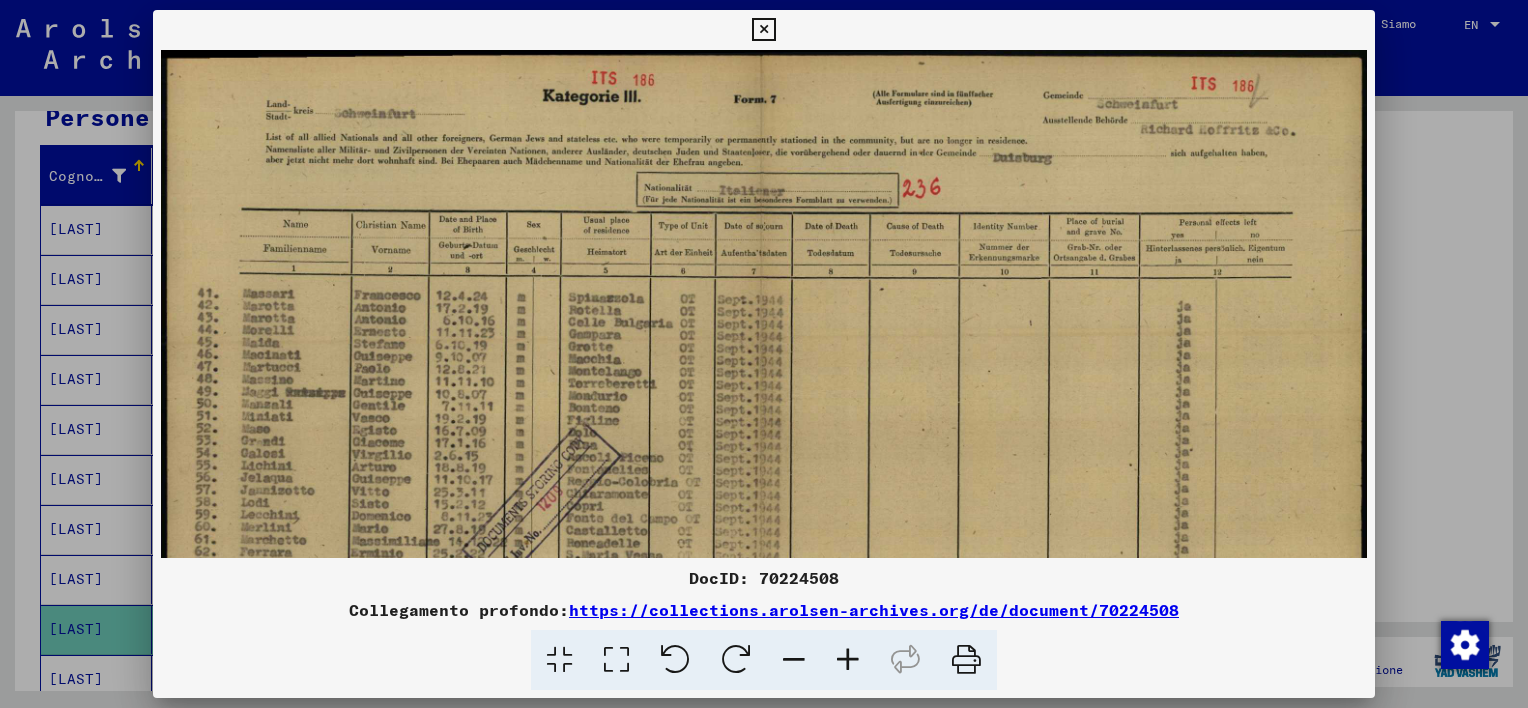 click at bounding box center [848, 660] 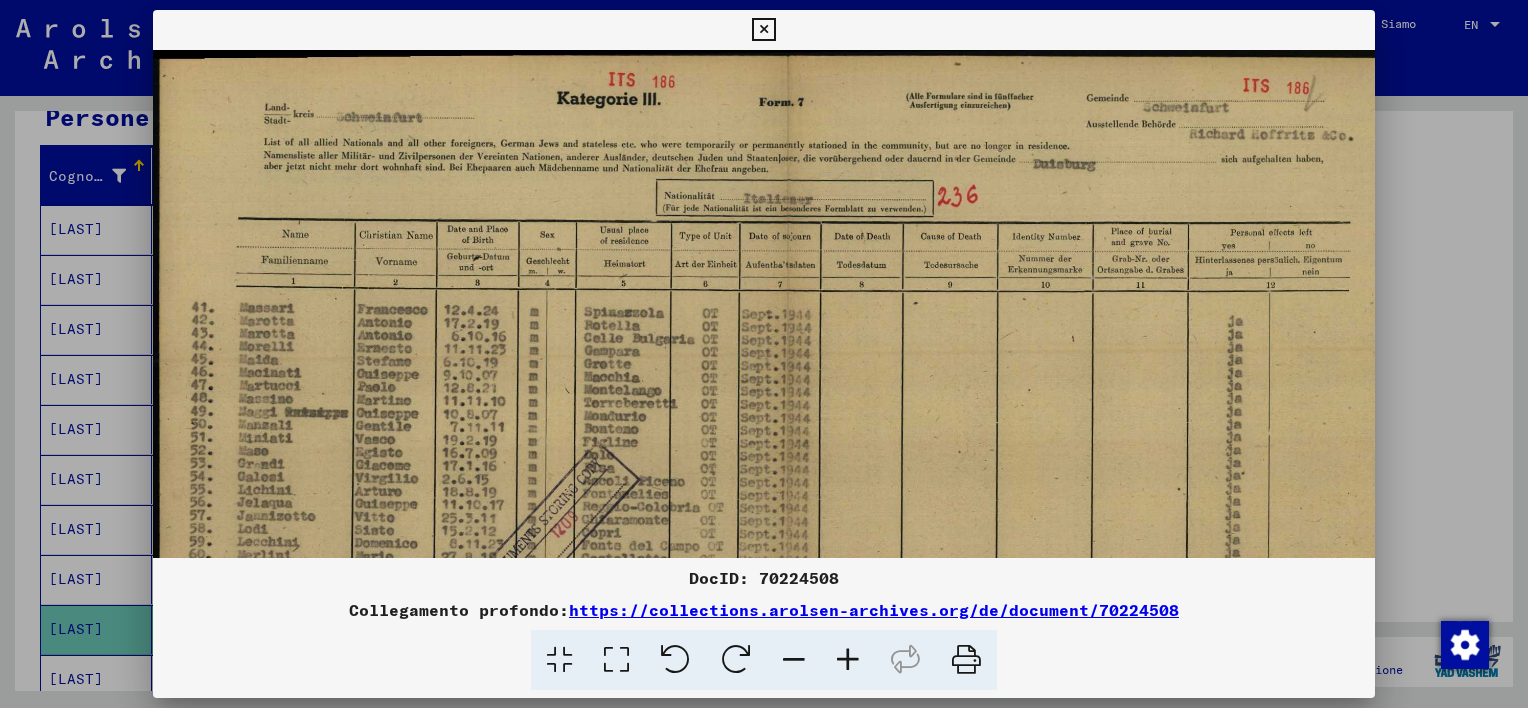 click at bounding box center [848, 660] 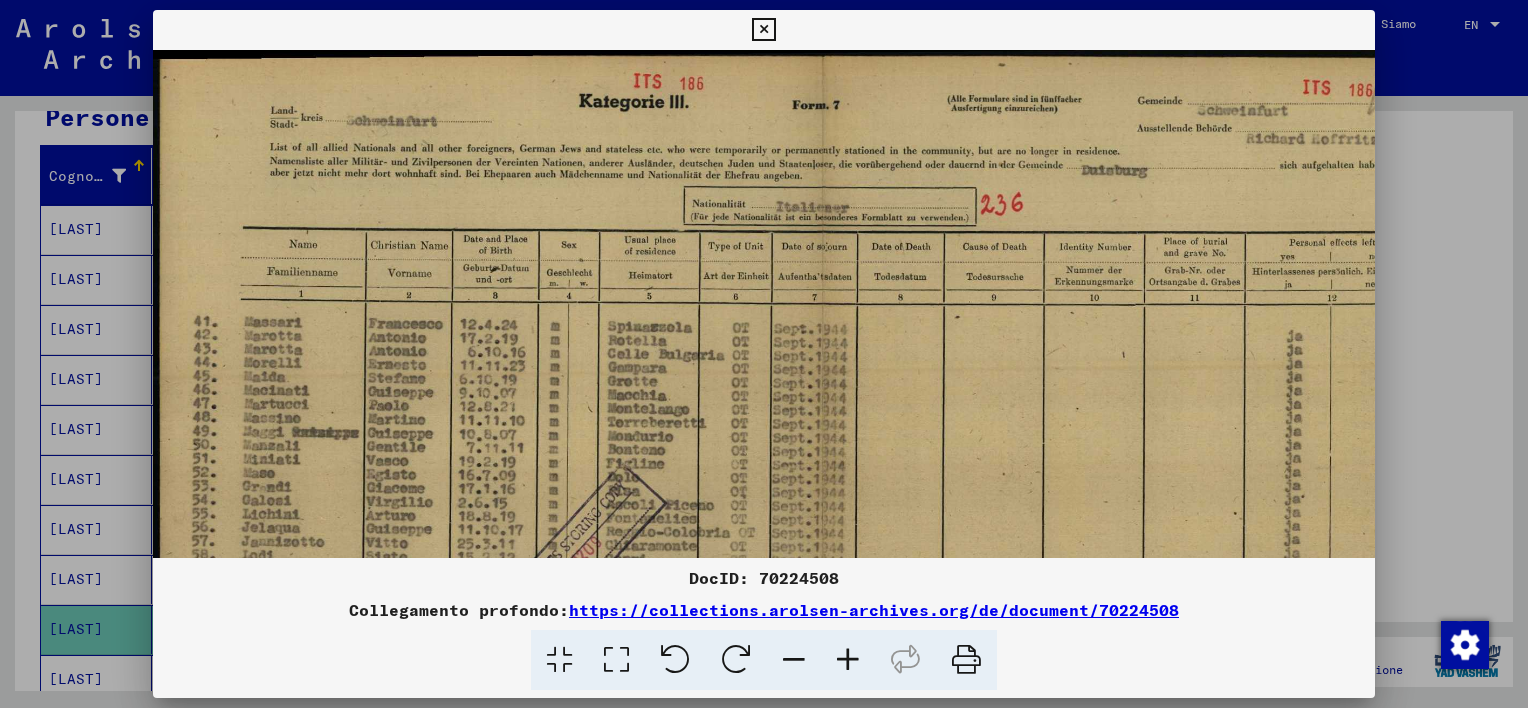 click at bounding box center [848, 660] 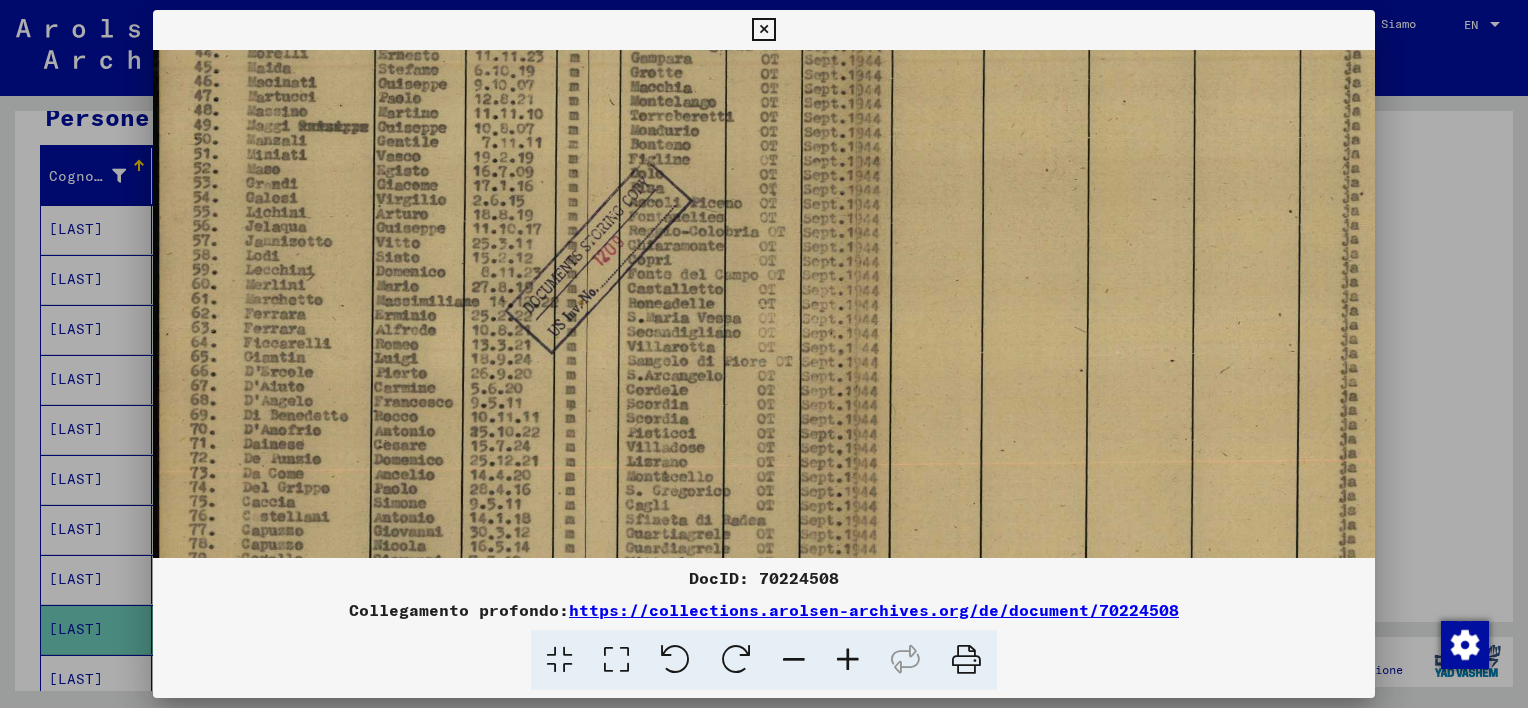 scroll, scrollTop: 331, scrollLeft: 2, axis: both 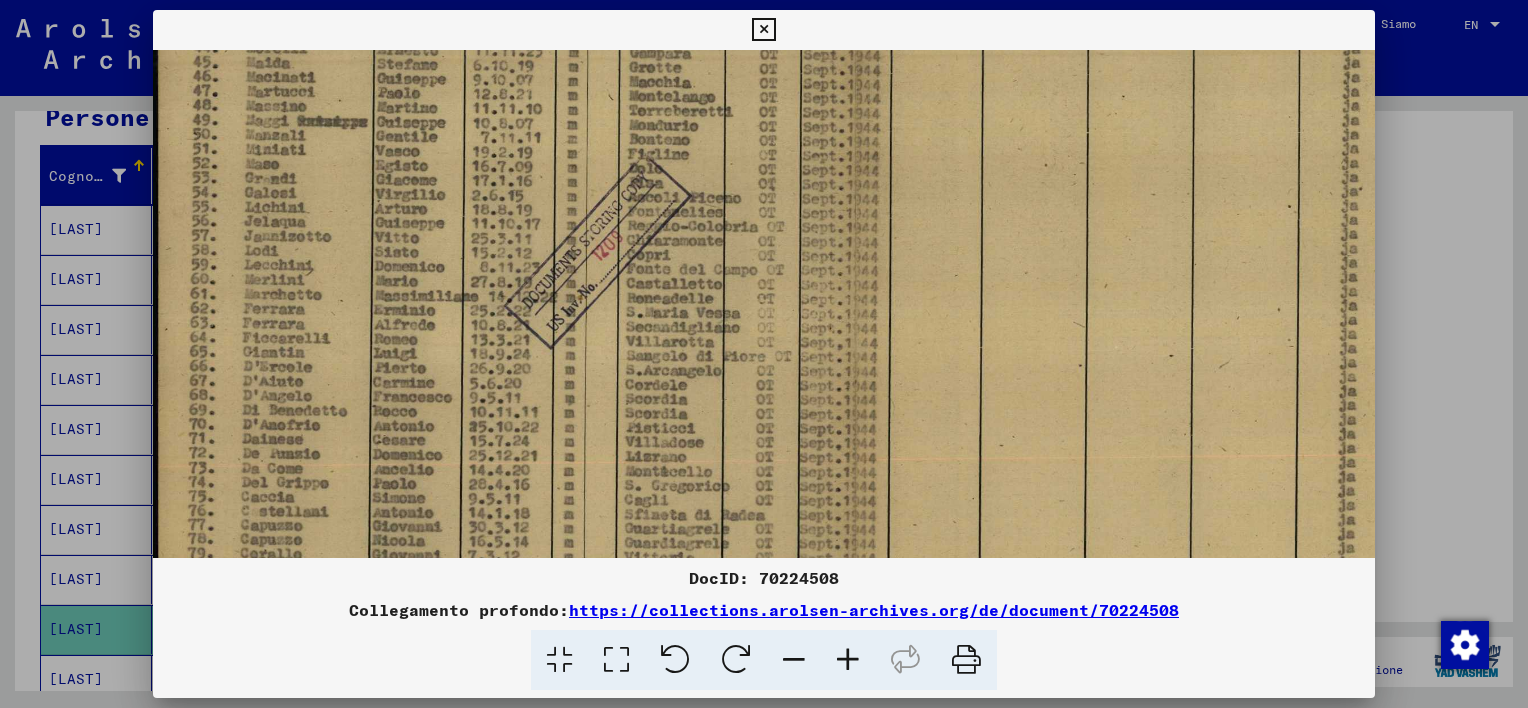 drag, startPoint x: 692, startPoint y: 486, endPoint x: 690, endPoint y: 159, distance: 327.0061 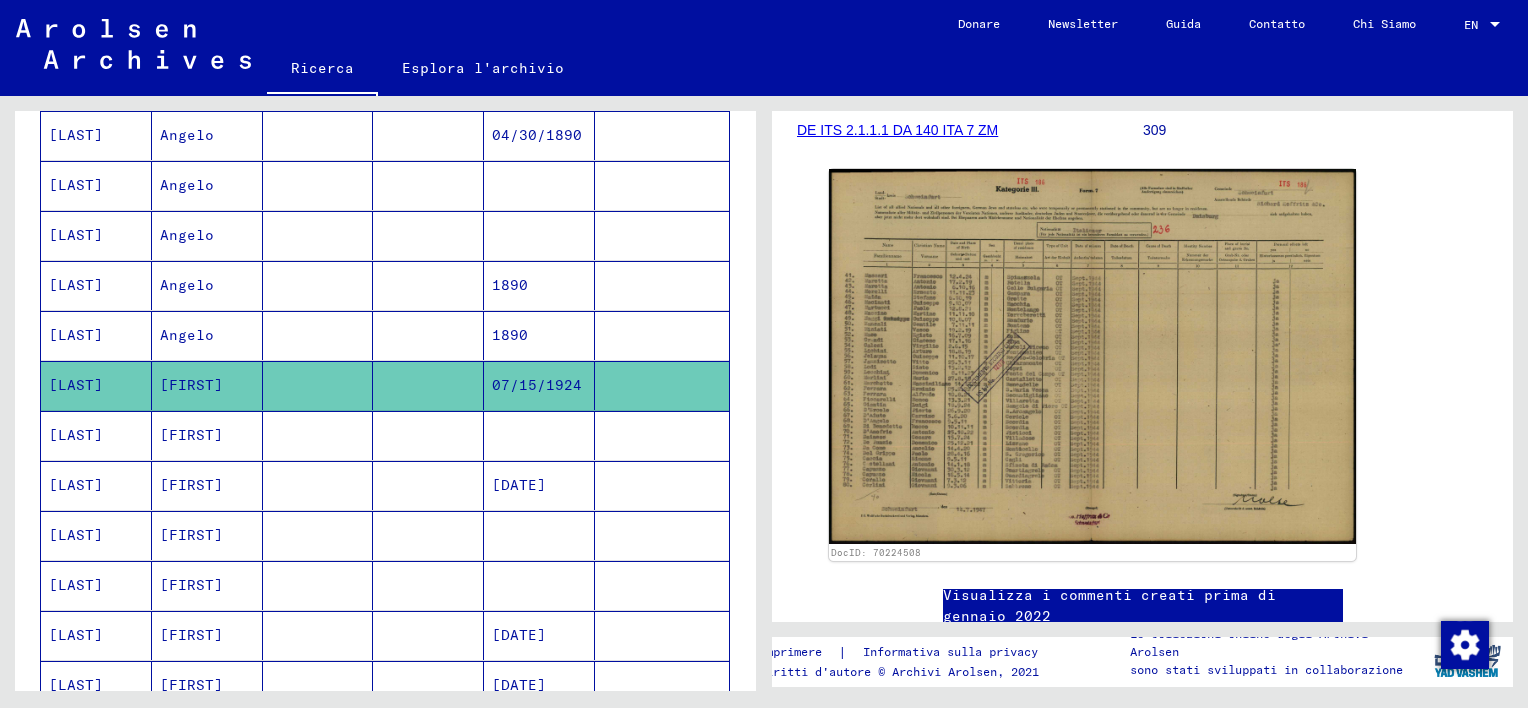 scroll, scrollTop: 500, scrollLeft: 0, axis: vertical 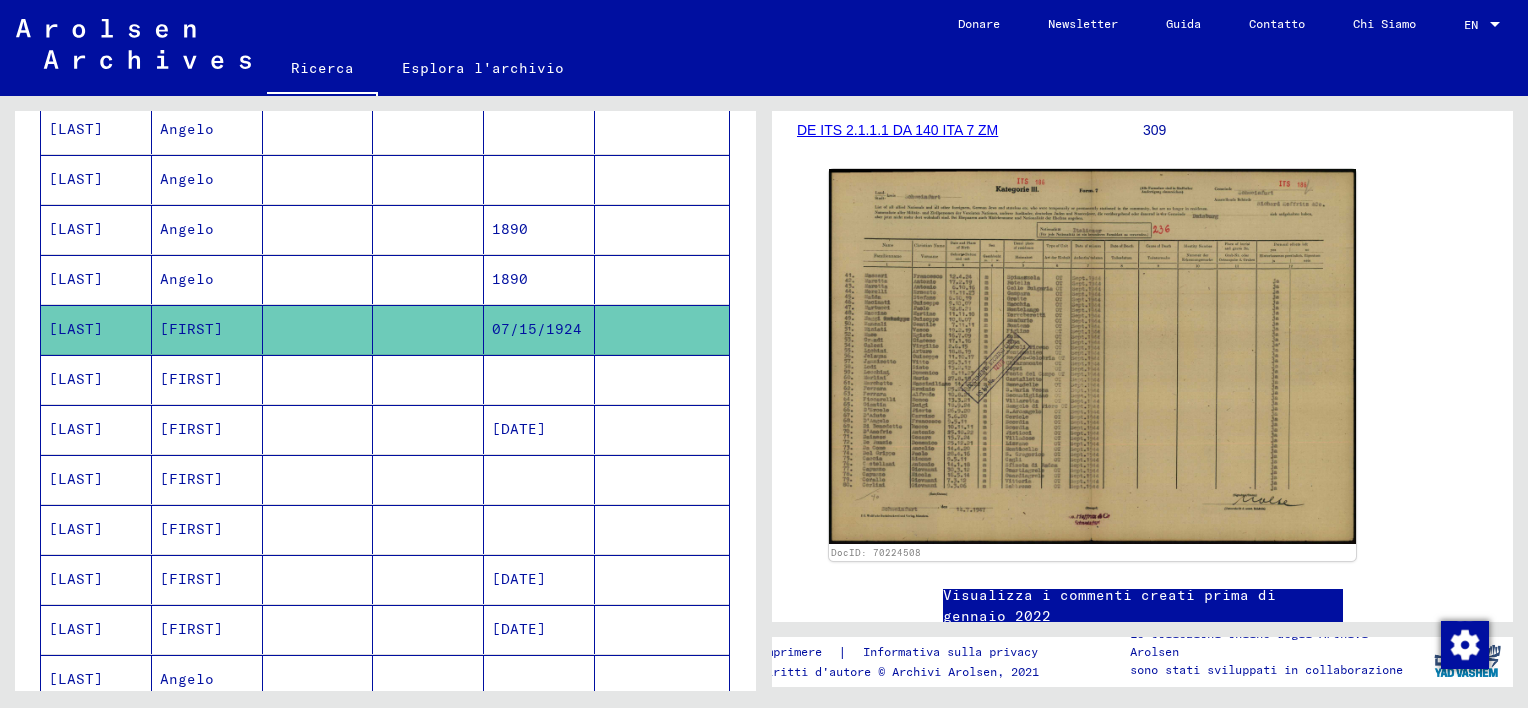 click at bounding box center (428, 479) 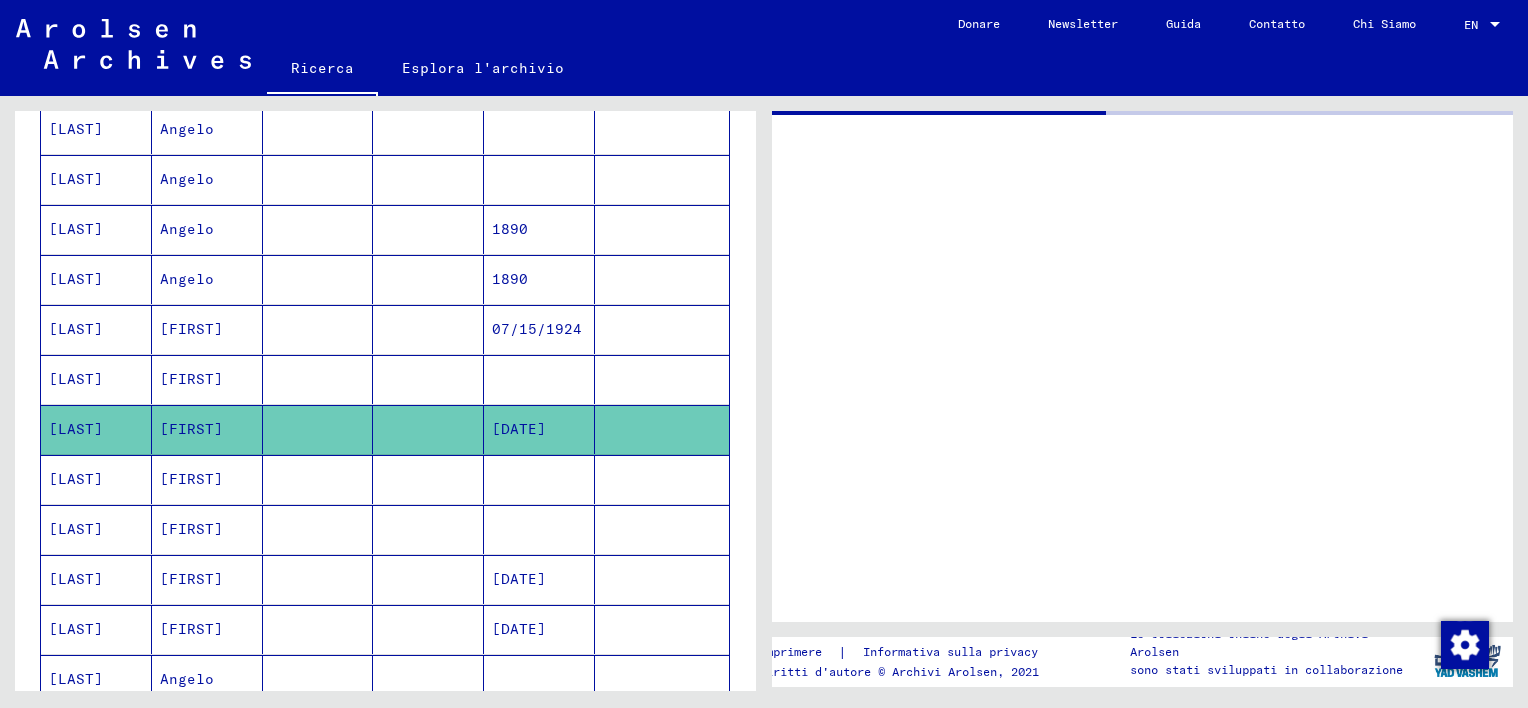 scroll, scrollTop: 0, scrollLeft: 0, axis: both 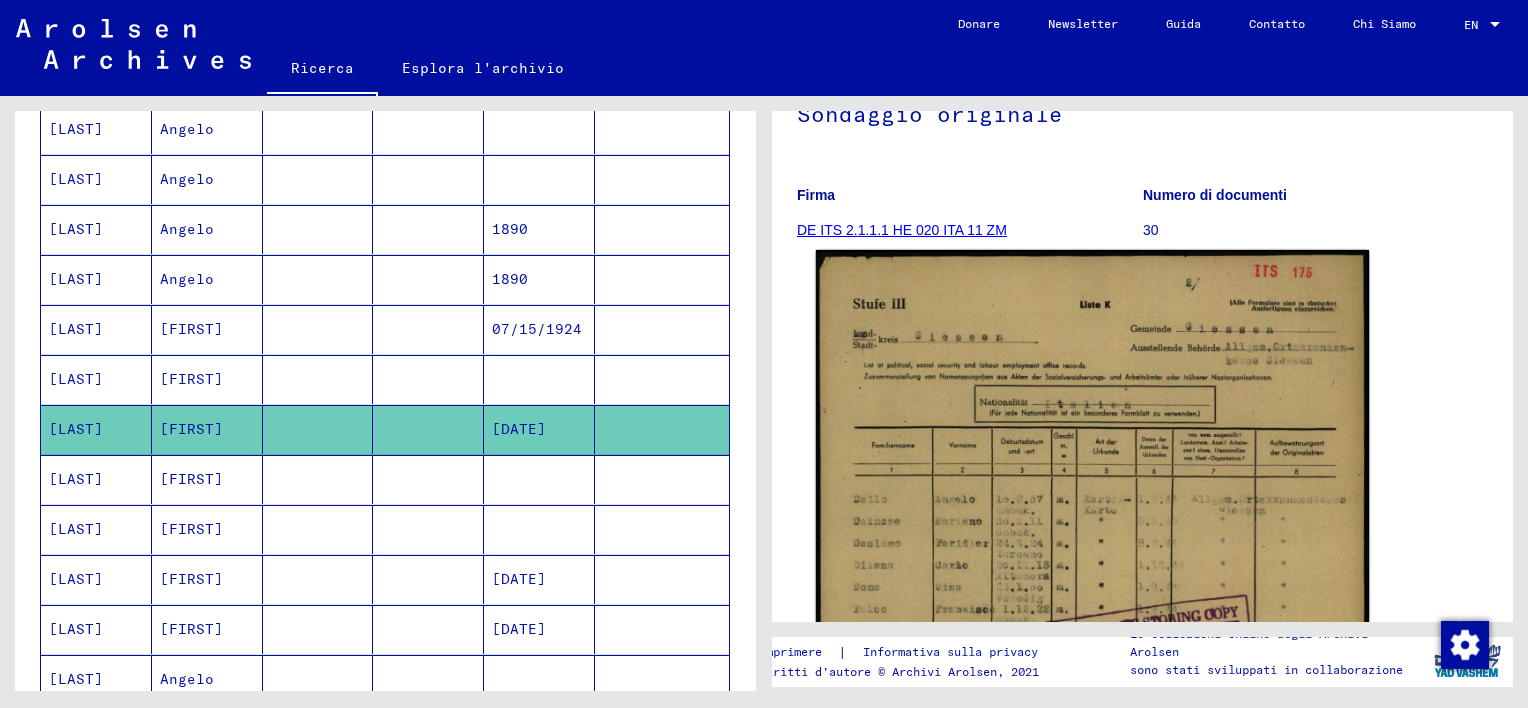 click 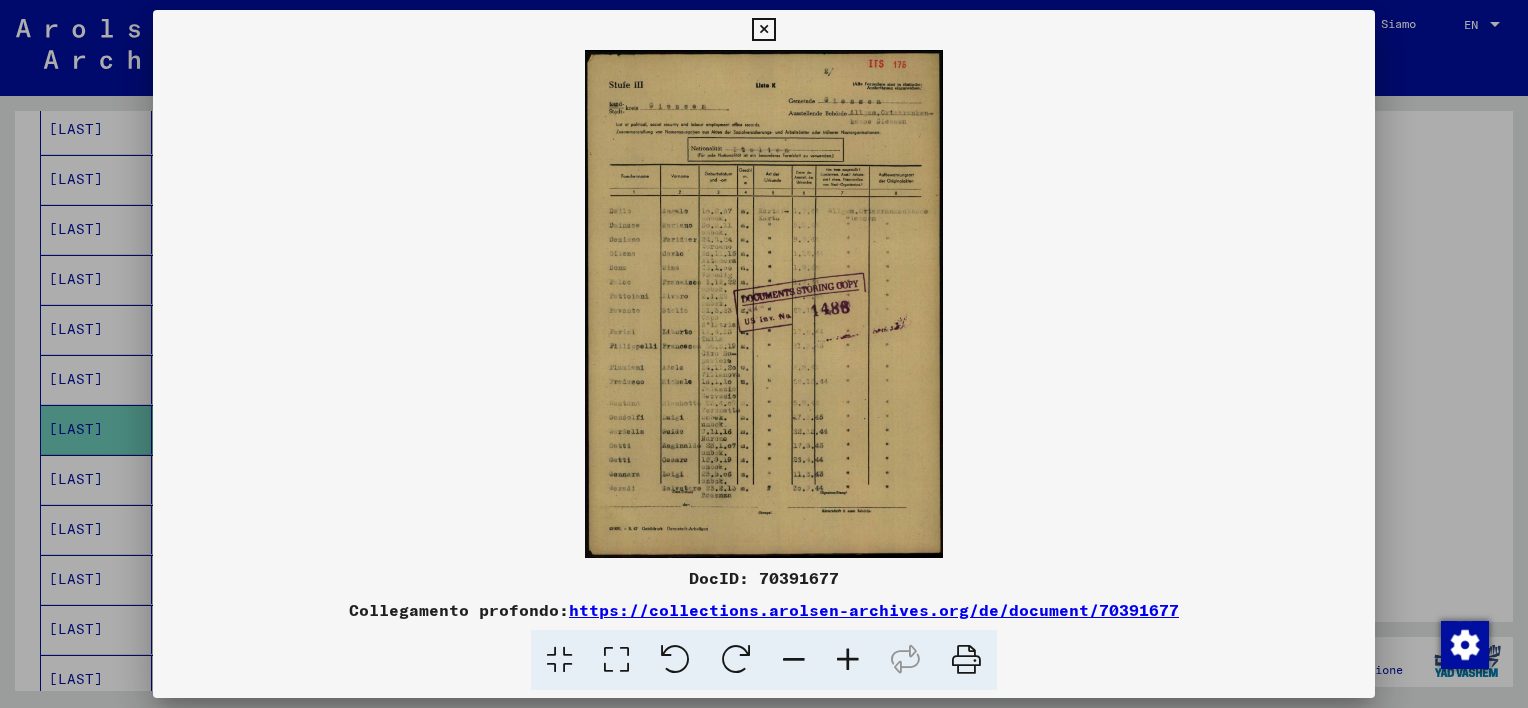 click at bounding box center [848, 660] 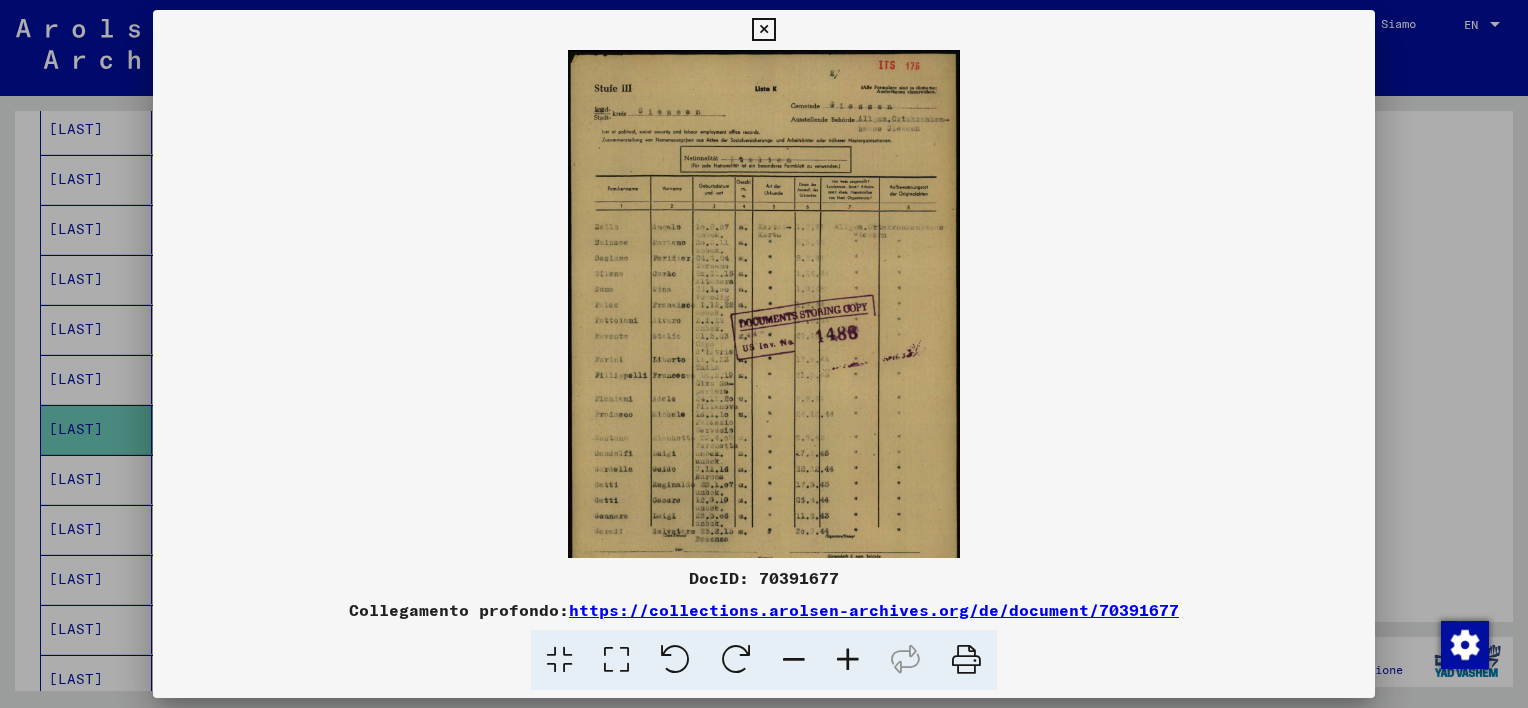 click at bounding box center (848, 660) 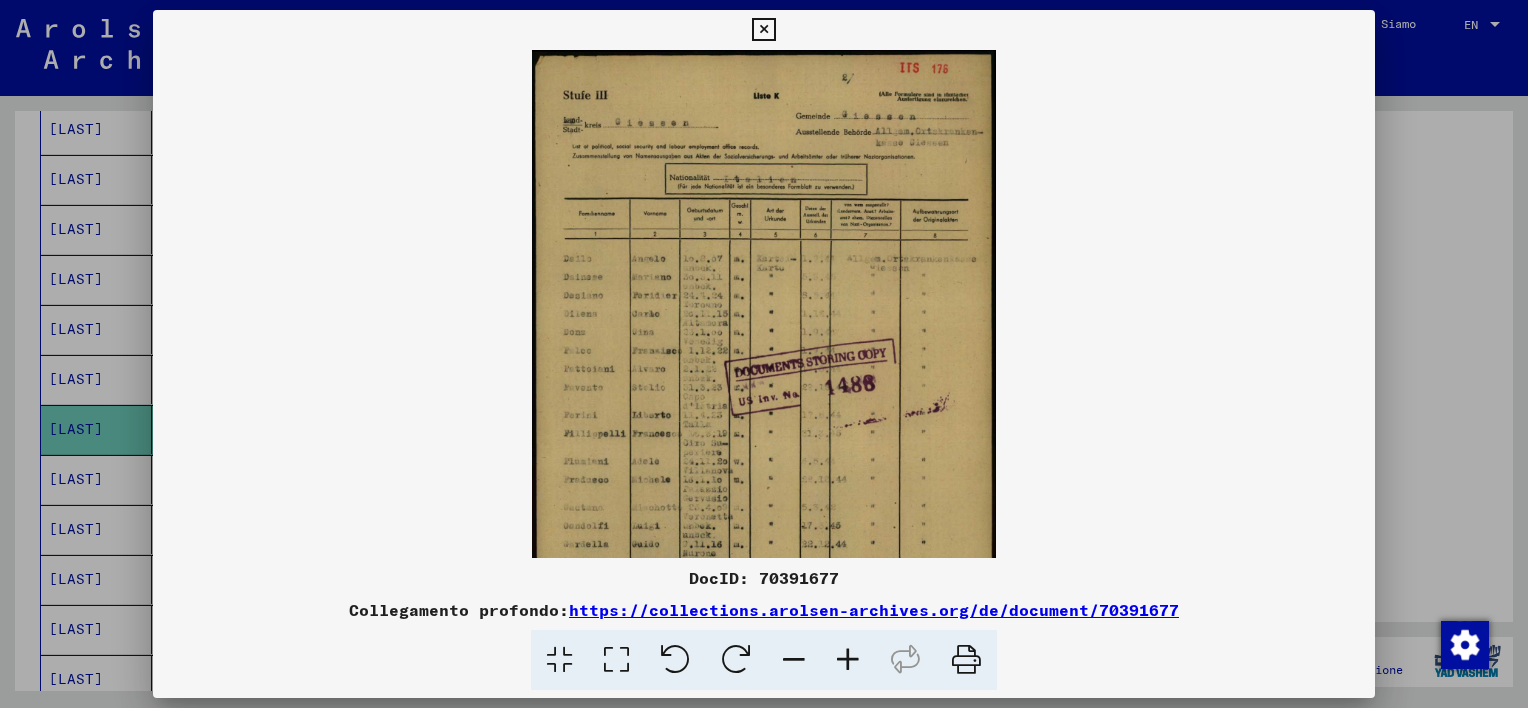 click at bounding box center [848, 660] 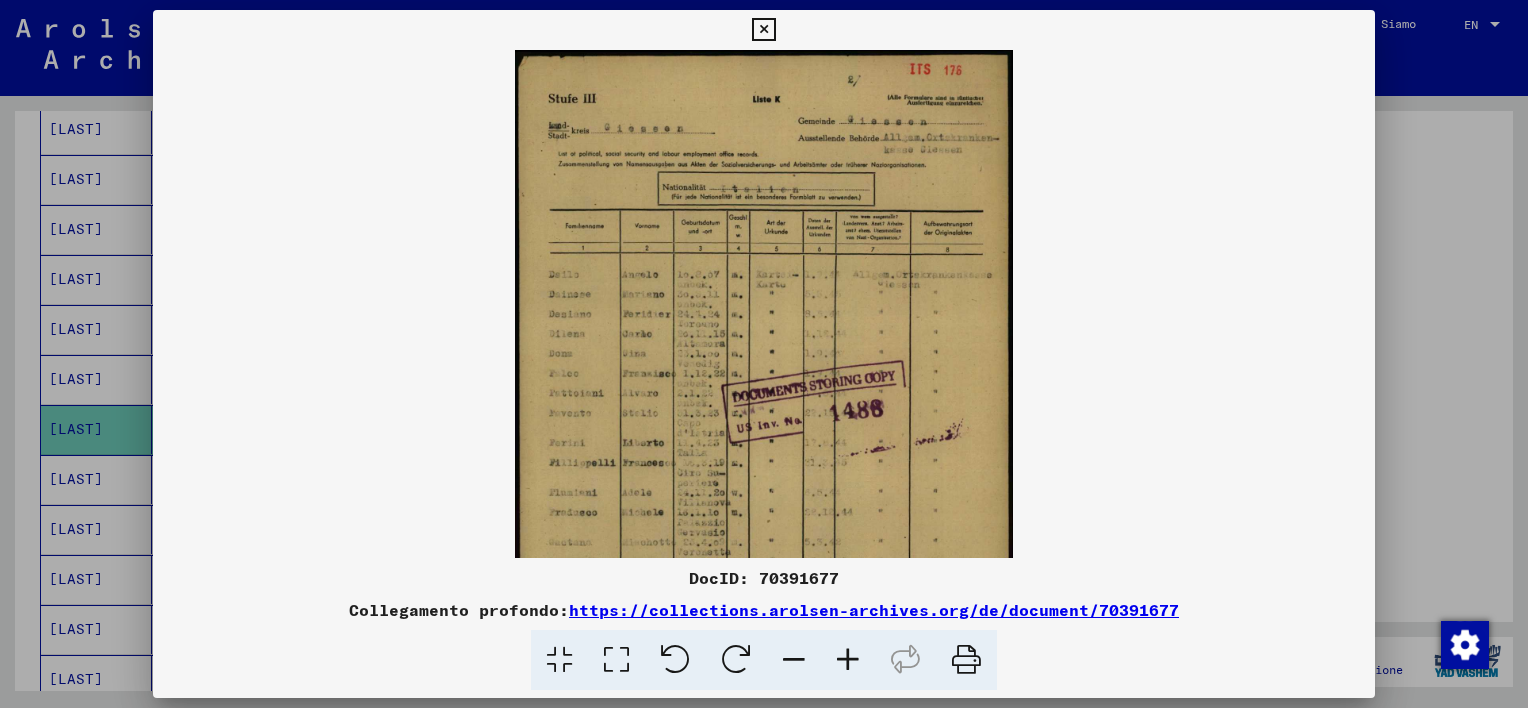 click at bounding box center [848, 660] 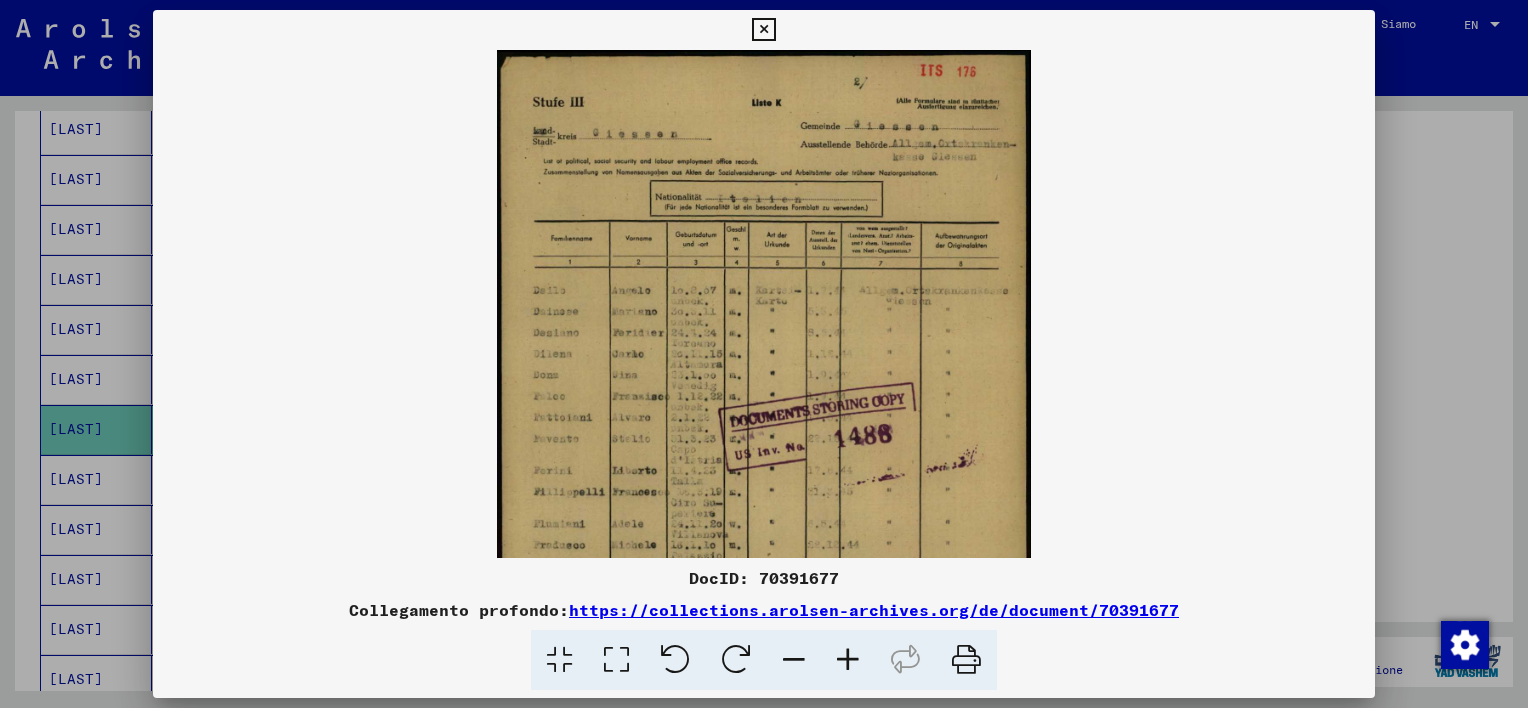 click at bounding box center (848, 660) 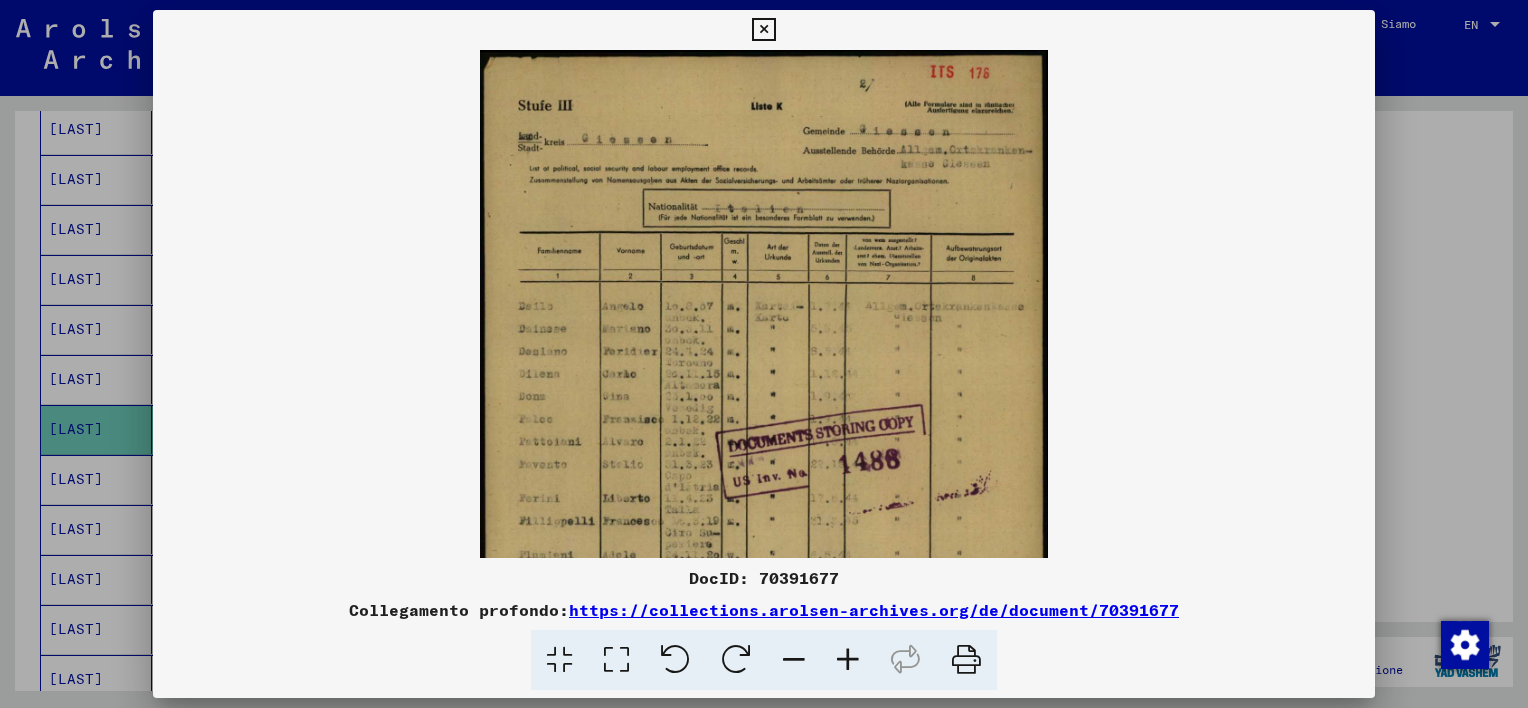 click at bounding box center [848, 660] 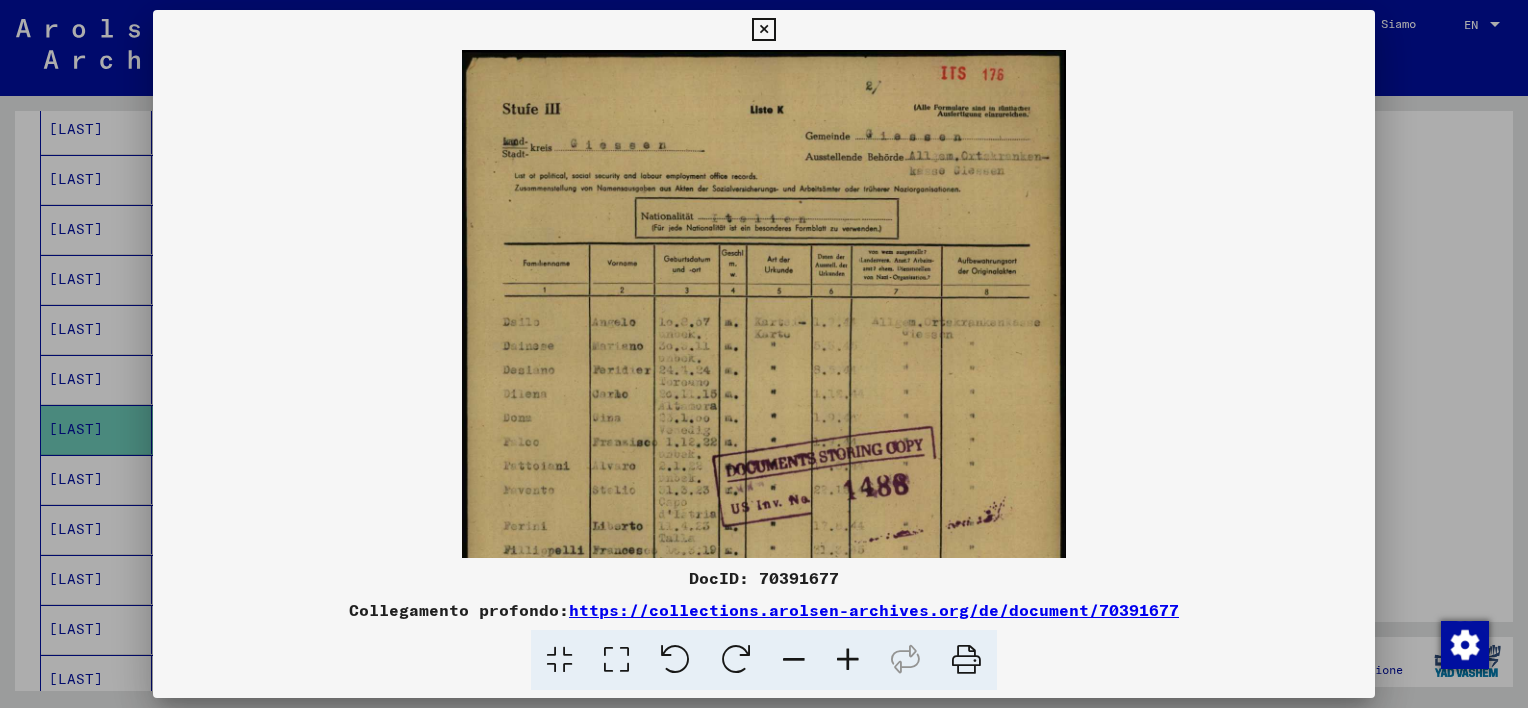 click at bounding box center (848, 660) 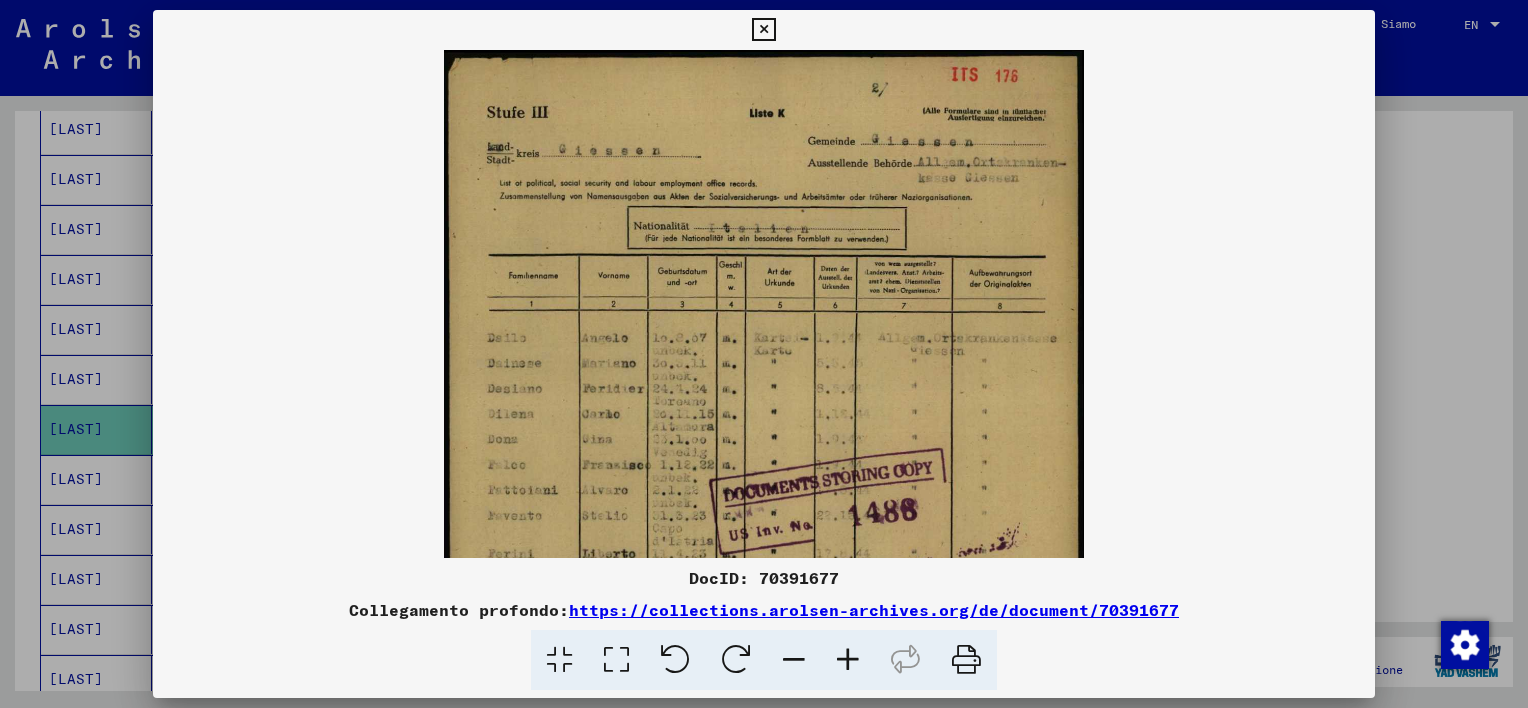 click at bounding box center [848, 660] 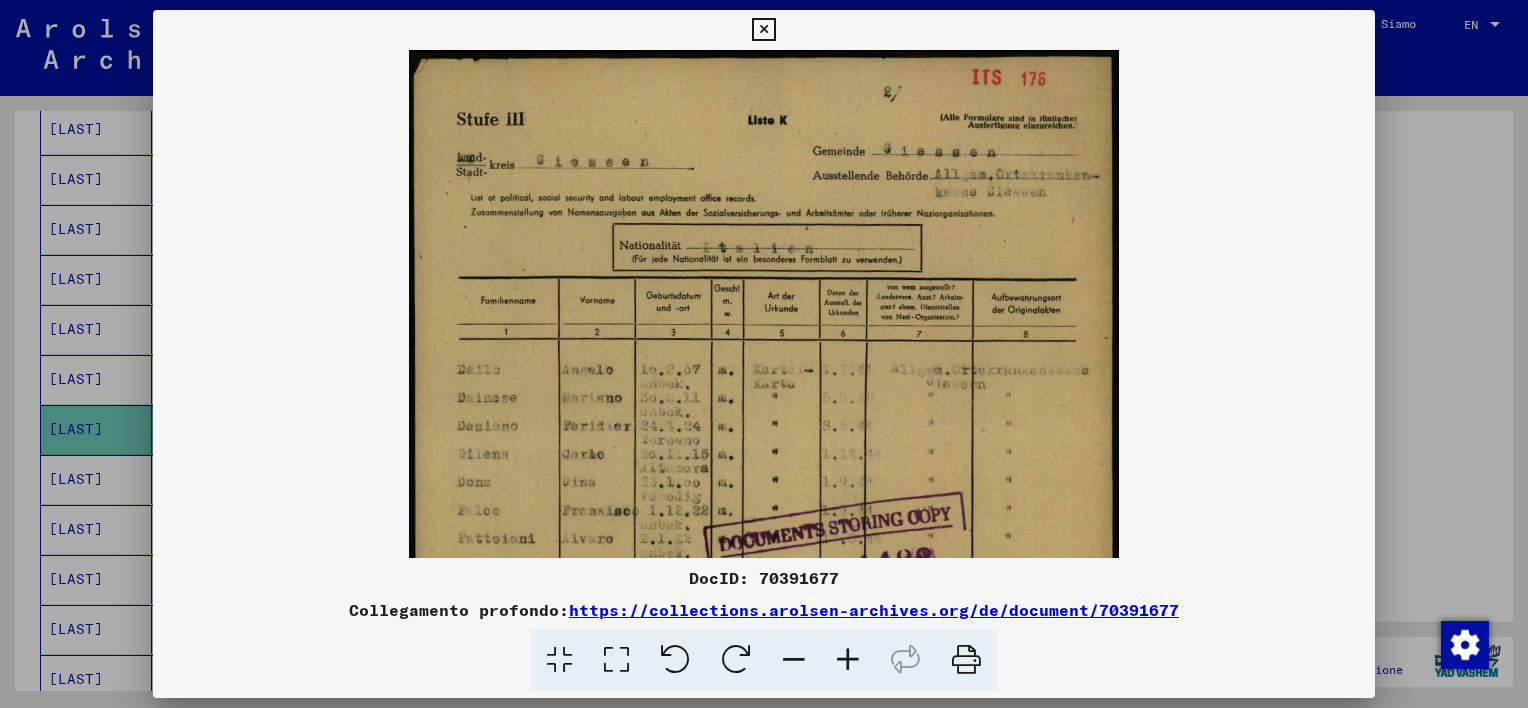click at bounding box center [848, 660] 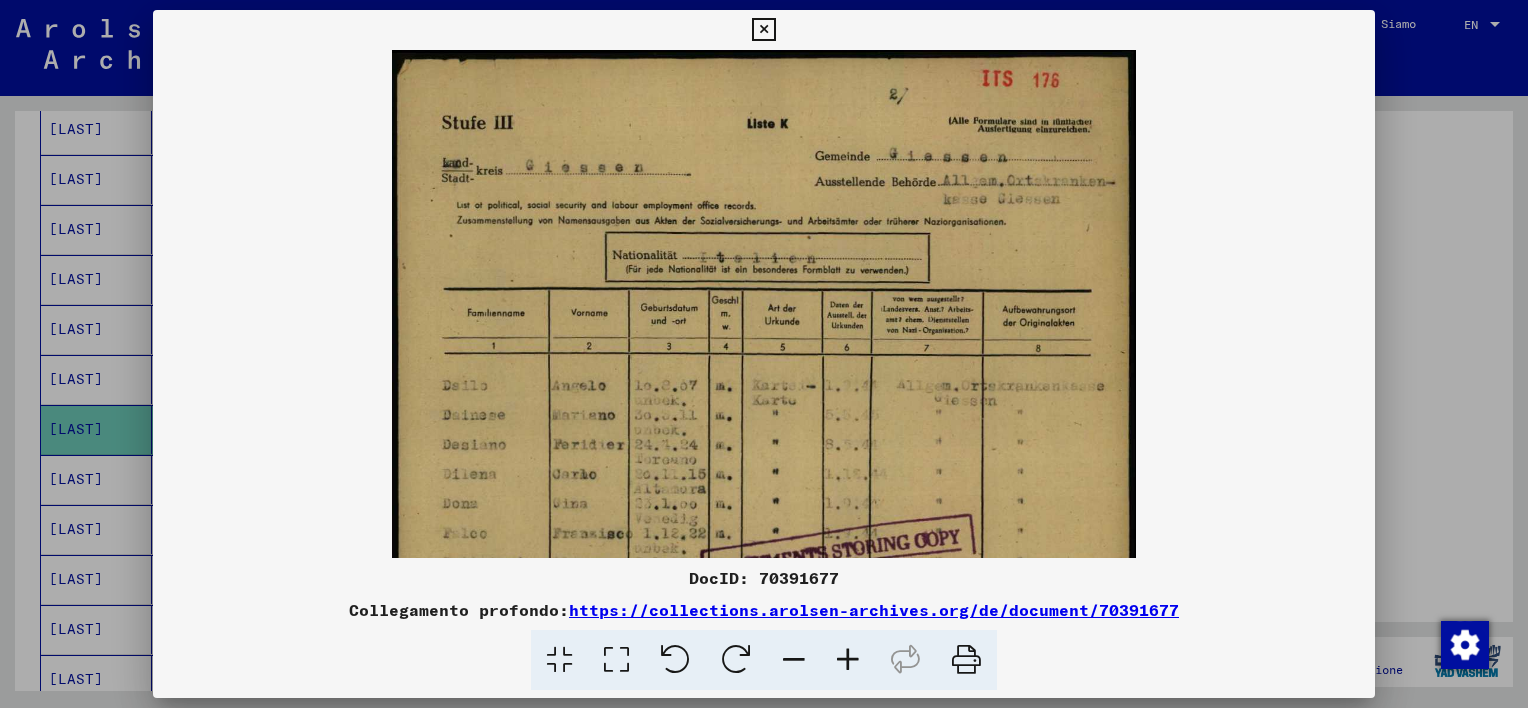 click at bounding box center (848, 660) 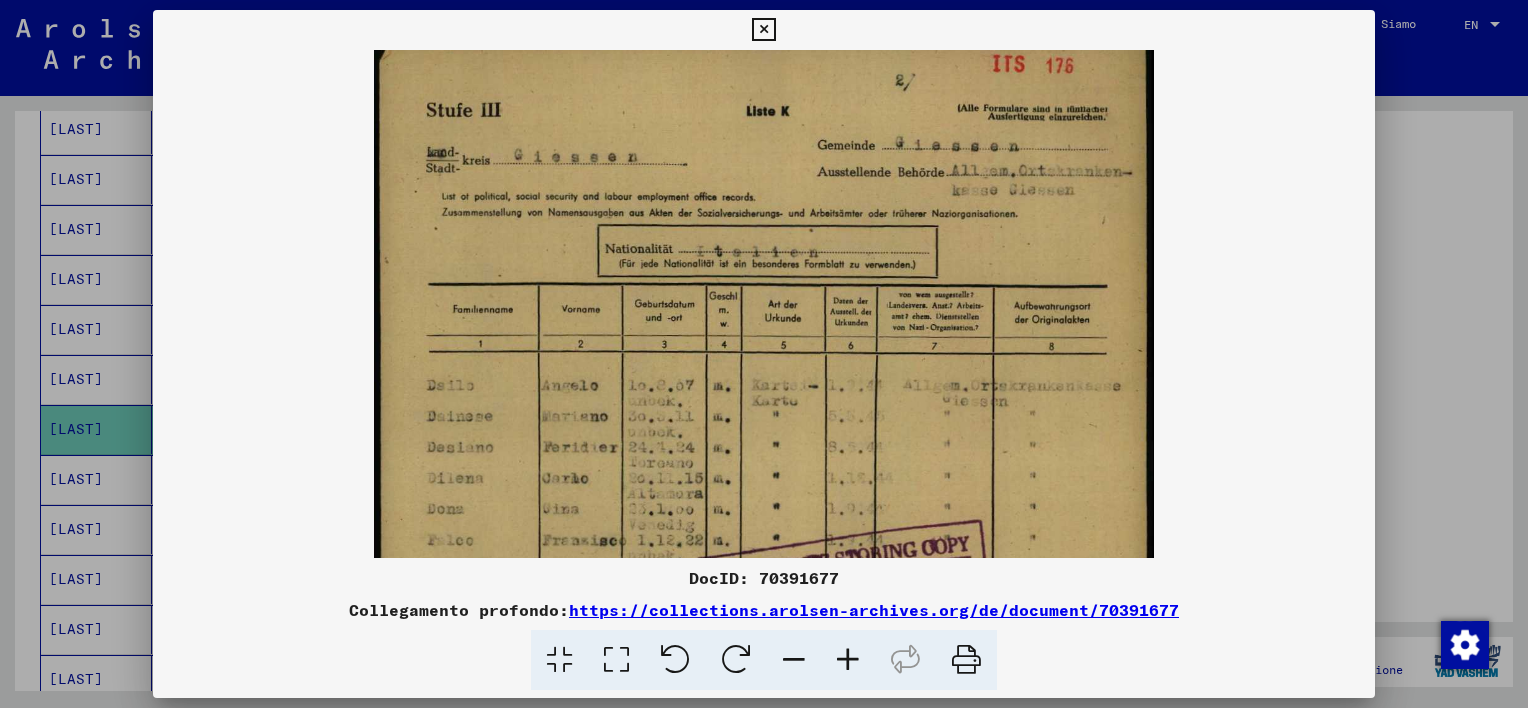 scroll, scrollTop: 20, scrollLeft: 0, axis: vertical 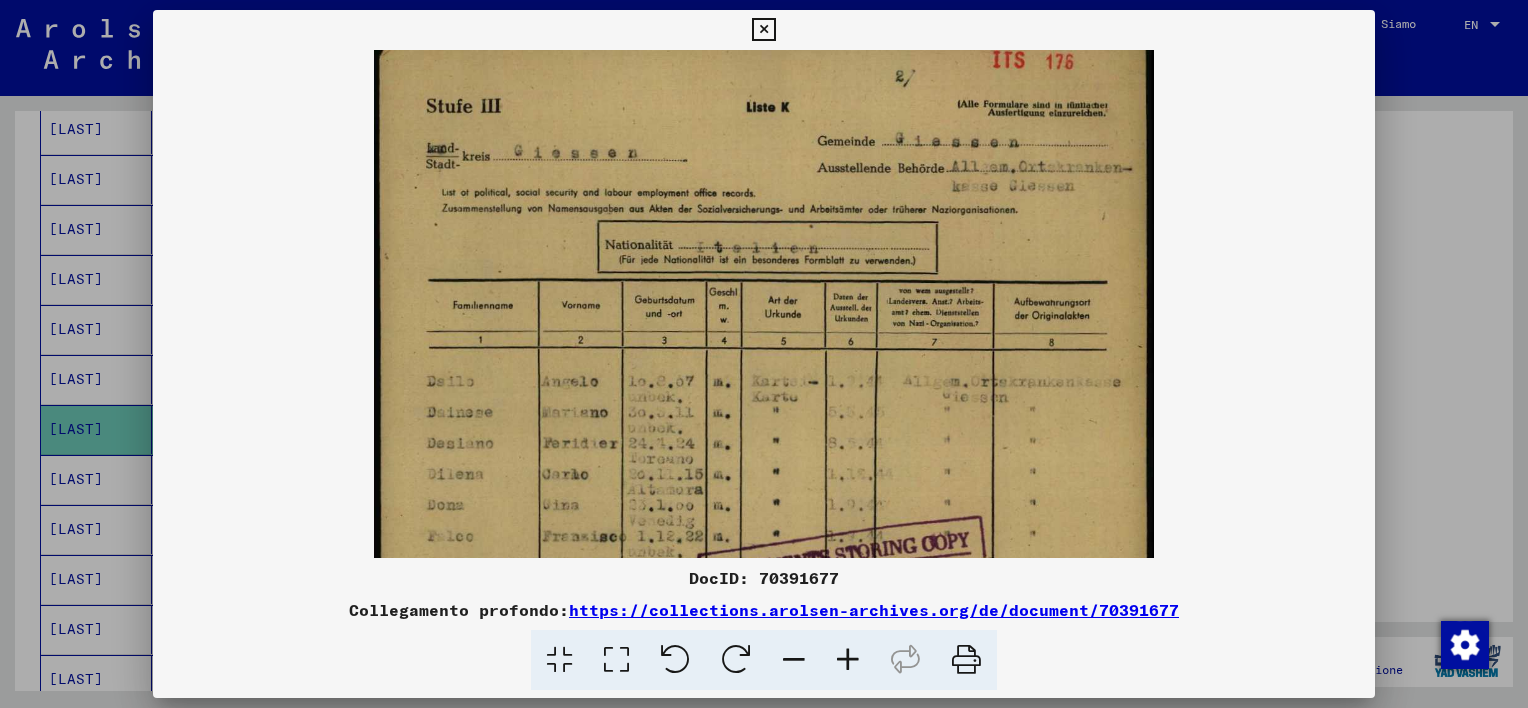 drag, startPoint x: 788, startPoint y: 523, endPoint x: 787, endPoint y: 504, distance: 19.026299 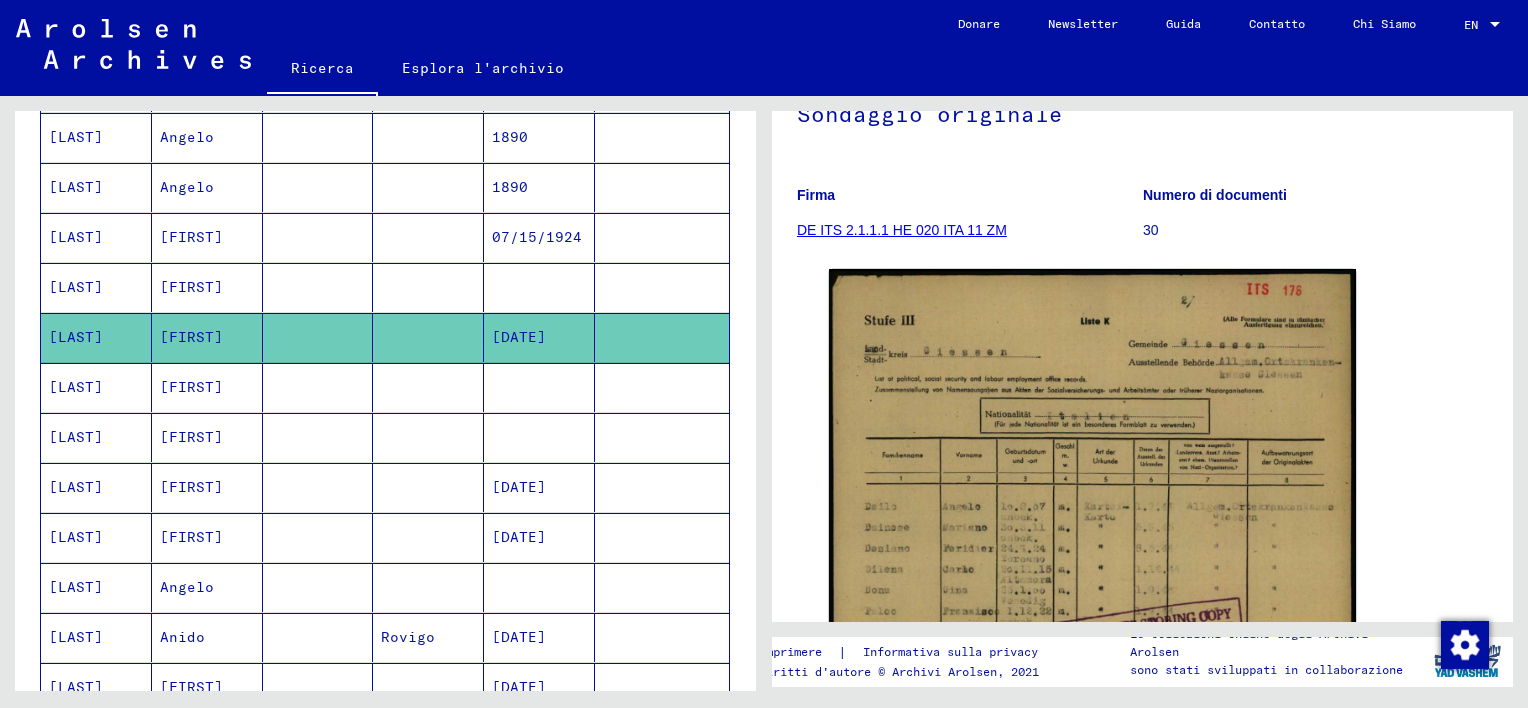 scroll, scrollTop: 700, scrollLeft: 0, axis: vertical 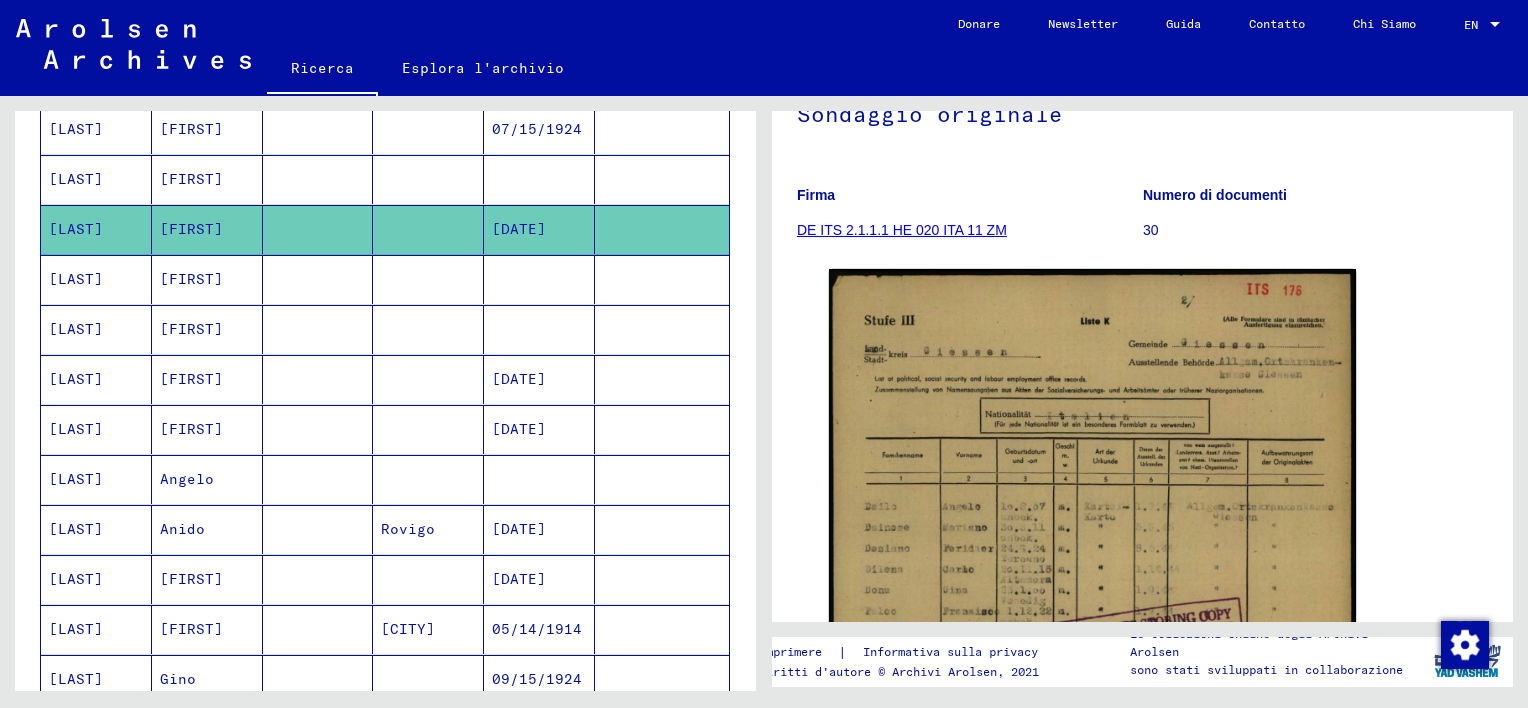 click at bounding box center [428, 429] 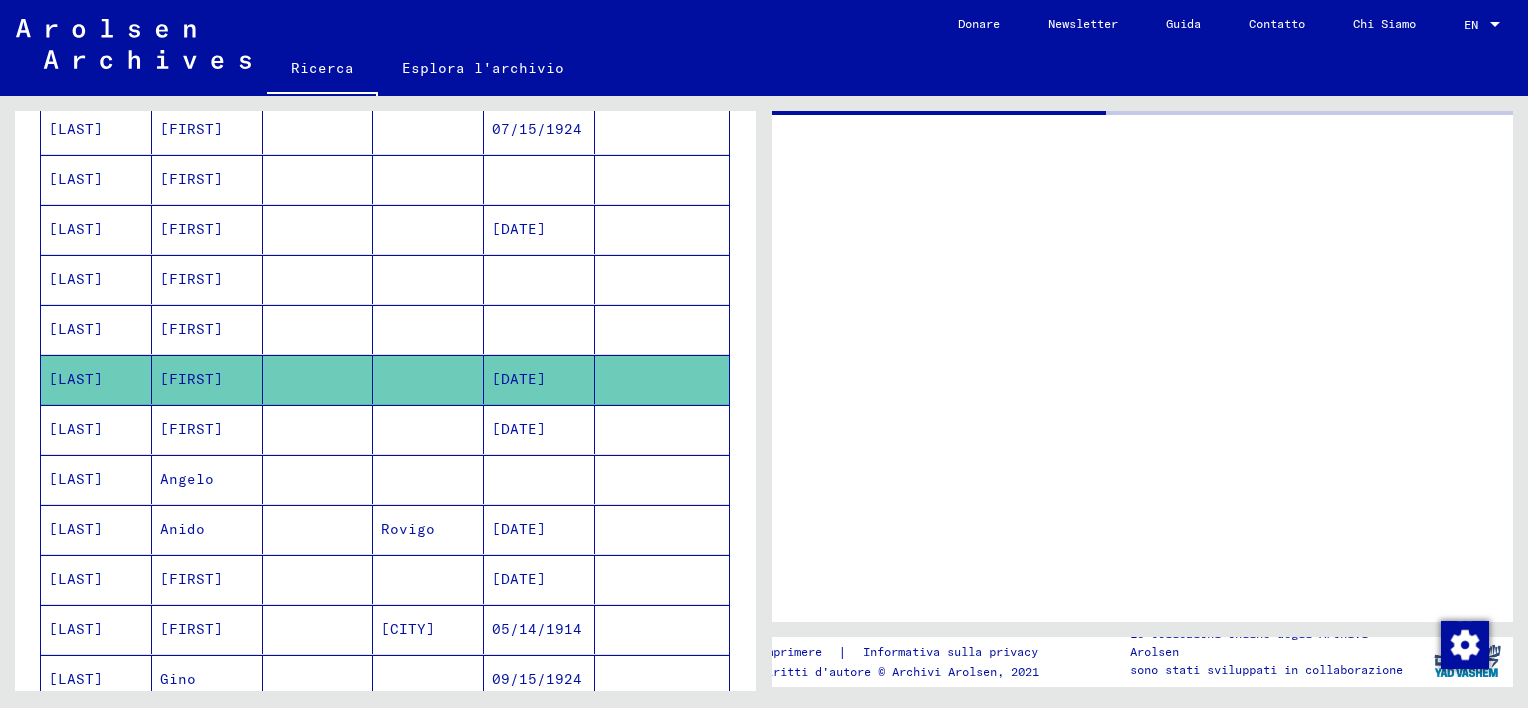 scroll, scrollTop: 0, scrollLeft: 0, axis: both 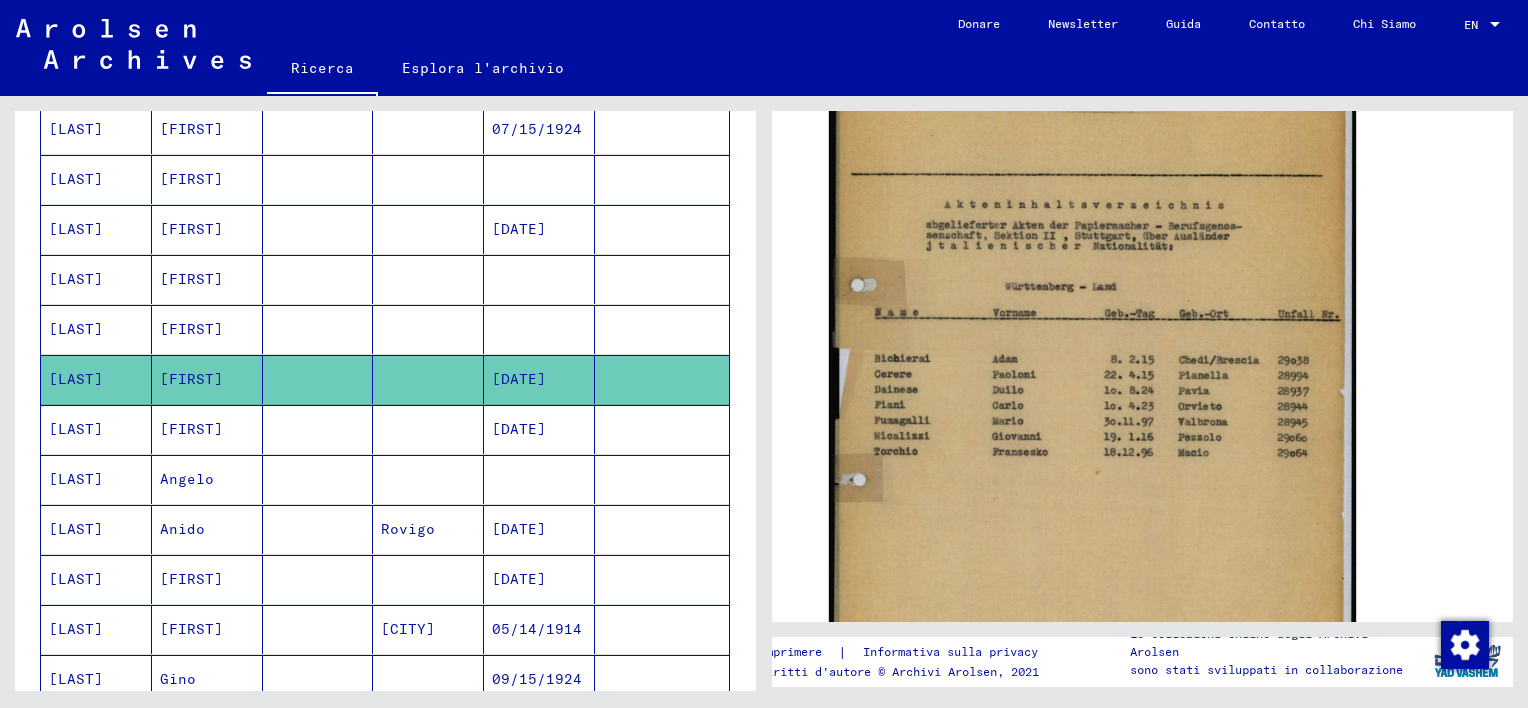 click at bounding box center [428, 529] 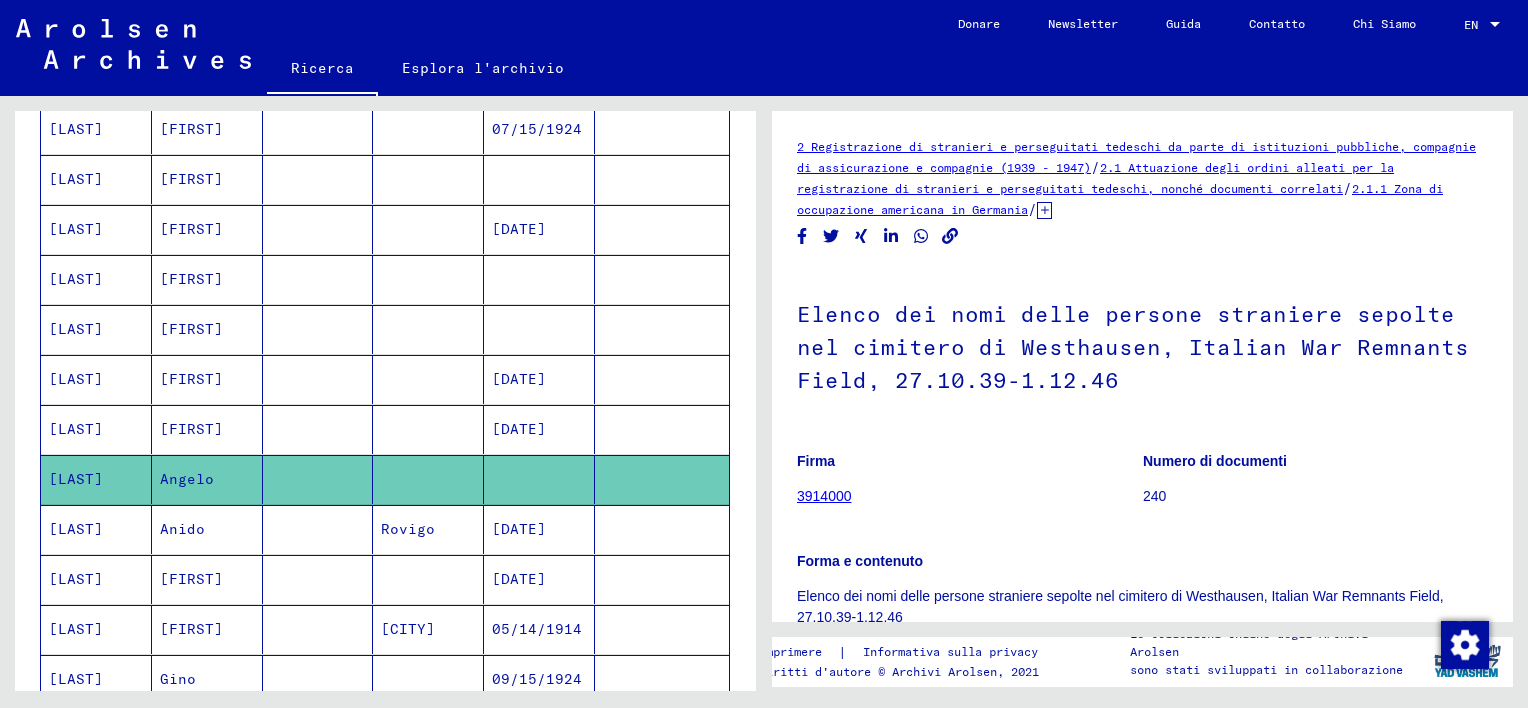 scroll 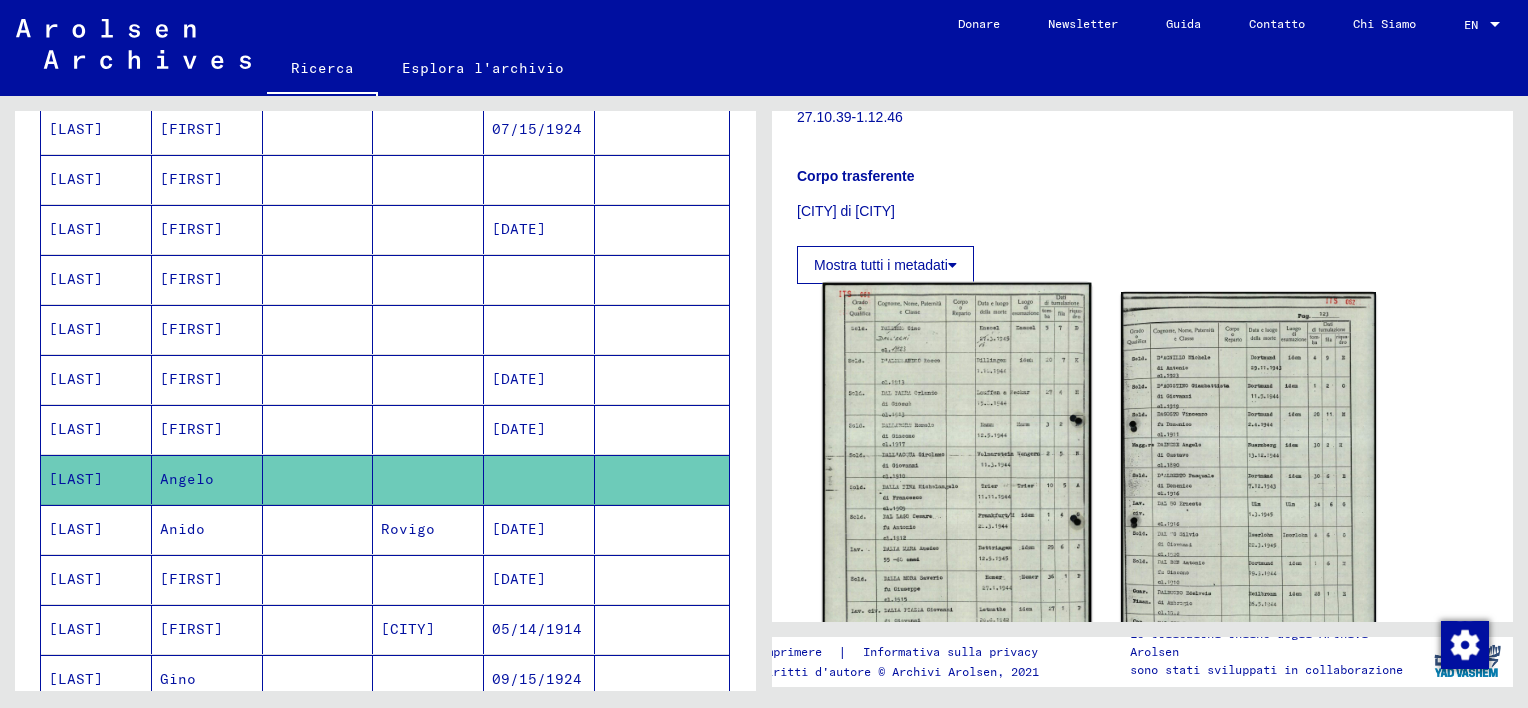 click 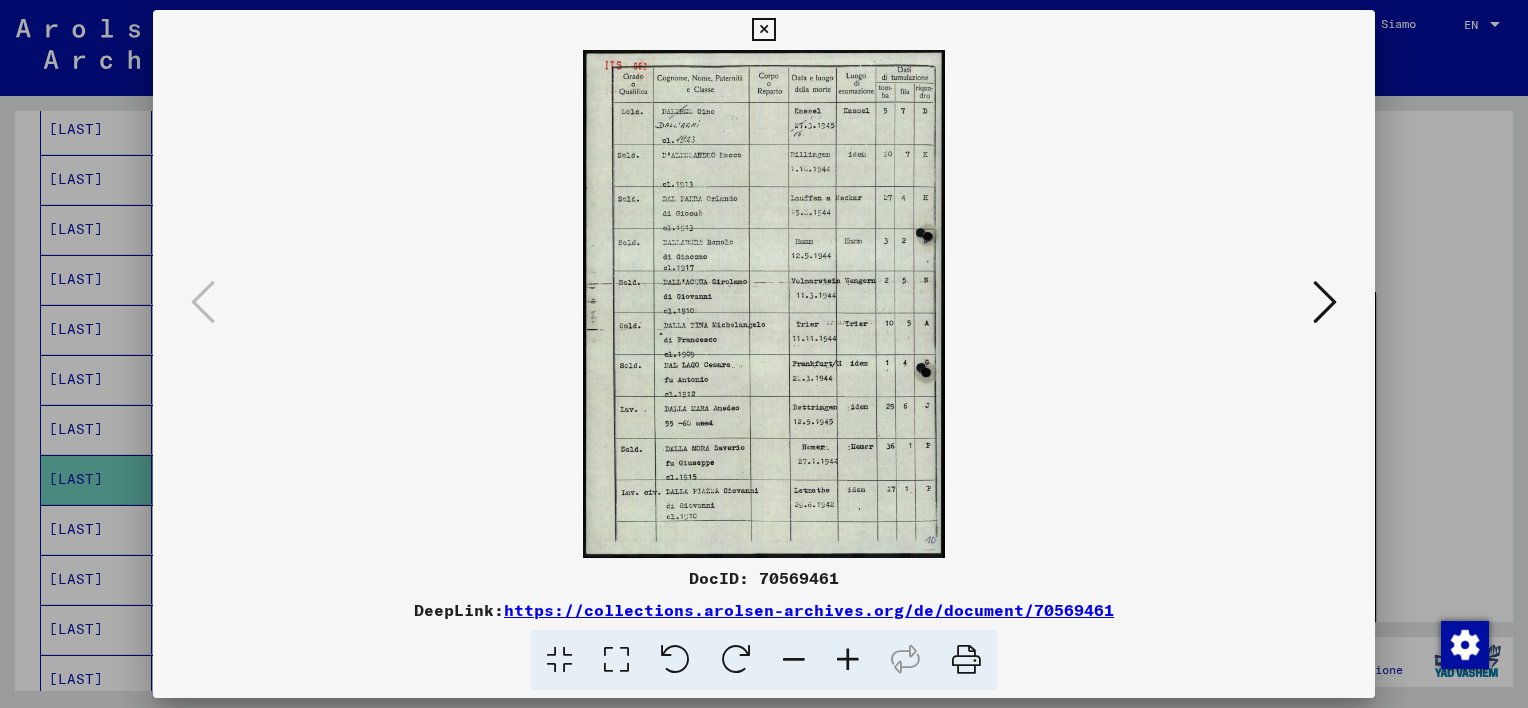 click at bounding box center [905, 660] 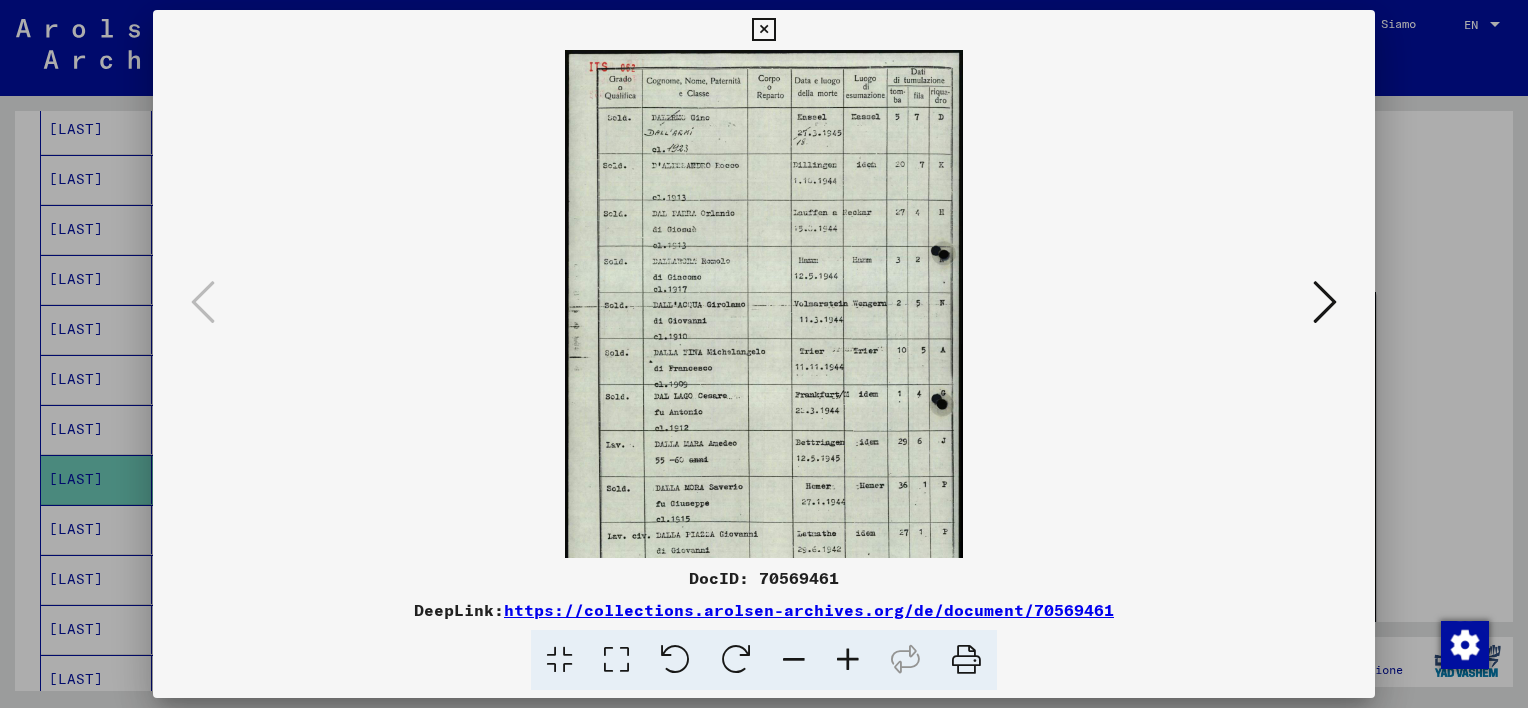 click at bounding box center [848, 660] 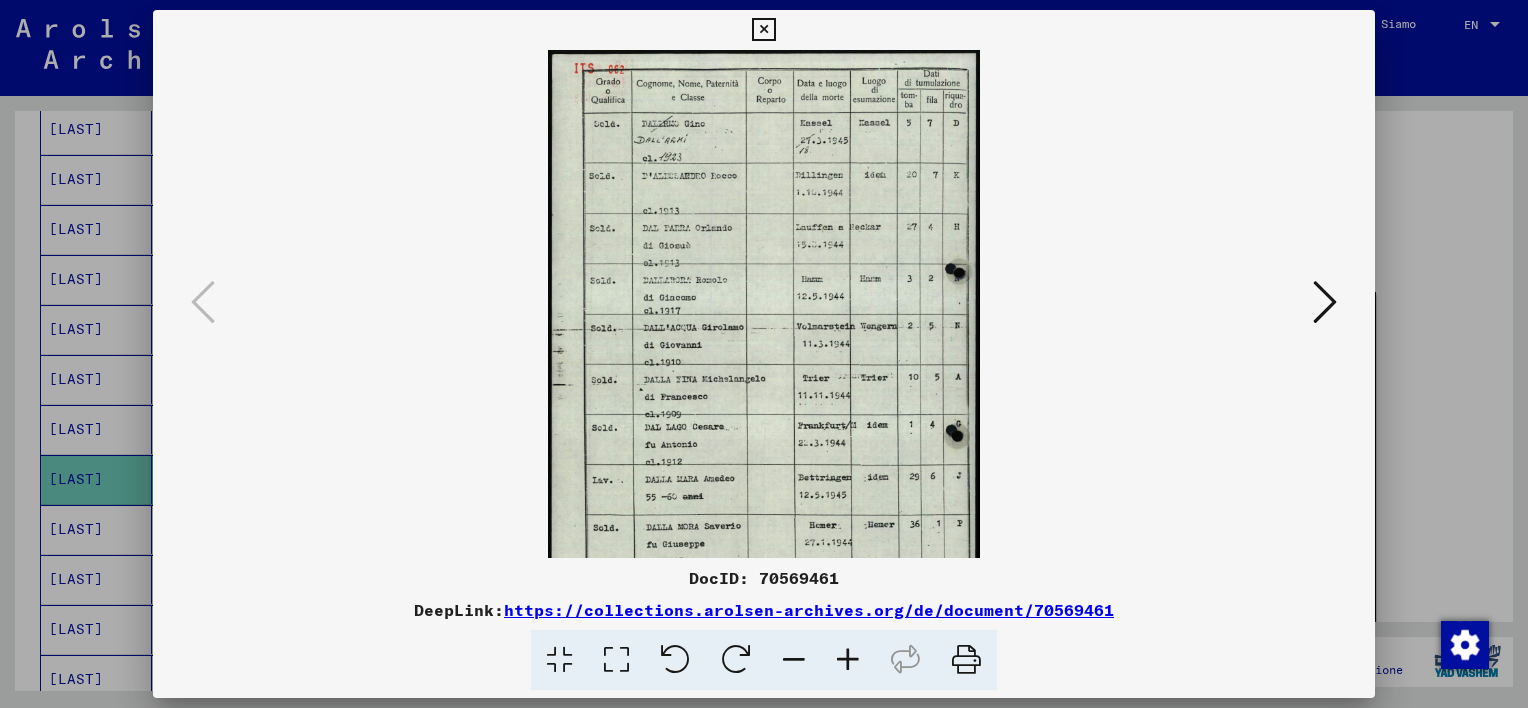 click at bounding box center (848, 660) 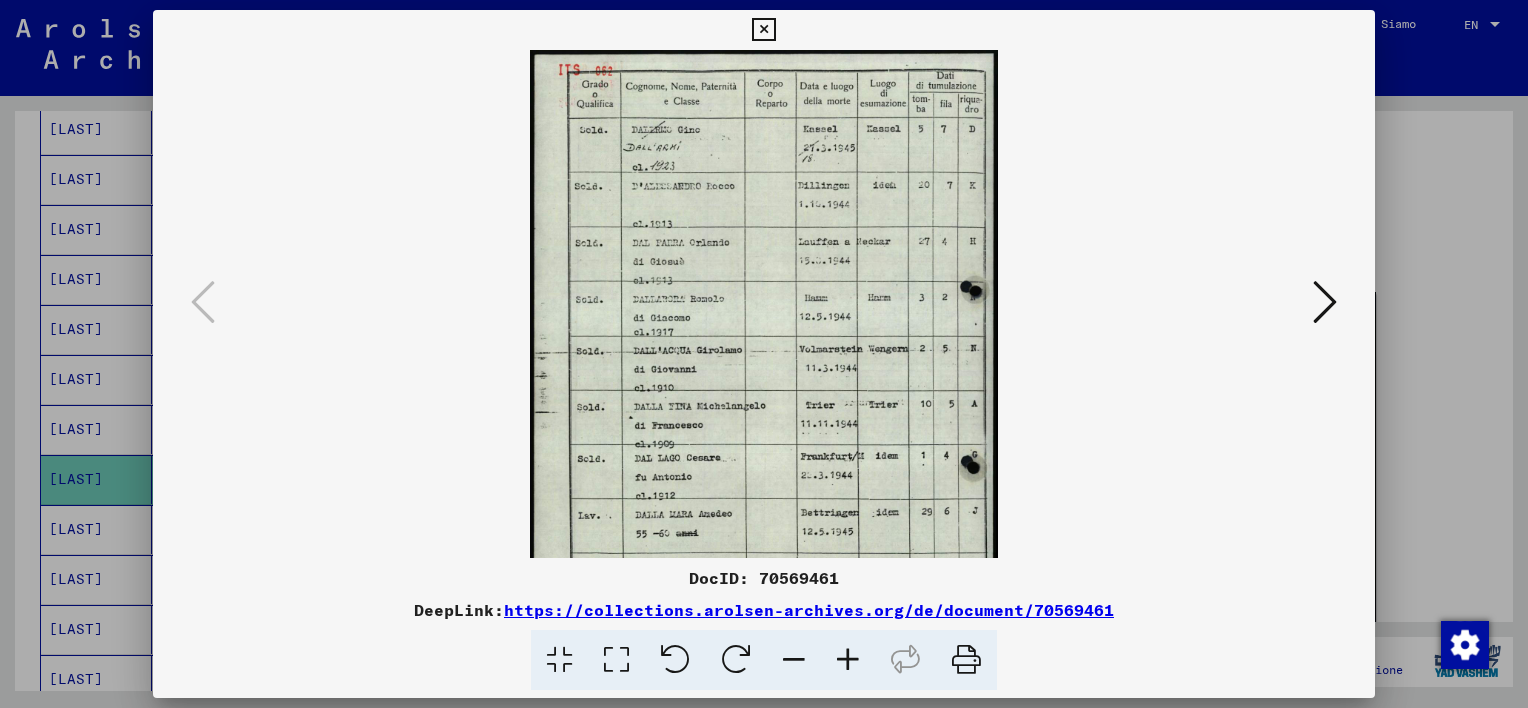 click at bounding box center [848, 660] 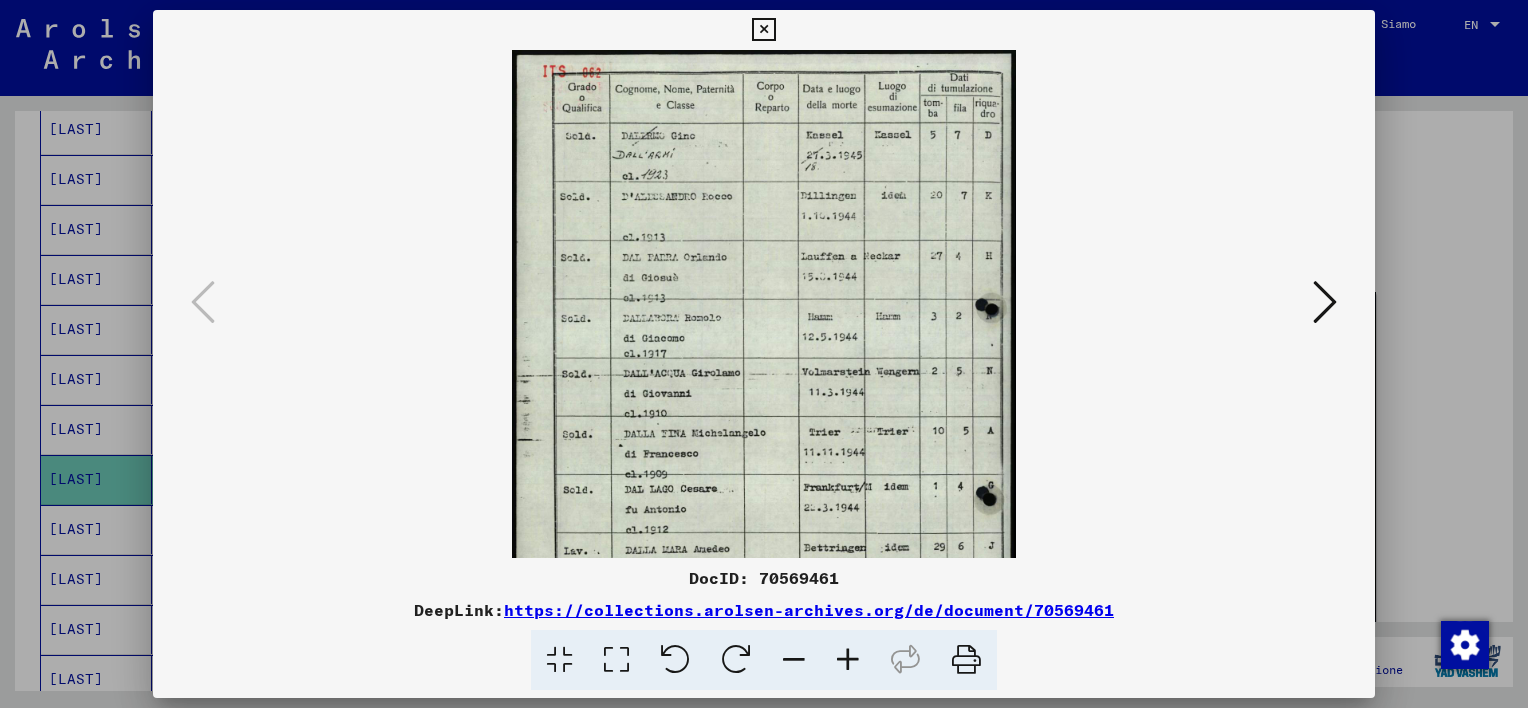 click at bounding box center [848, 660] 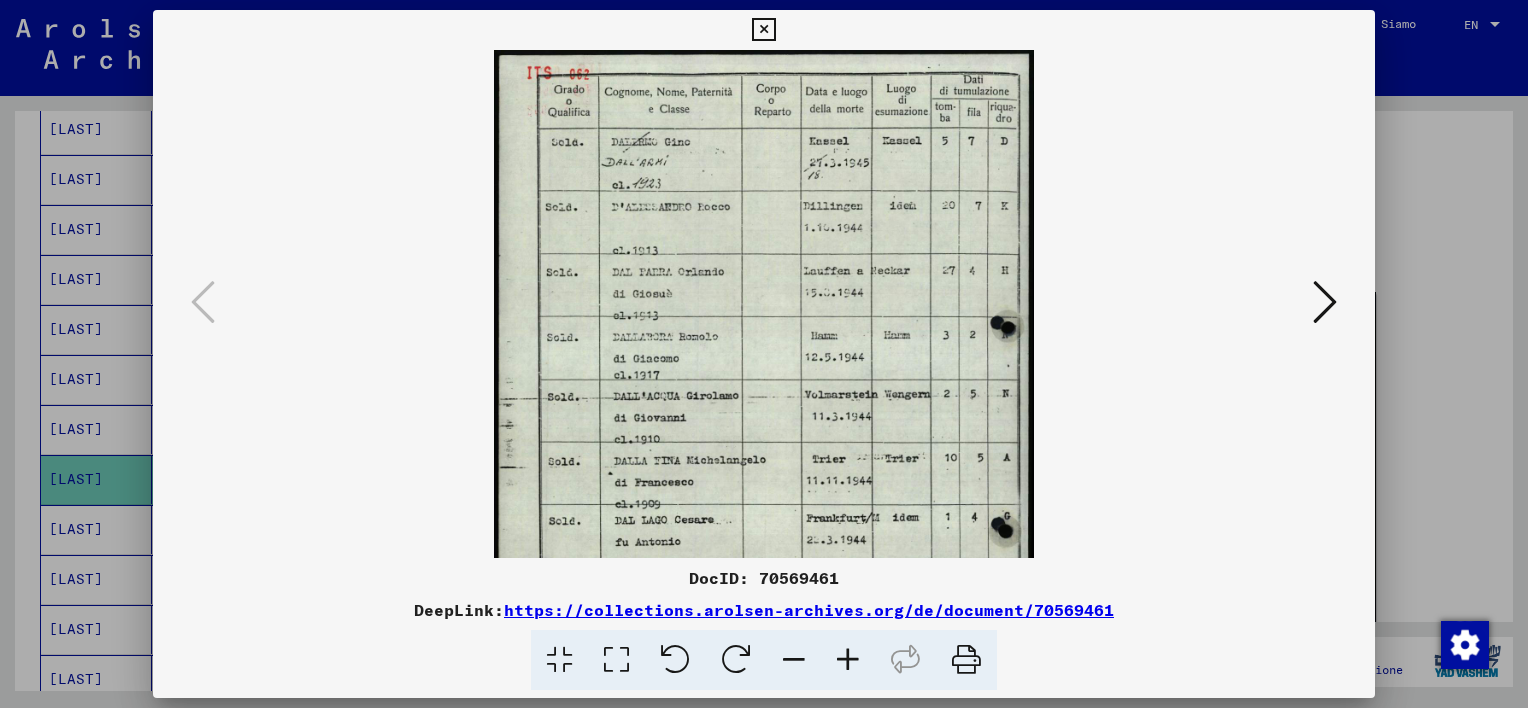 click at bounding box center (848, 660) 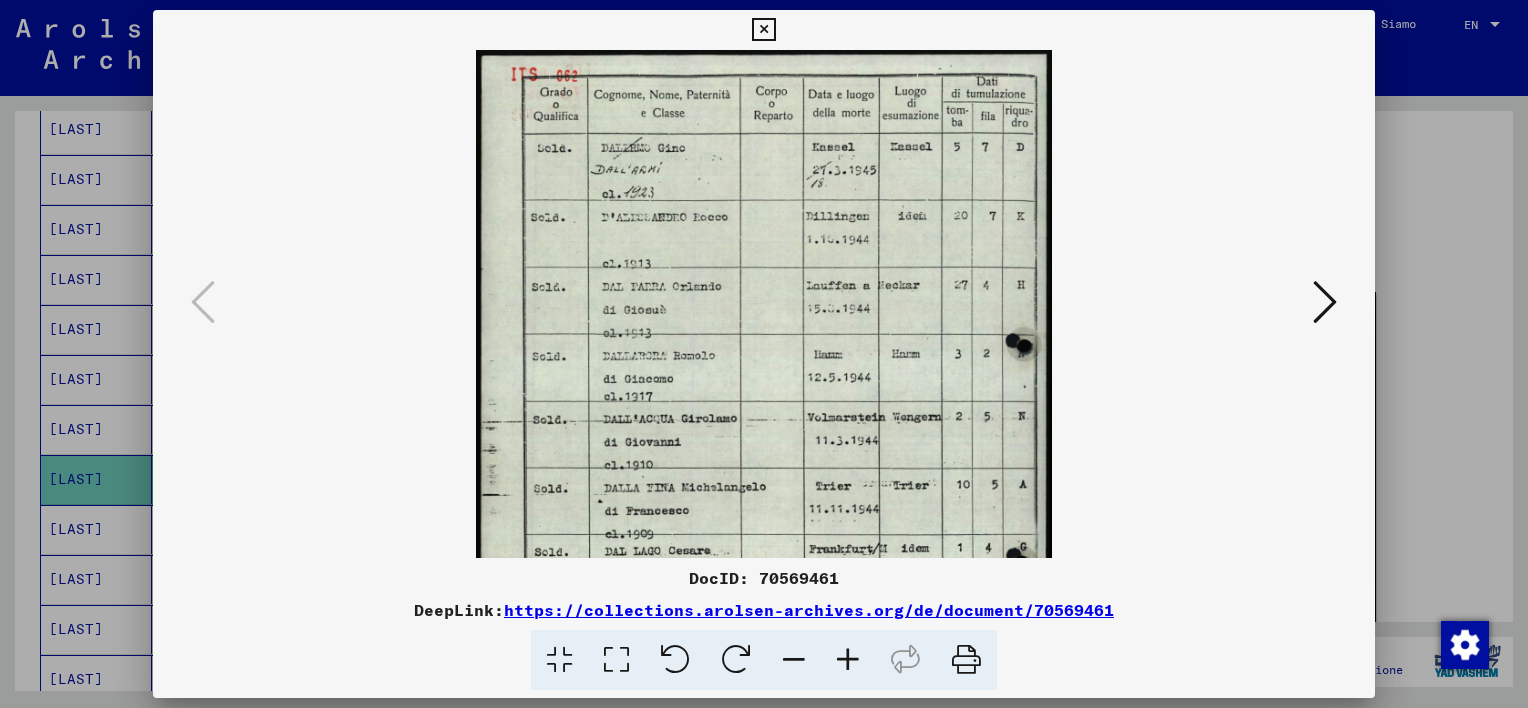 click at bounding box center [848, 660] 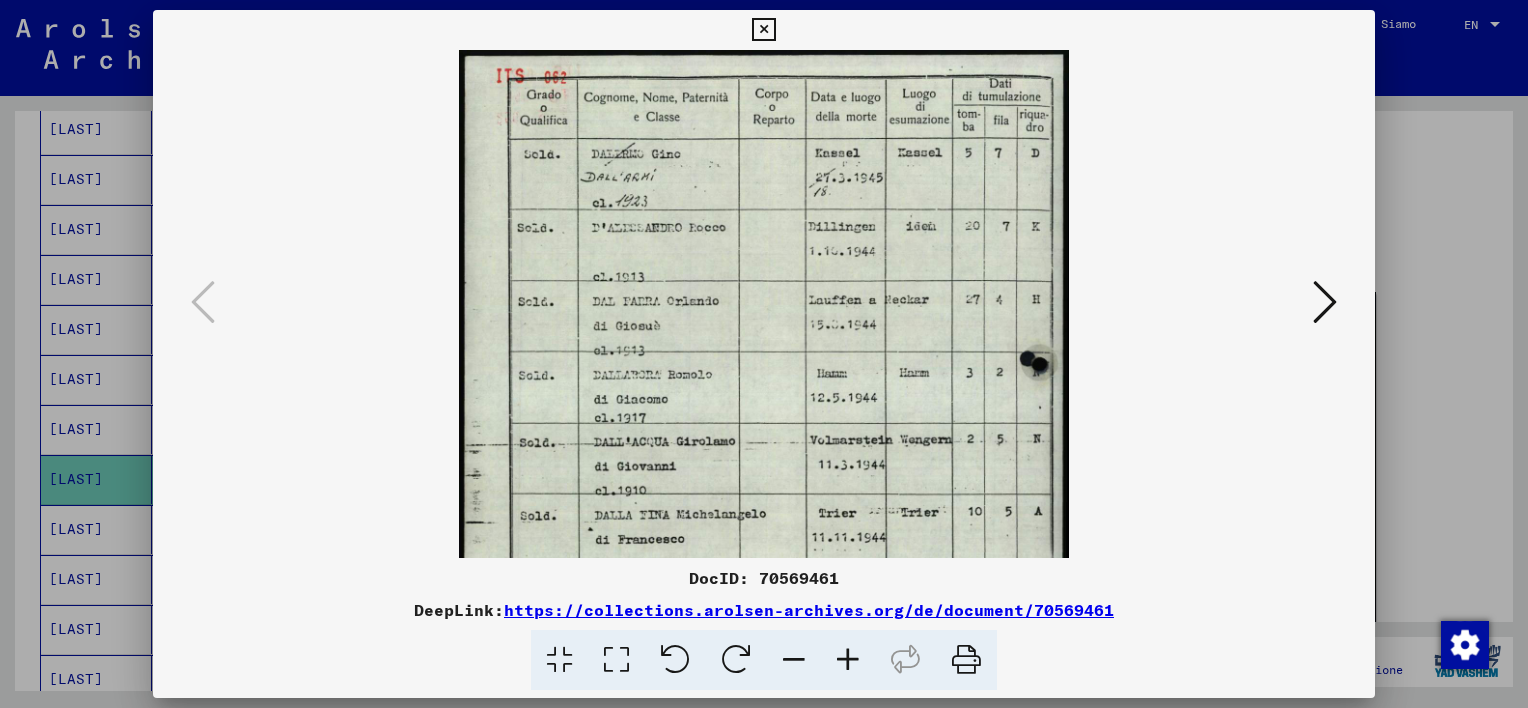 click at bounding box center (848, 660) 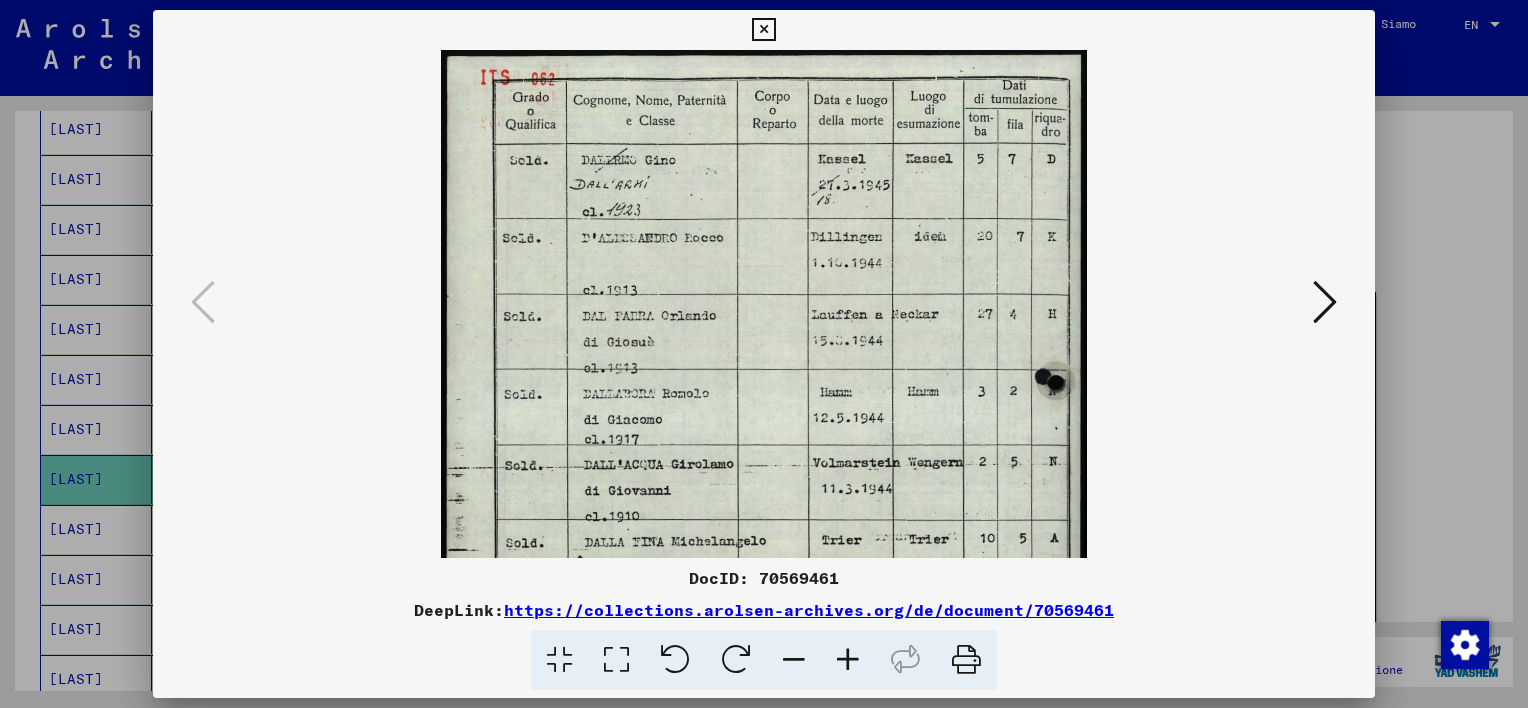 click at bounding box center [848, 660] 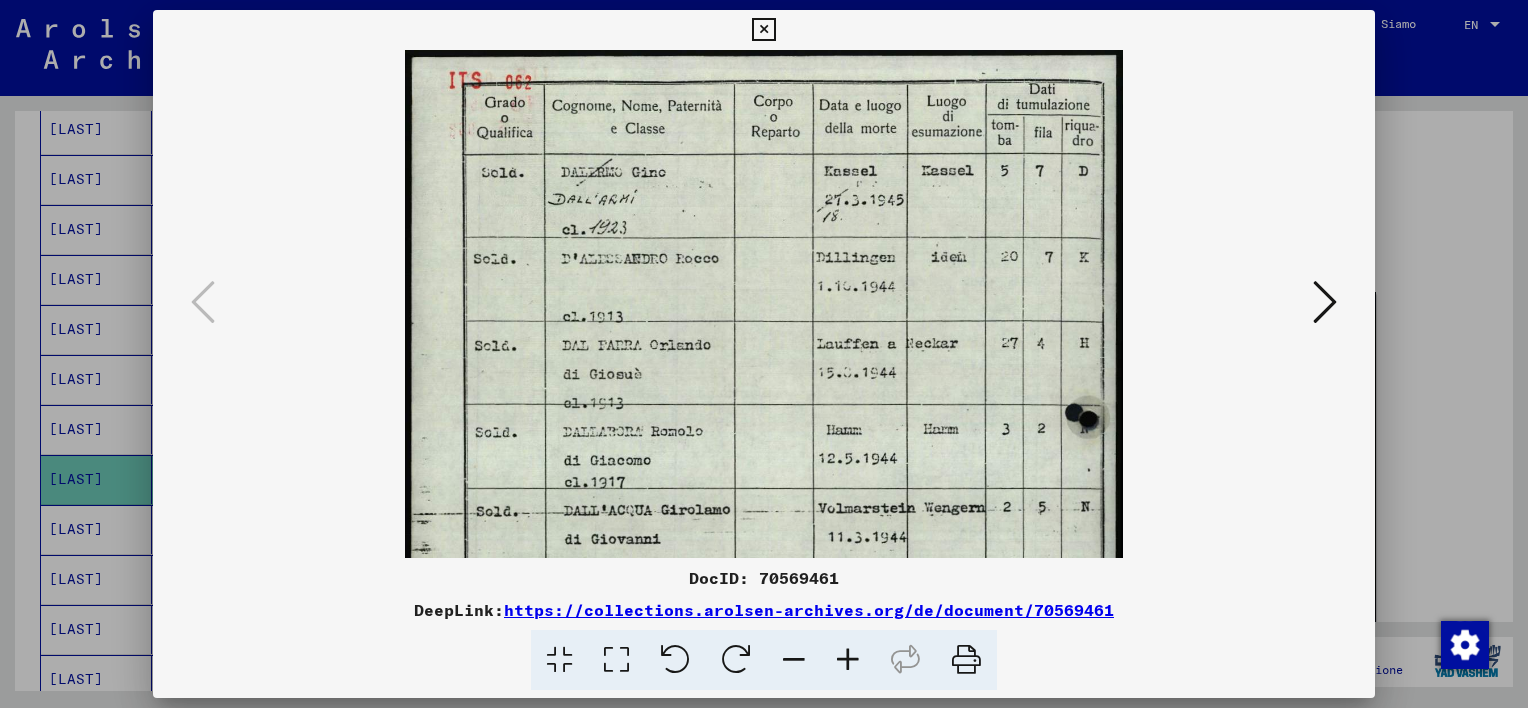 click at bounding box center [848, 660] 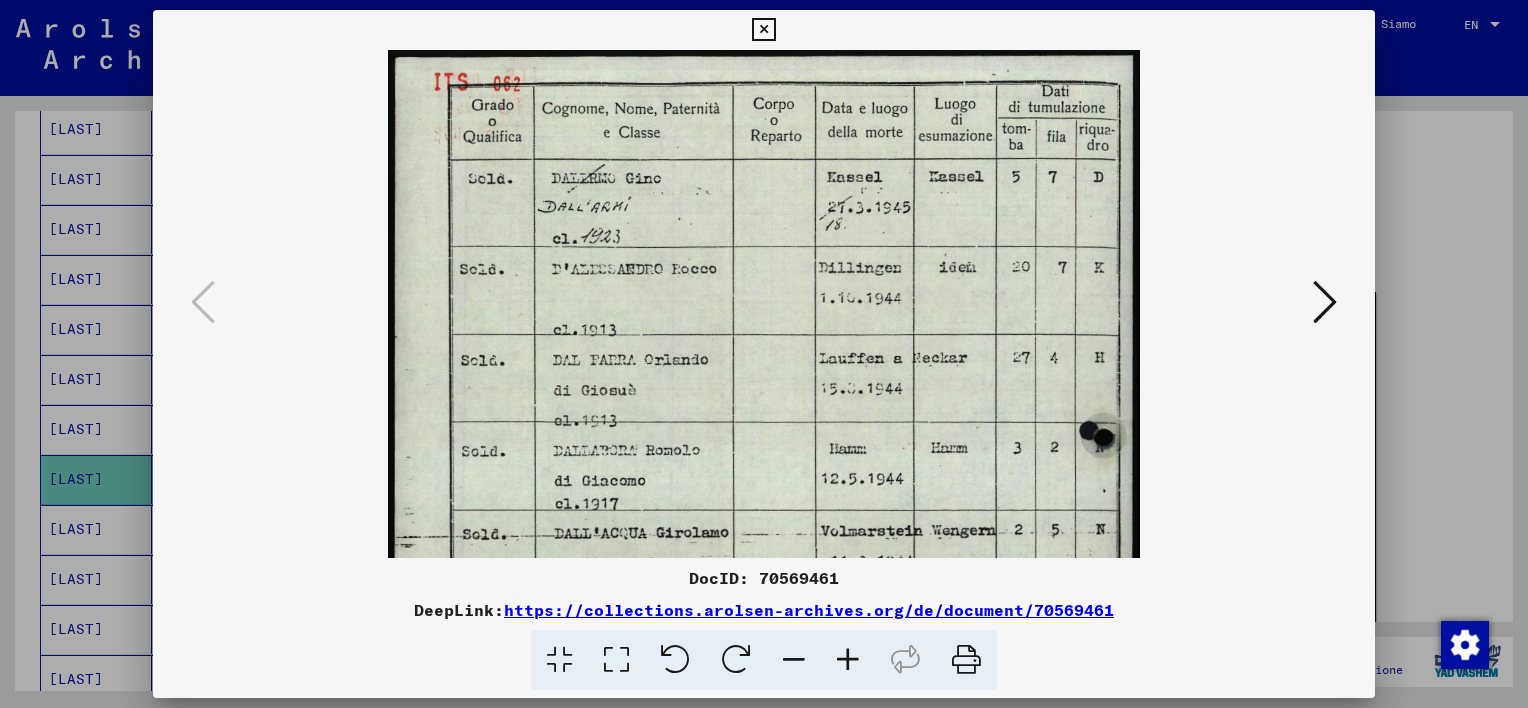 click at bounding box center [848, 660] 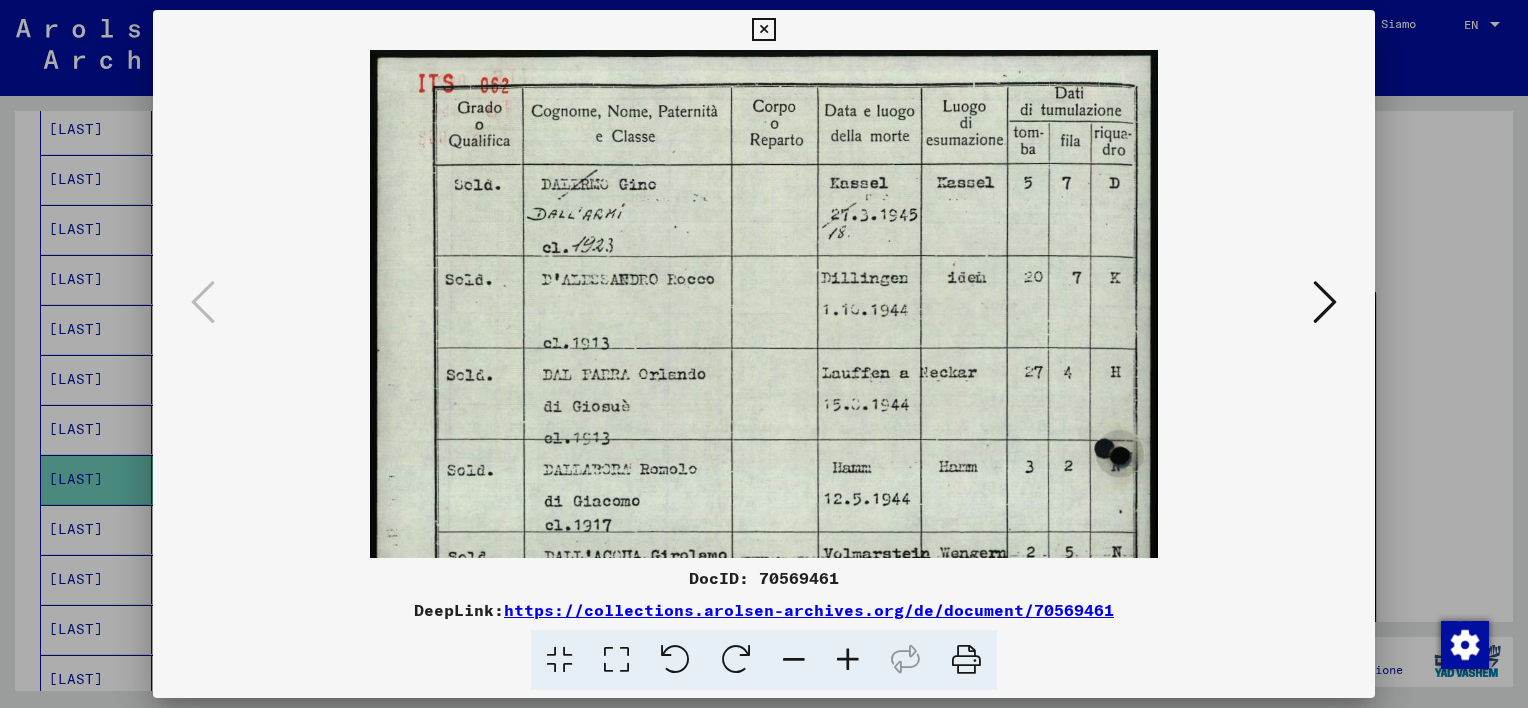 click at bounding box center (848, 660) 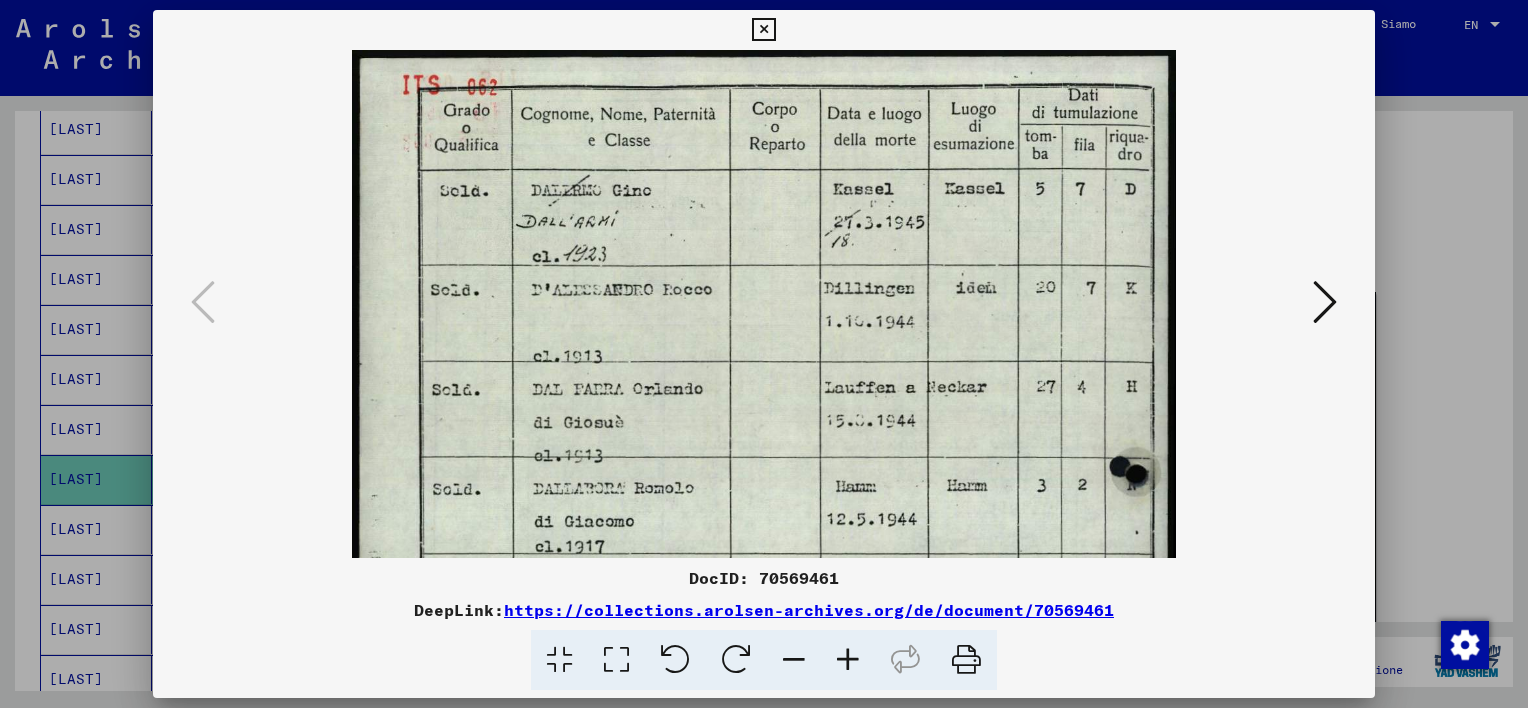 click at bounding box center (848, 660) 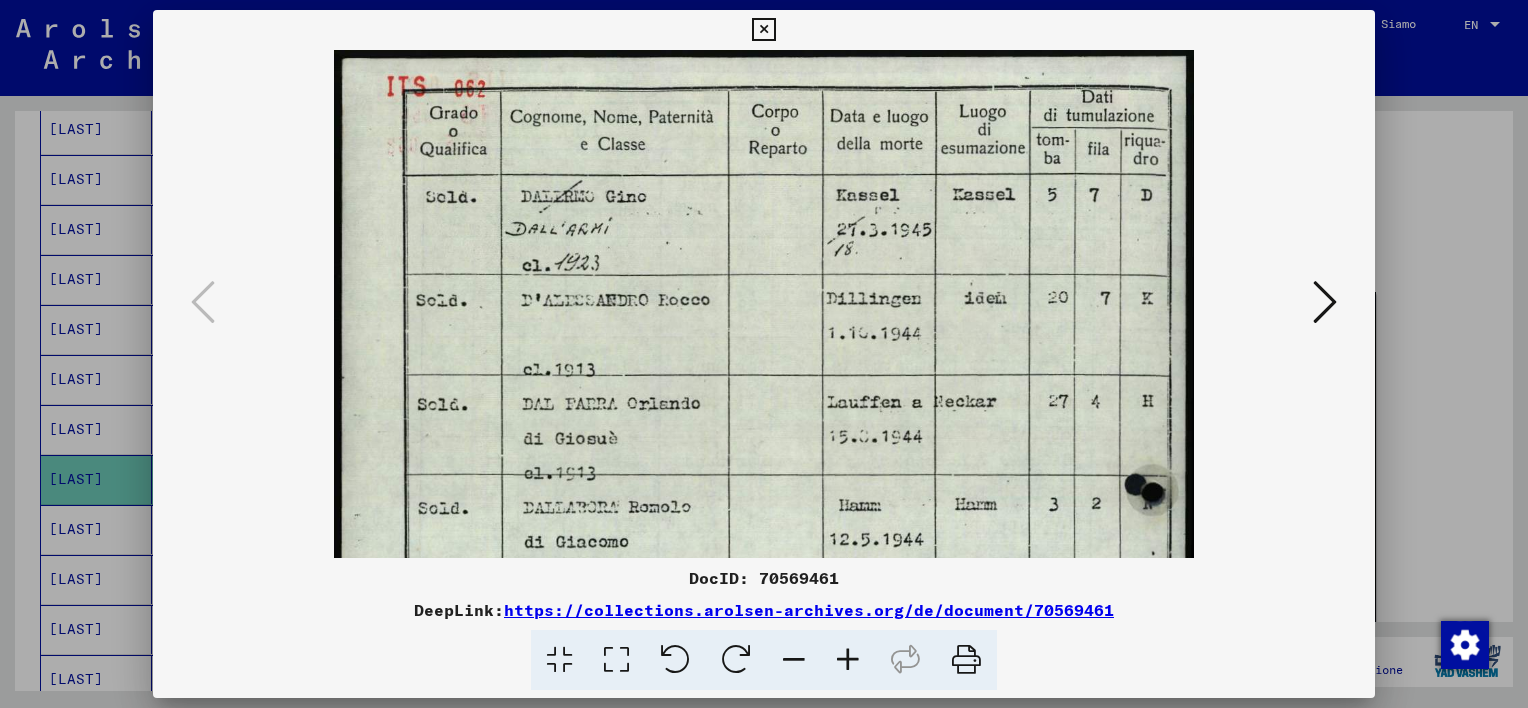 click at bounding box center [848, 660] 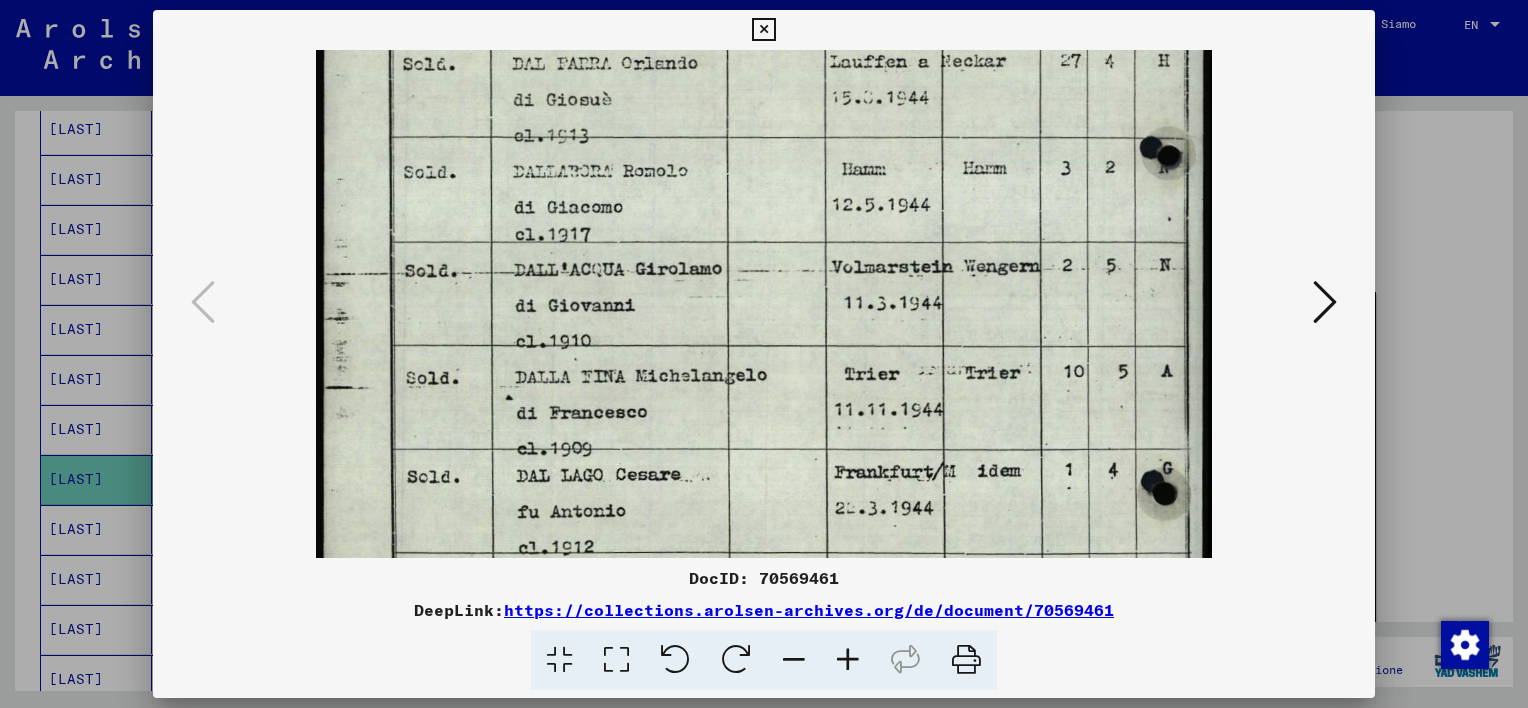 scroll, scrollTop: 415, scrollLeft: 0, axis: vertical 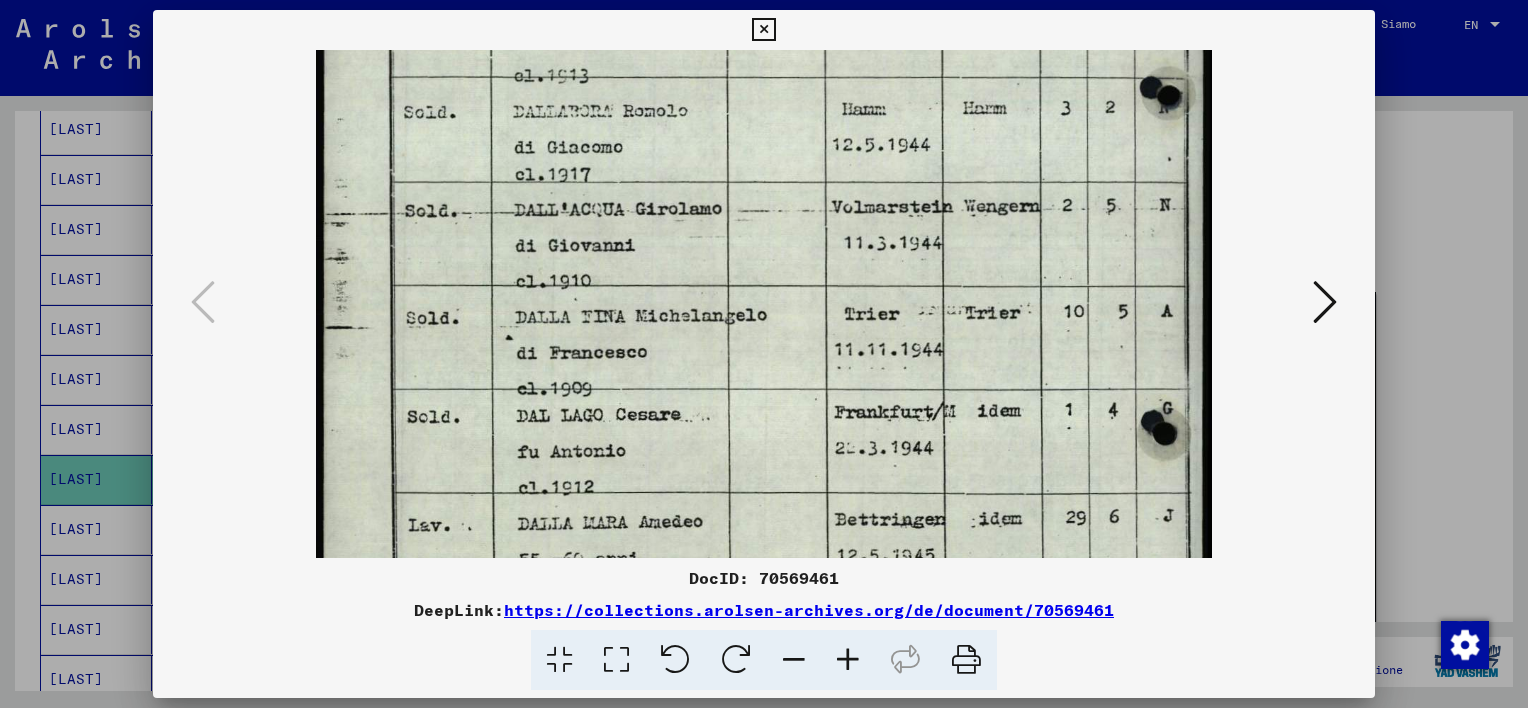 drag, startPoint x: 746, startPoint y: 492, endPoint x: 747, endPoint y: 80, distance: 412.00122 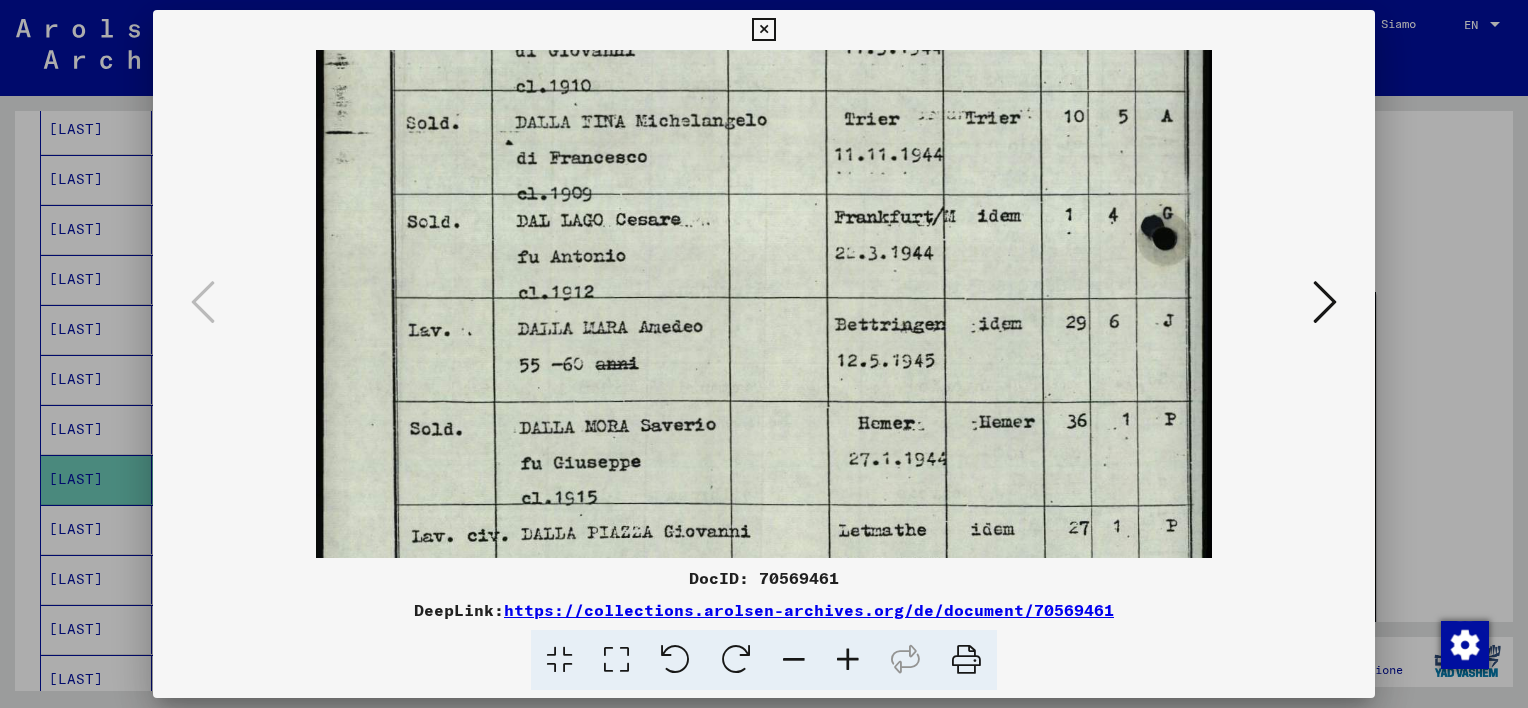 drag, startPoint x: 692, startPoint y: 412, endPoint x: 716, endPoint y: 219, distance: 194.4865 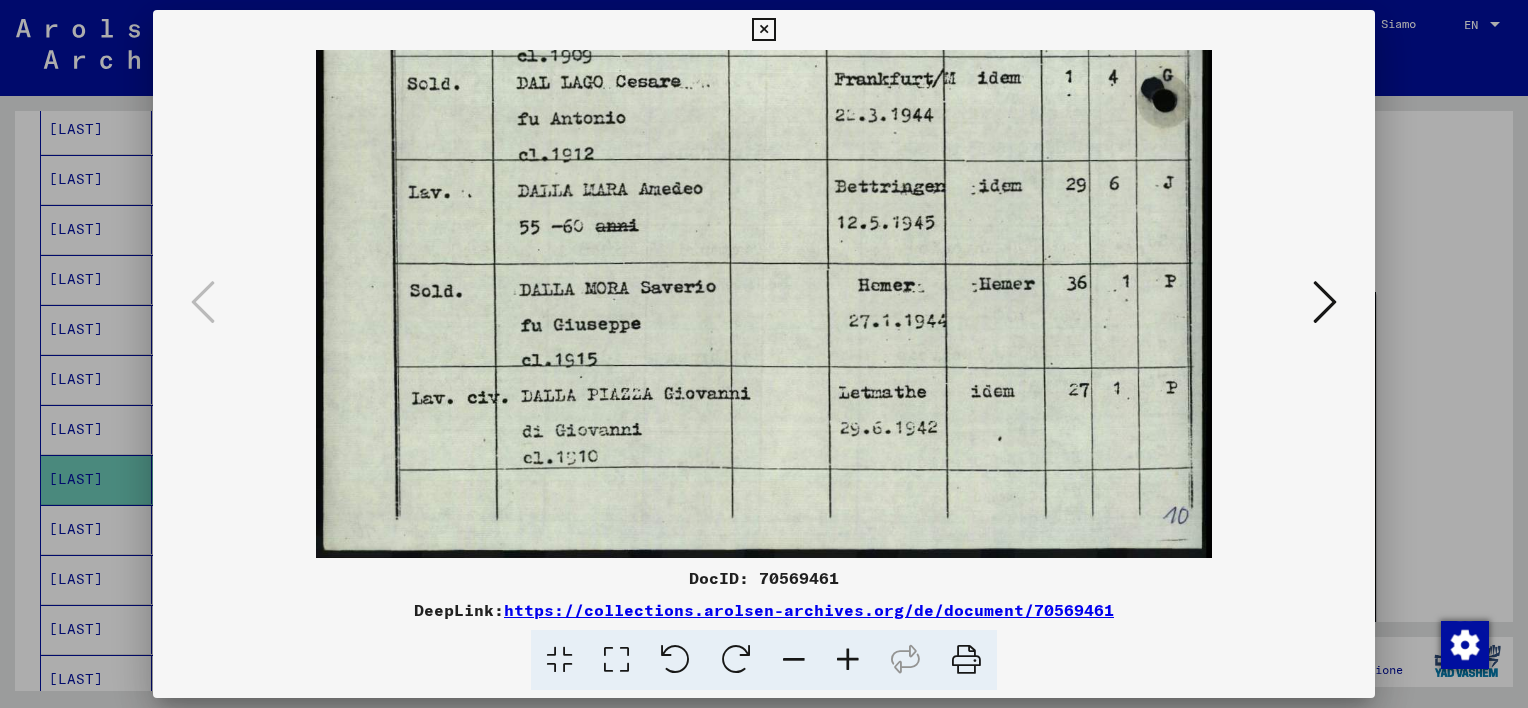 scroll, scrollTop: 750, scrollLeft: 0, axis: vertical 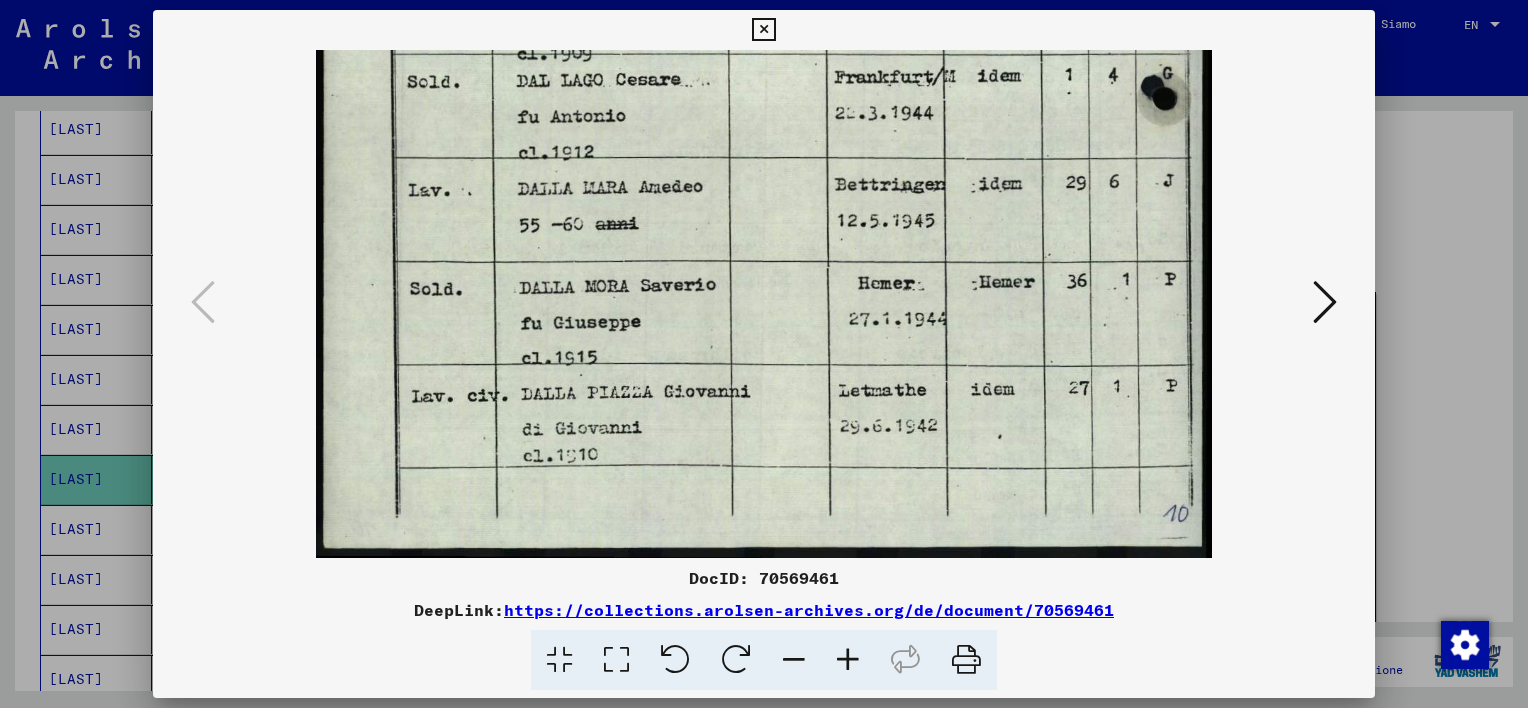 drag, startPoint x: 744, startPoint y: 411, endPoint x: 750, endPoint y: 228, distance: 183.09833 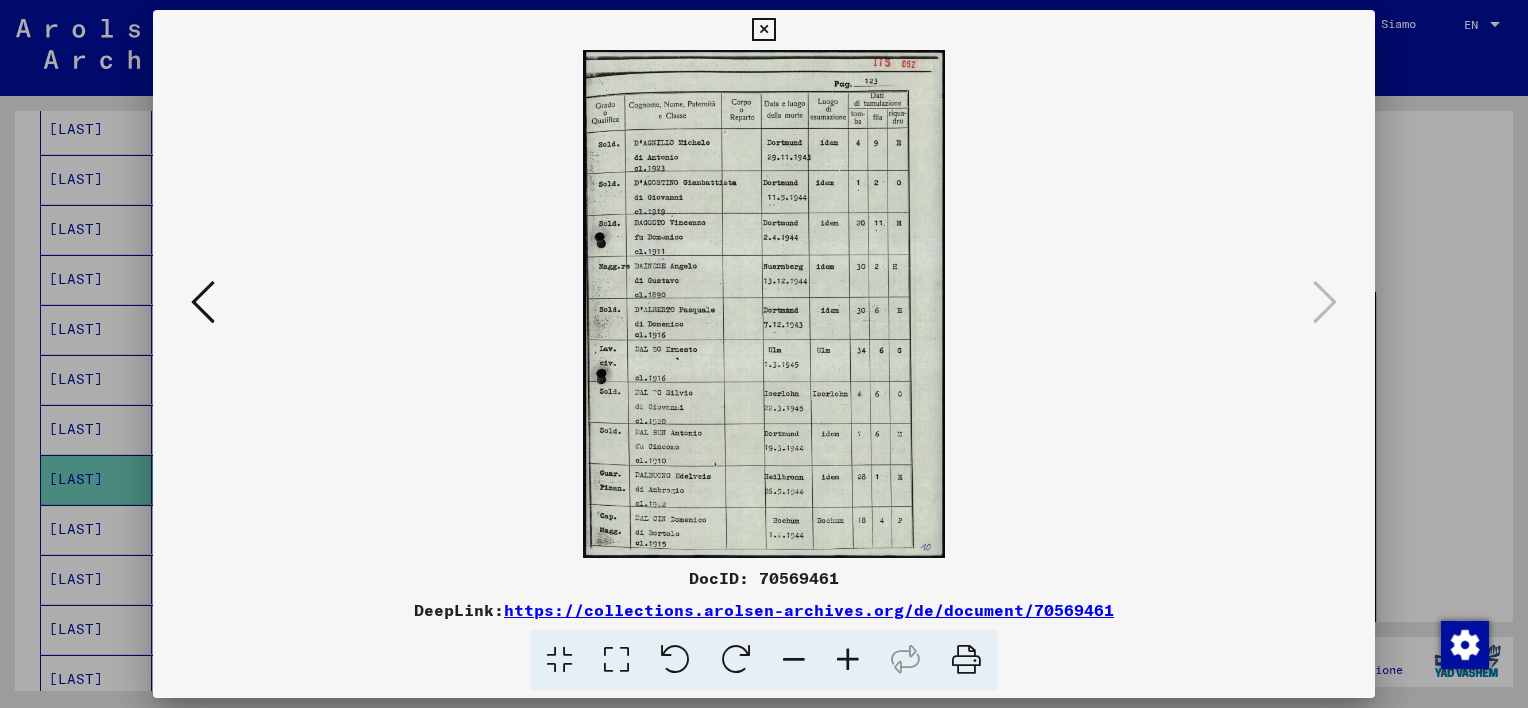 scroll, scrollTop: 0, scrollLeft: 0, axis: both 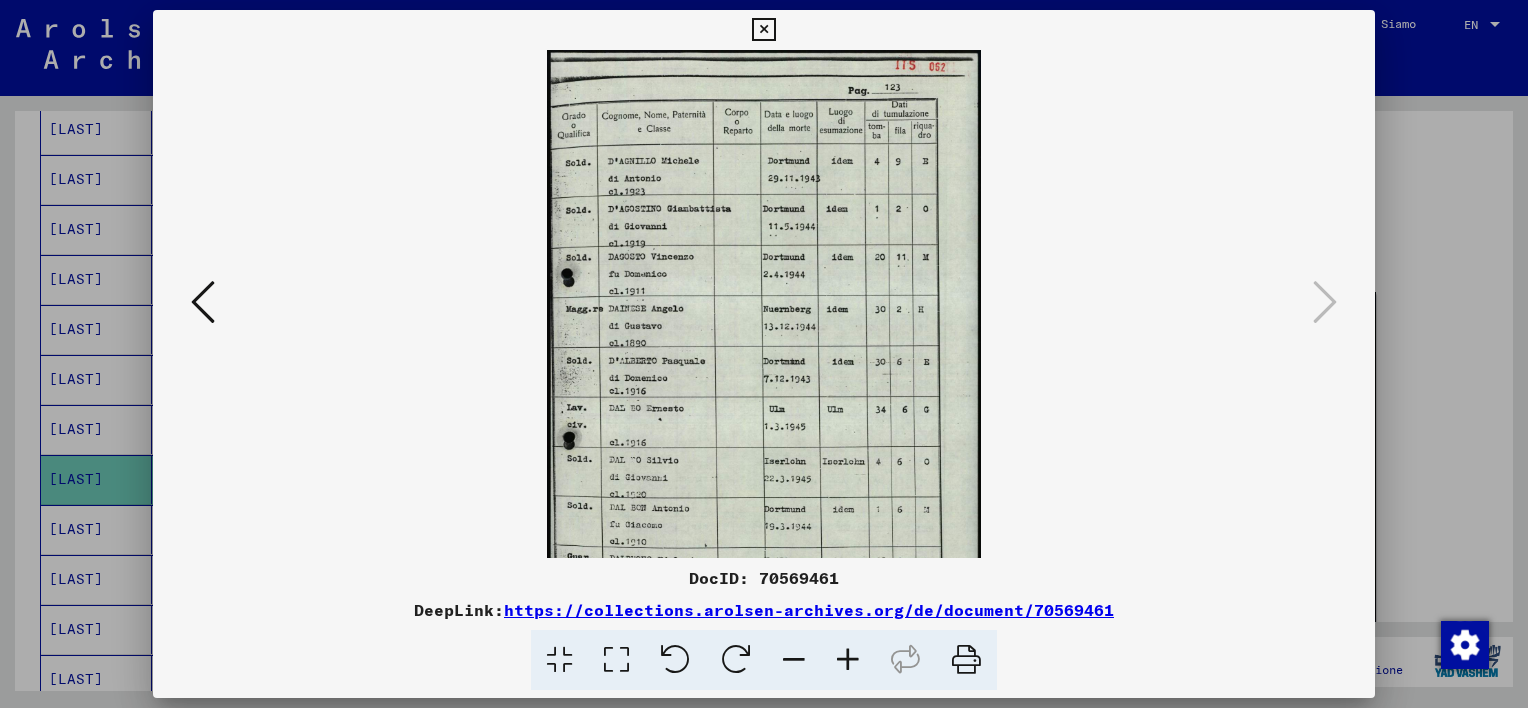 click at bounding box center [848, 660] 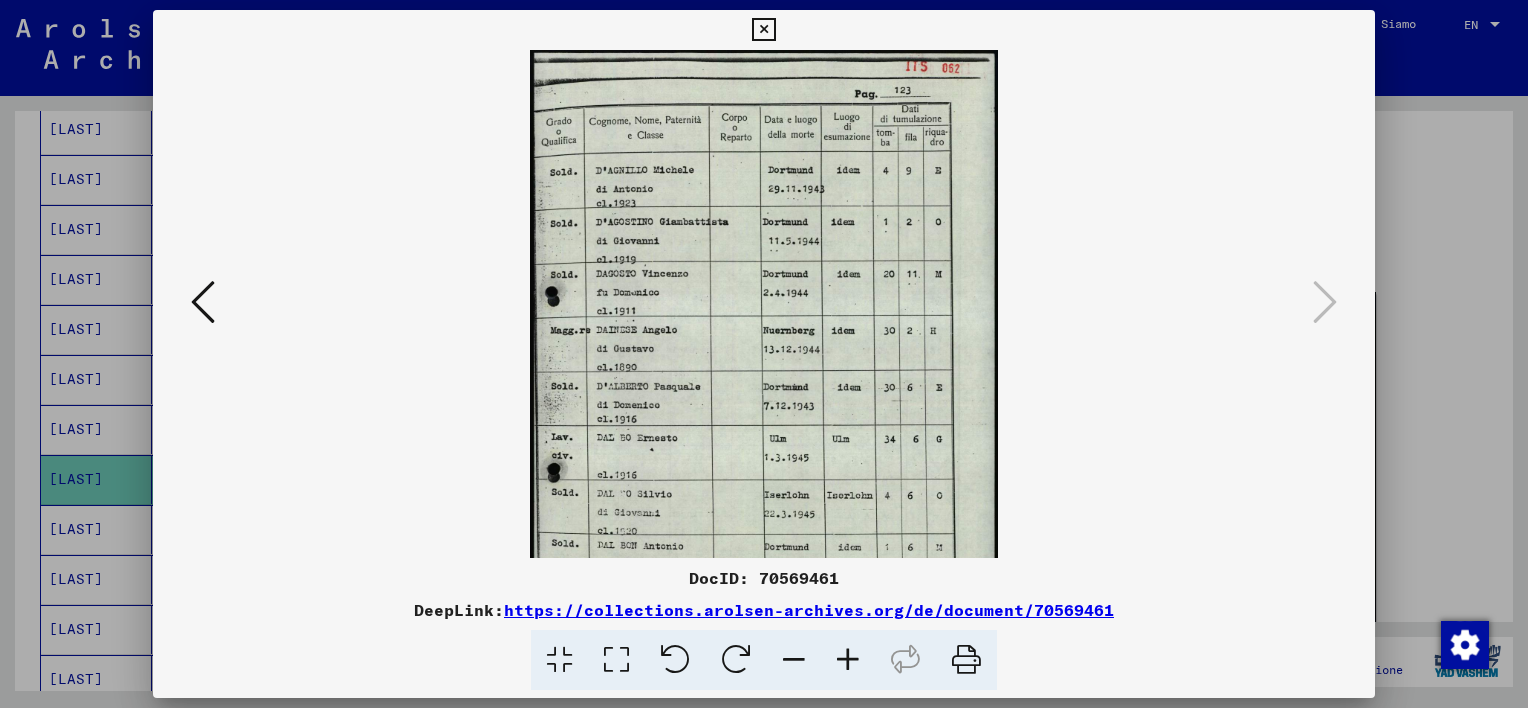 click at bounding box center (848, 660) 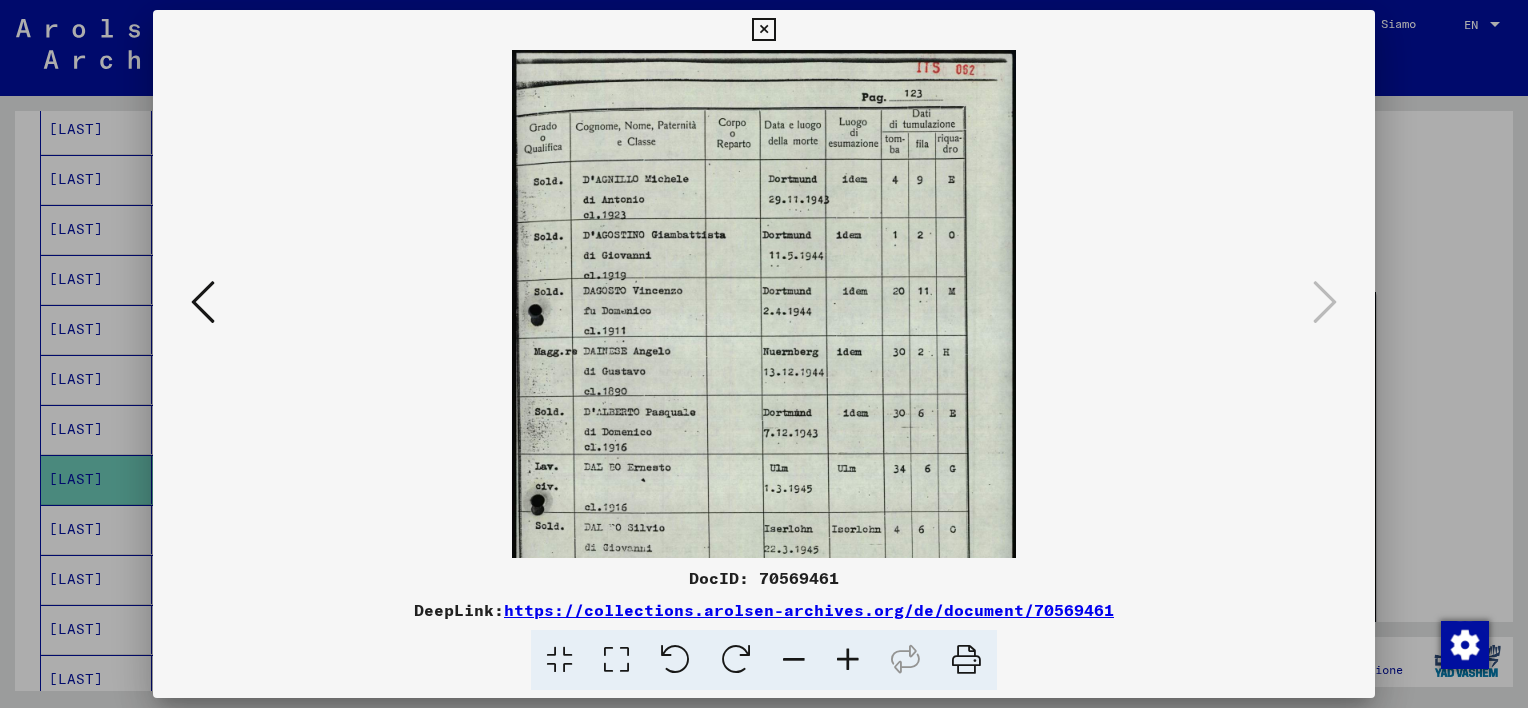 click at bounding box center [848, 660] 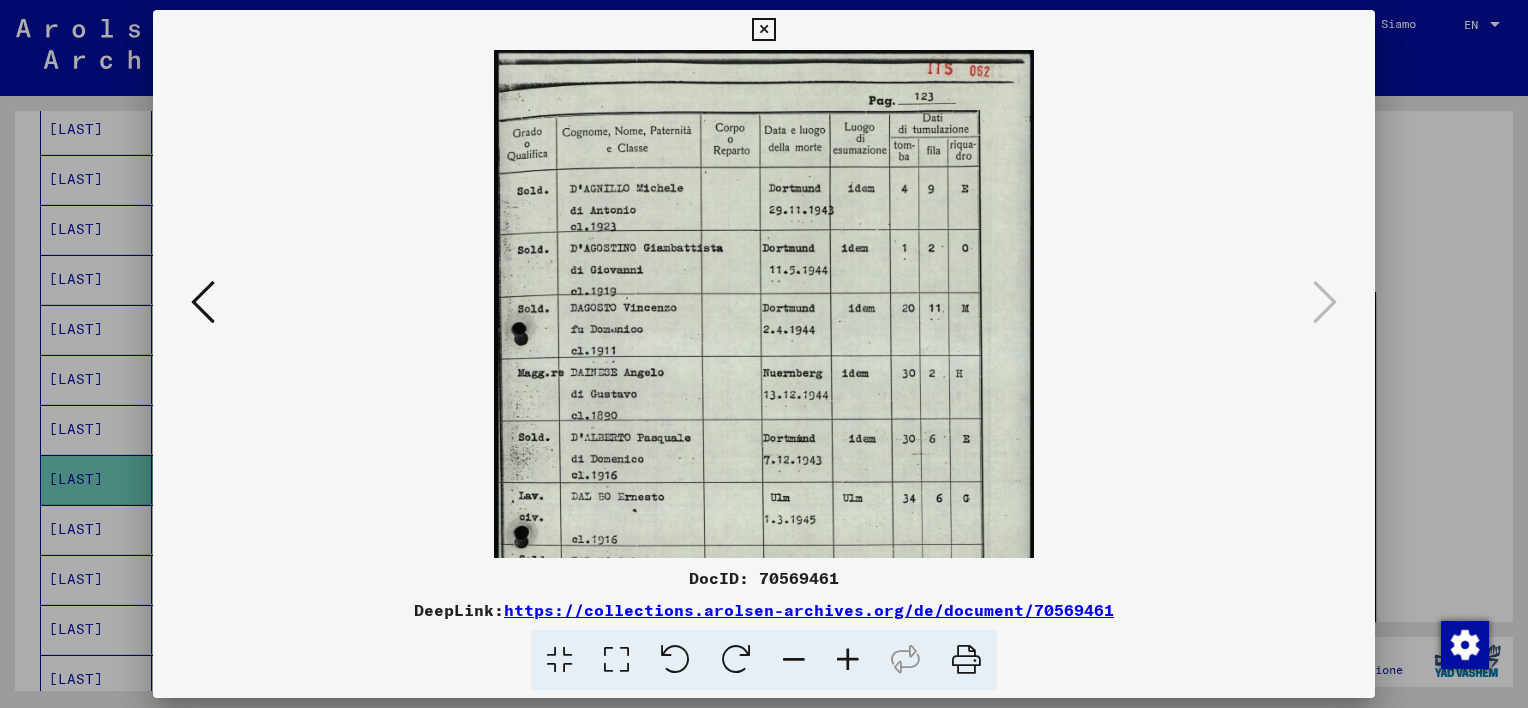 click at bounding box center [848, 660] 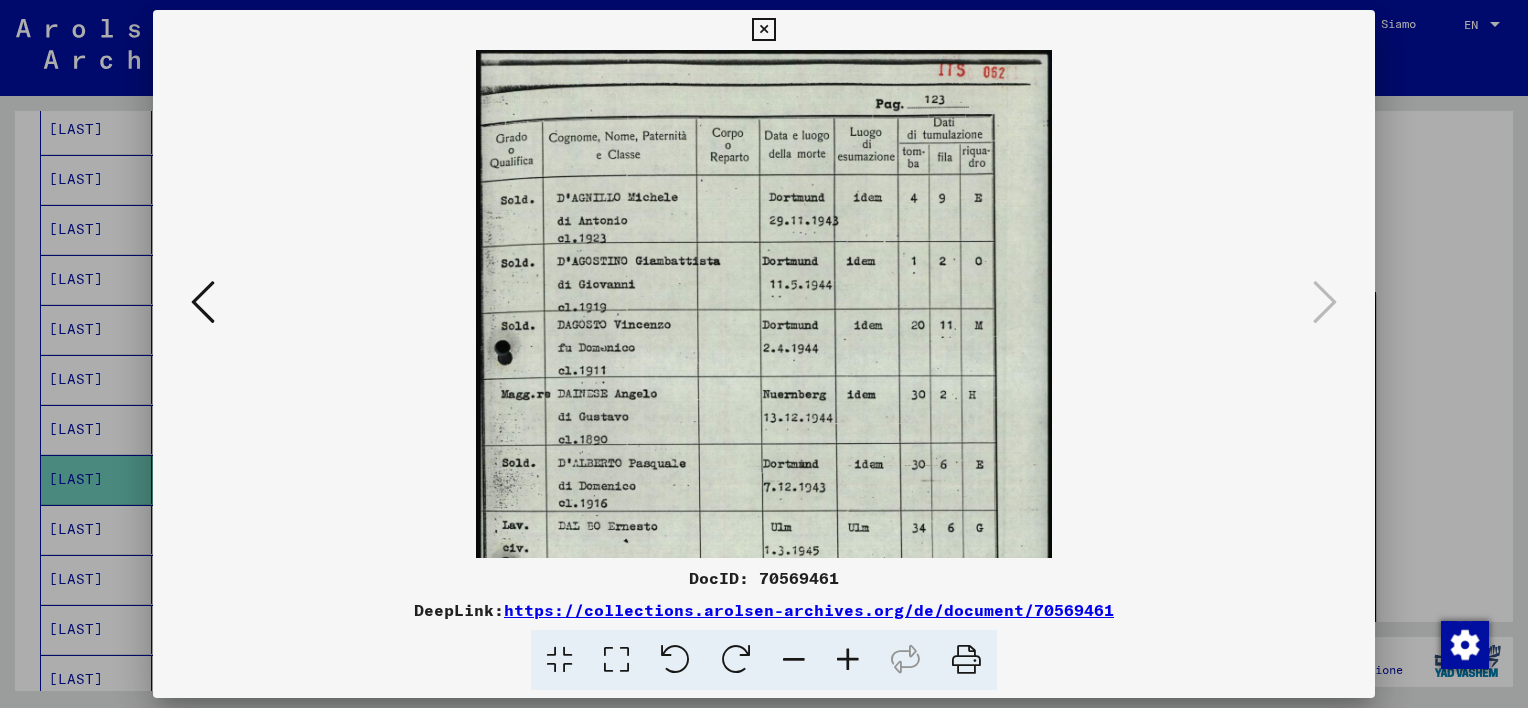 click at bounding box center (848, 660) 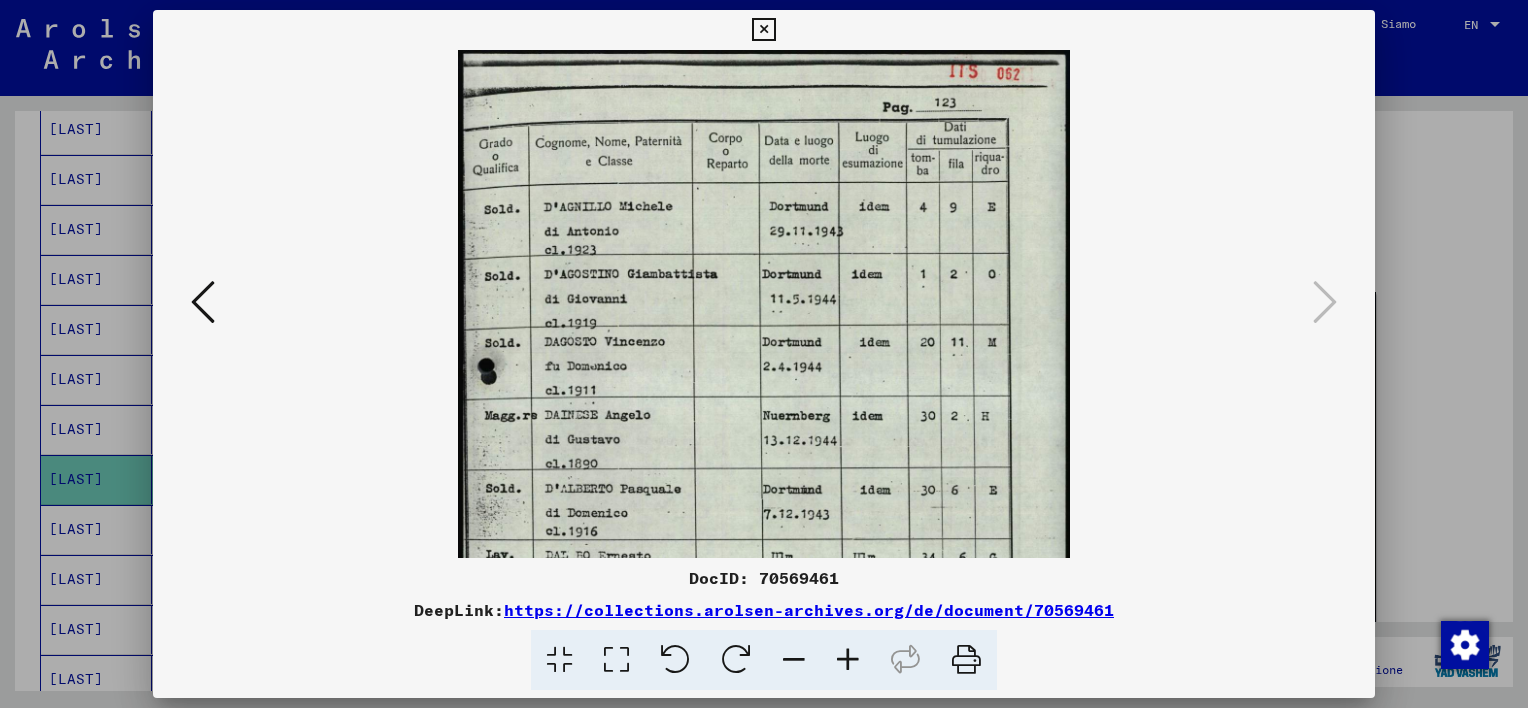 click at bounding box center [848, 660] 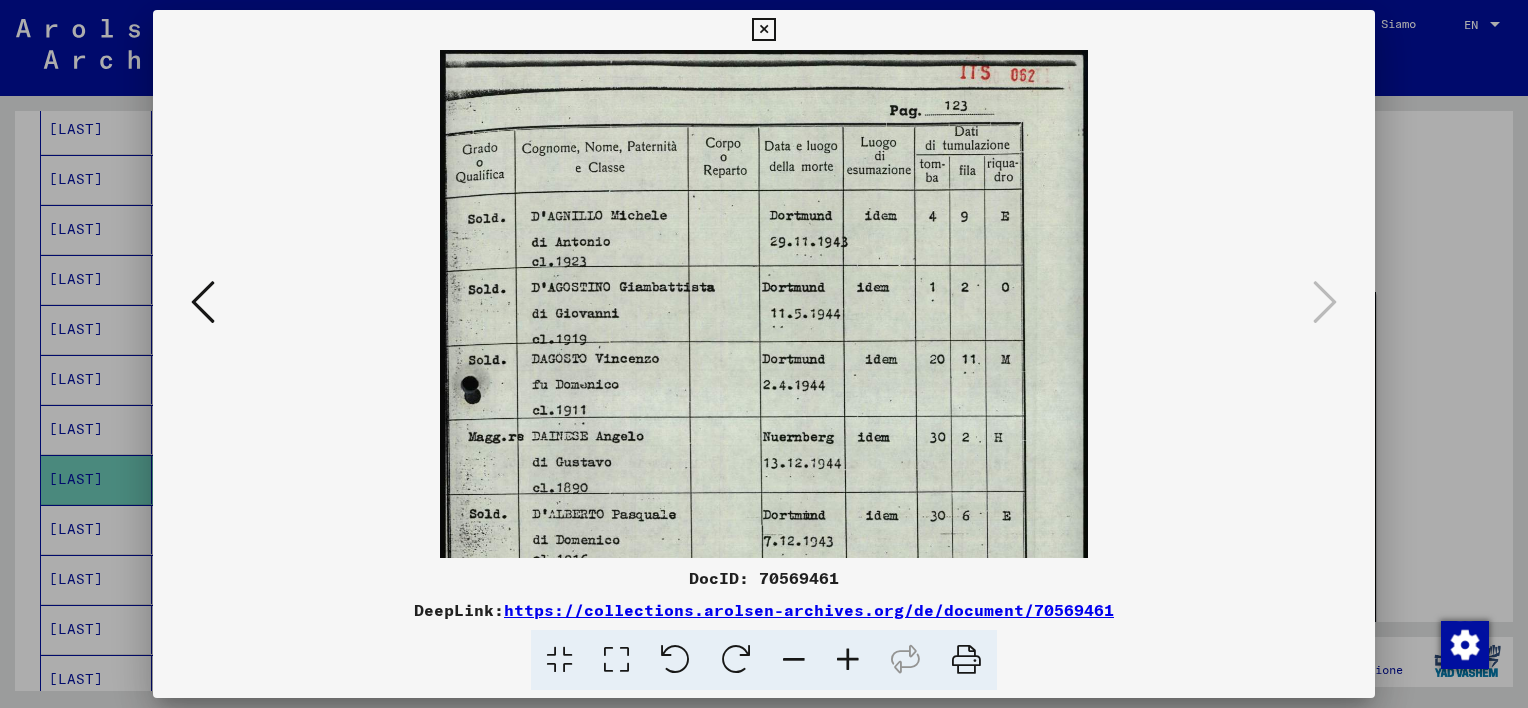 click at bounding box center [848, 660] 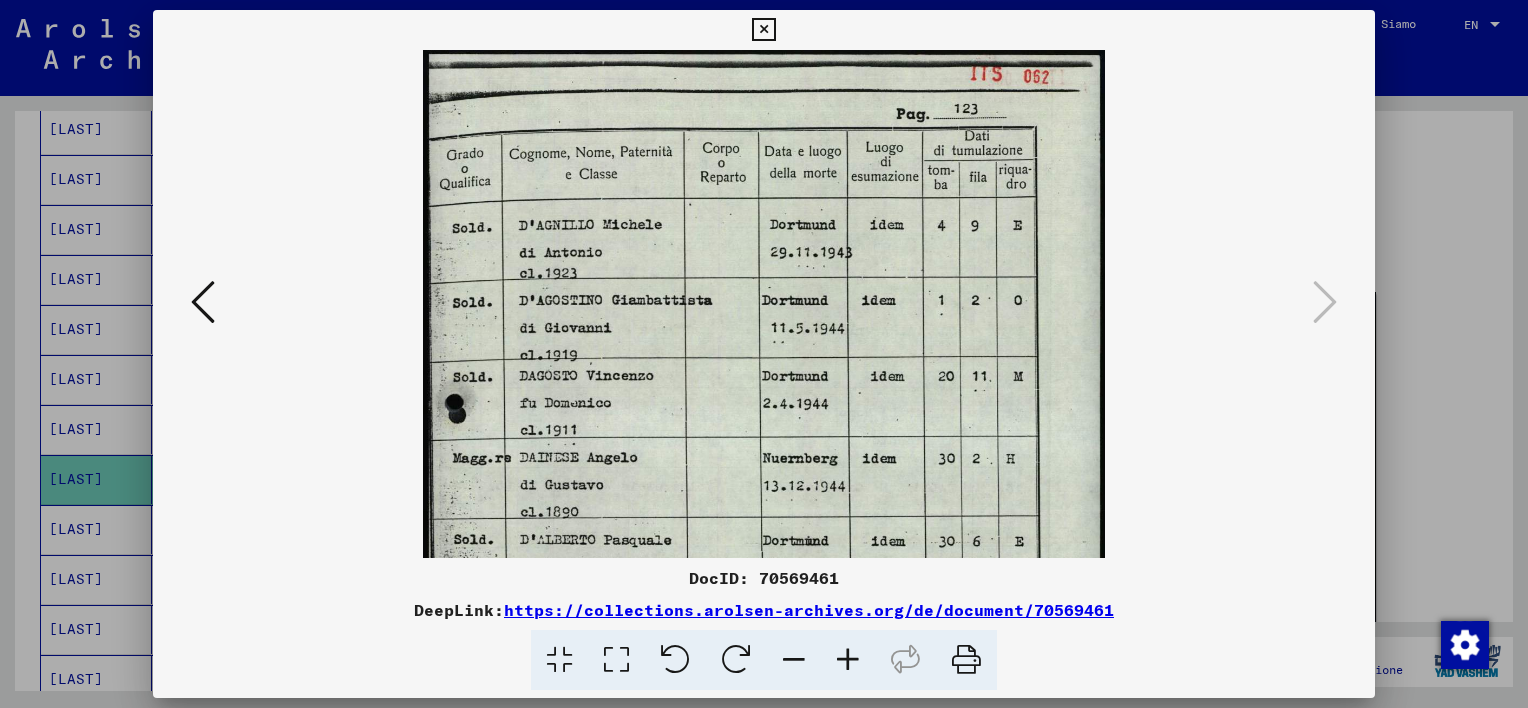 click at bounding box center (848, 660) 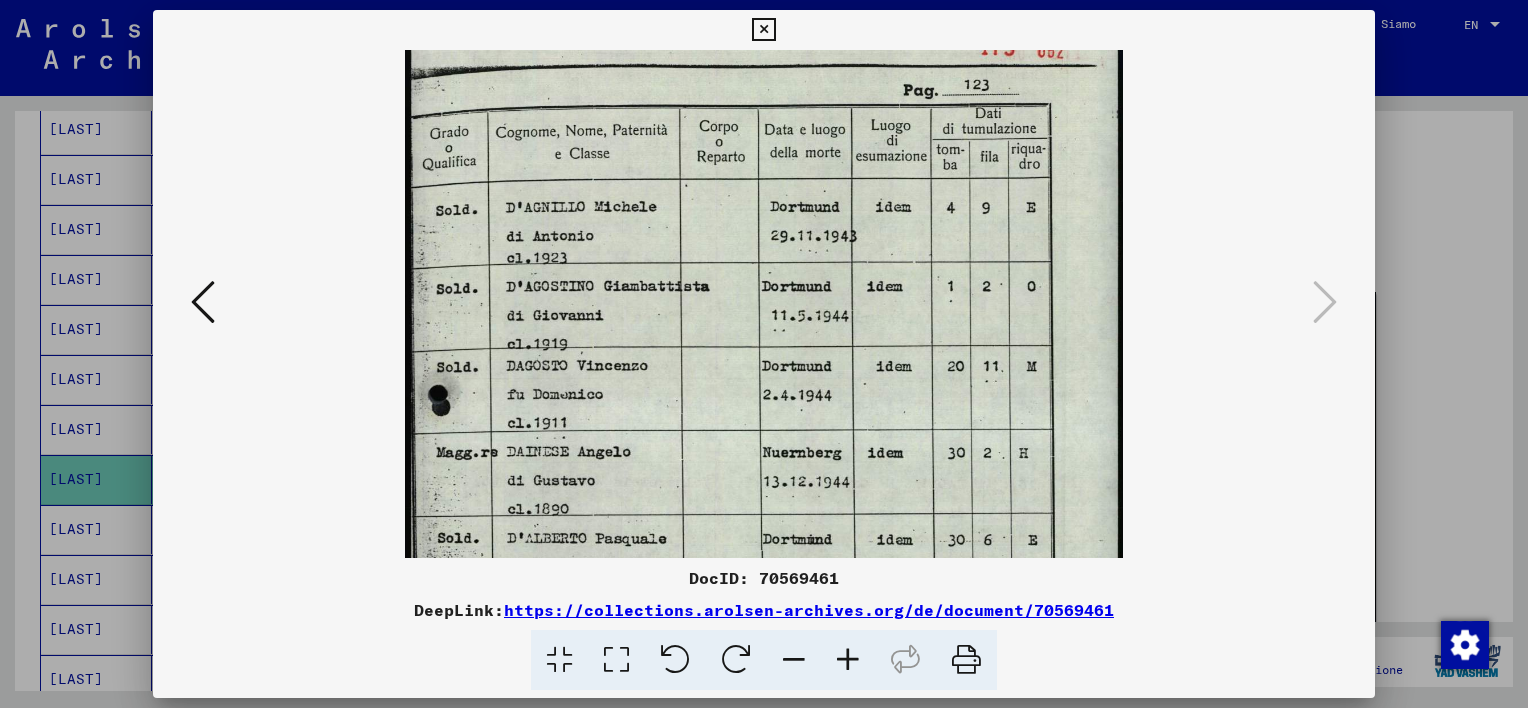 scroll, scrollTop: 41, scrollLeft: 0, axis: vertical 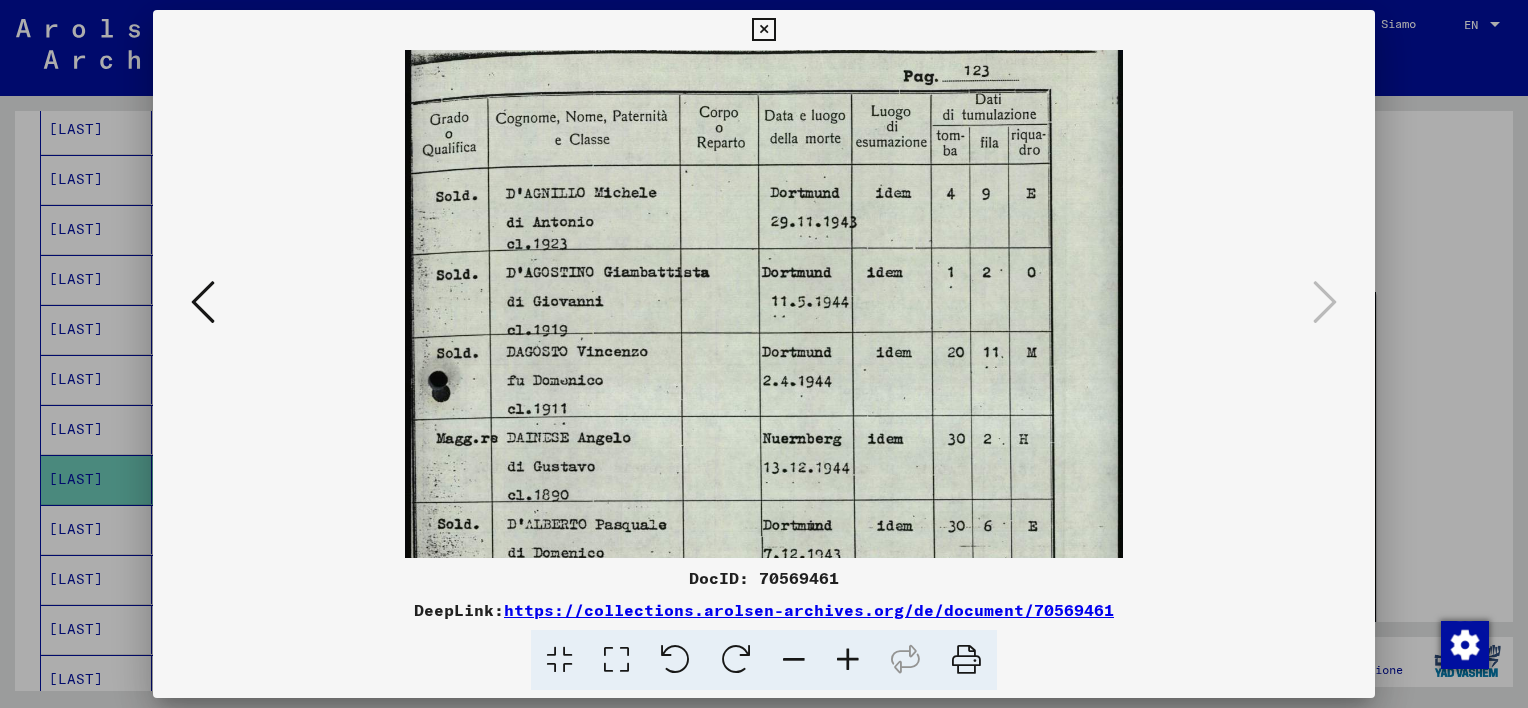 drag, startPoint x: 823, startPoint y: 508, endPoint x: 820, endPoint y: 476, distance: 32.140316 